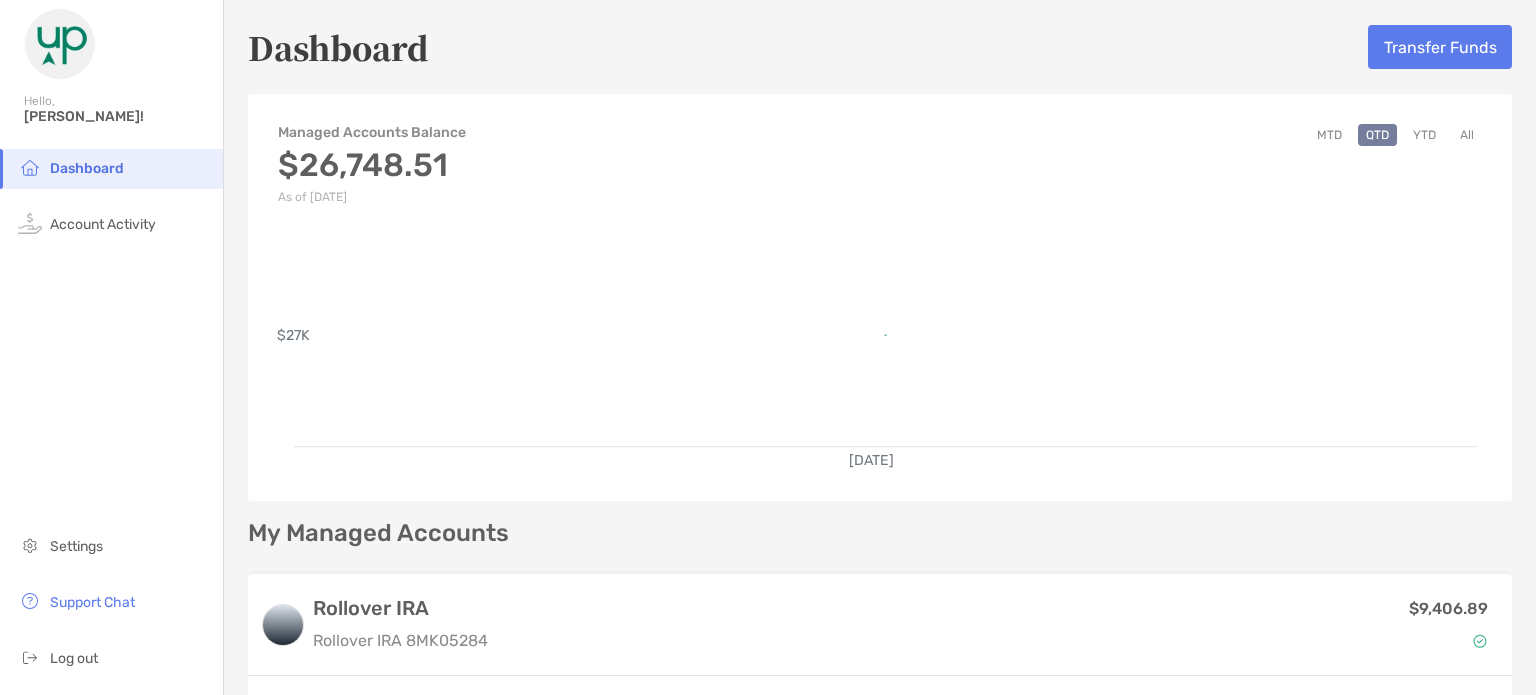 scroll, scrollTop: 0, scrollLeft: 0, axis: both 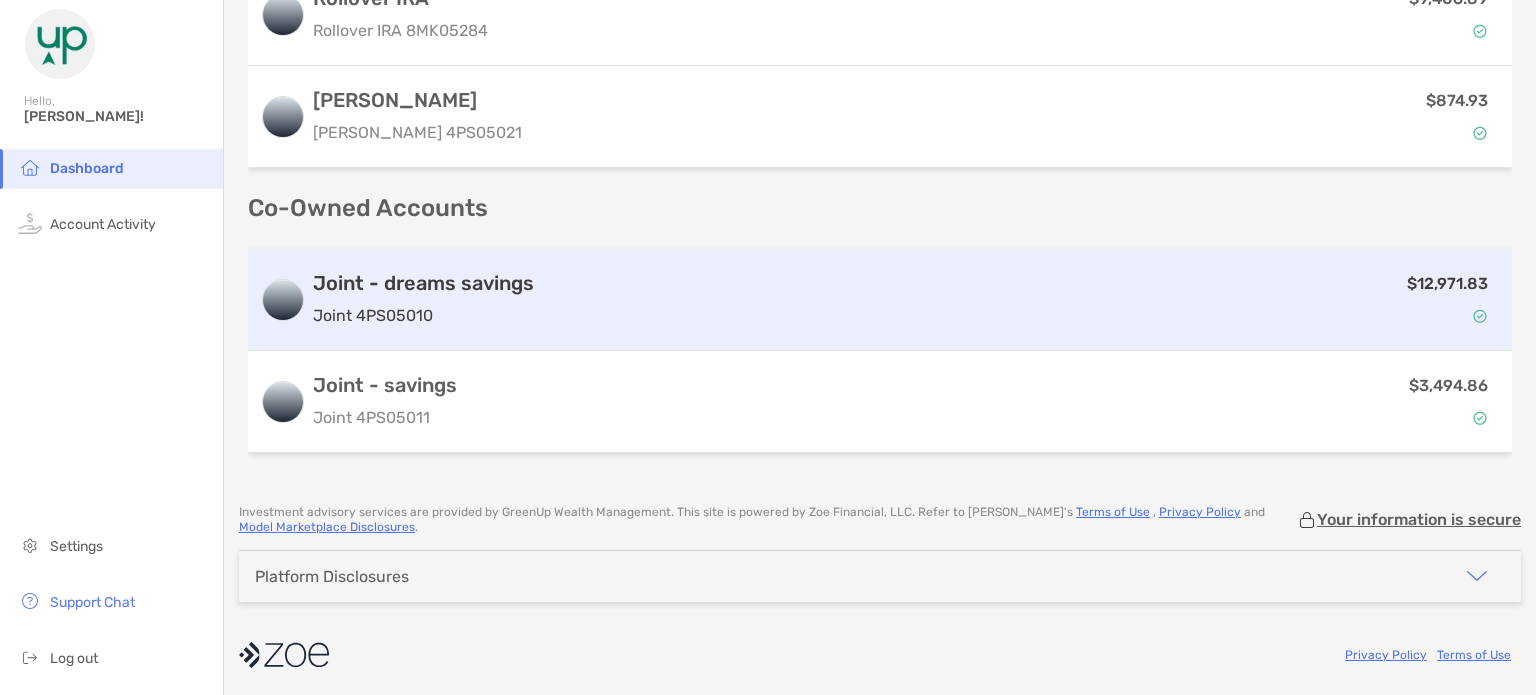 click on "Joint - dreams savings" at bounding box center (423, 283) 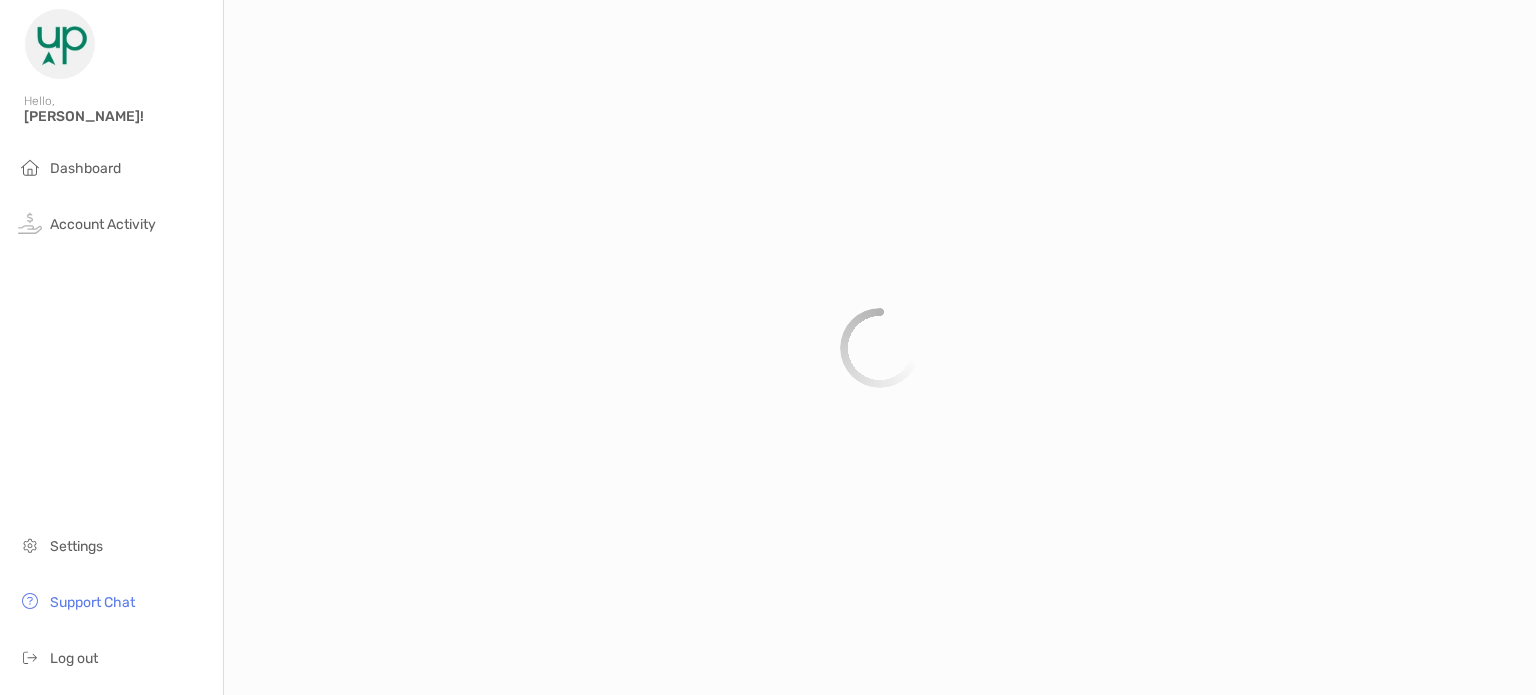 scroll, scrollTop: 0, scrollLeft: 0, axis: both 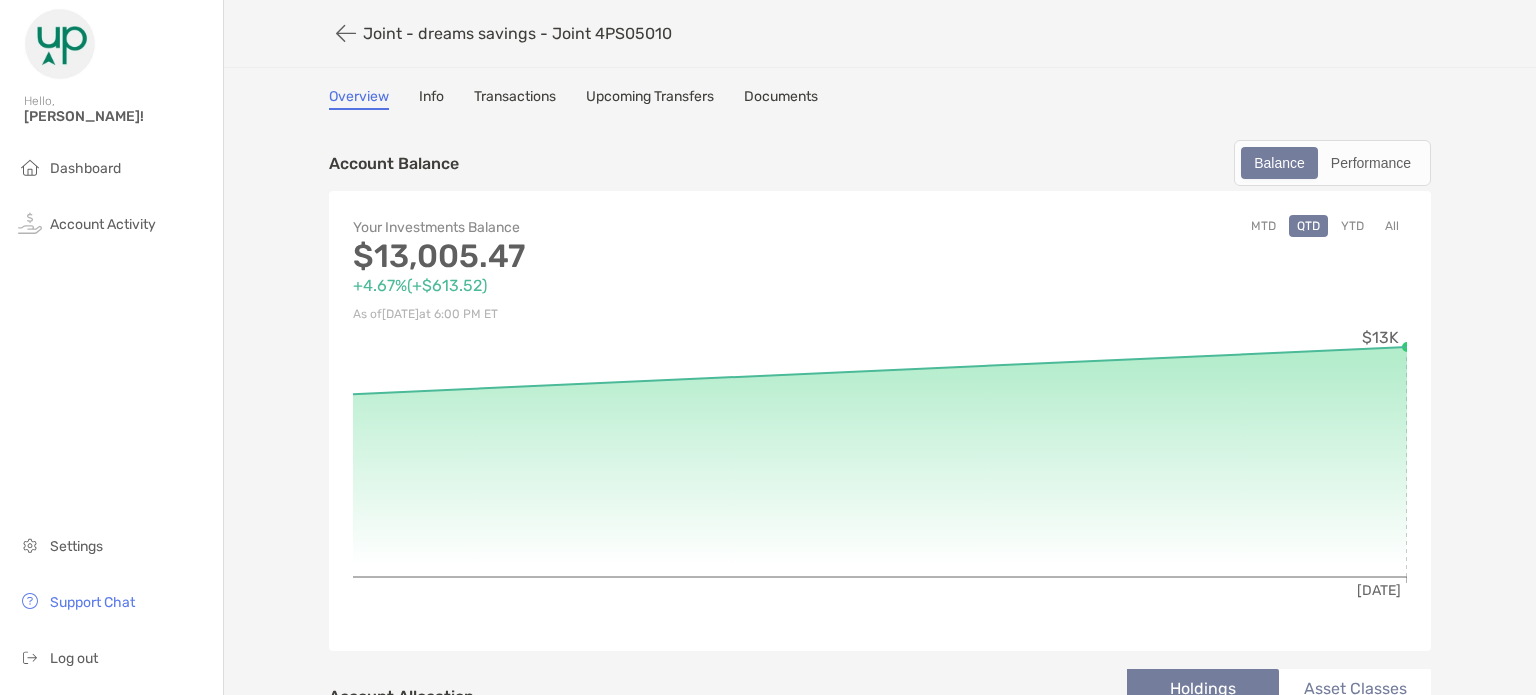click on "Transactions" at bounding box center (515, 99) 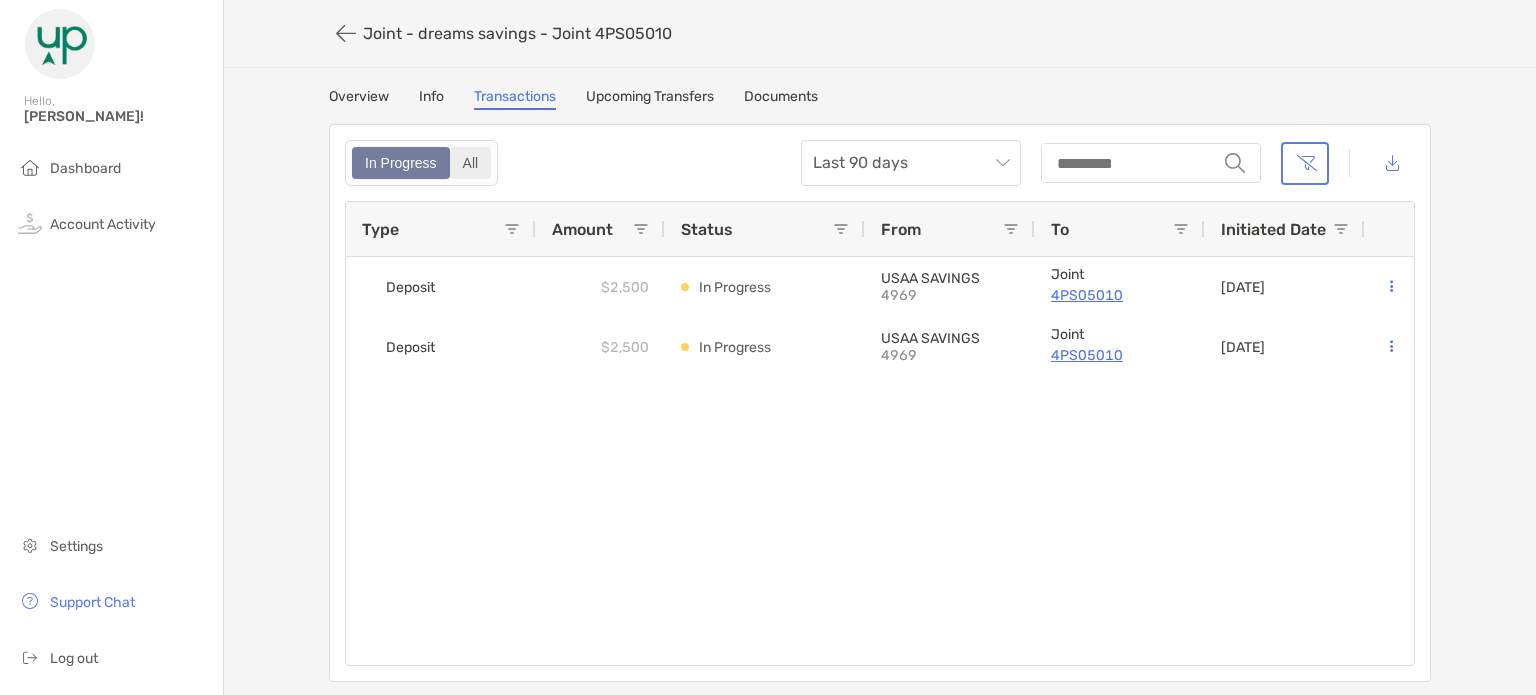 click on "All" at bounding box center (471, 163) 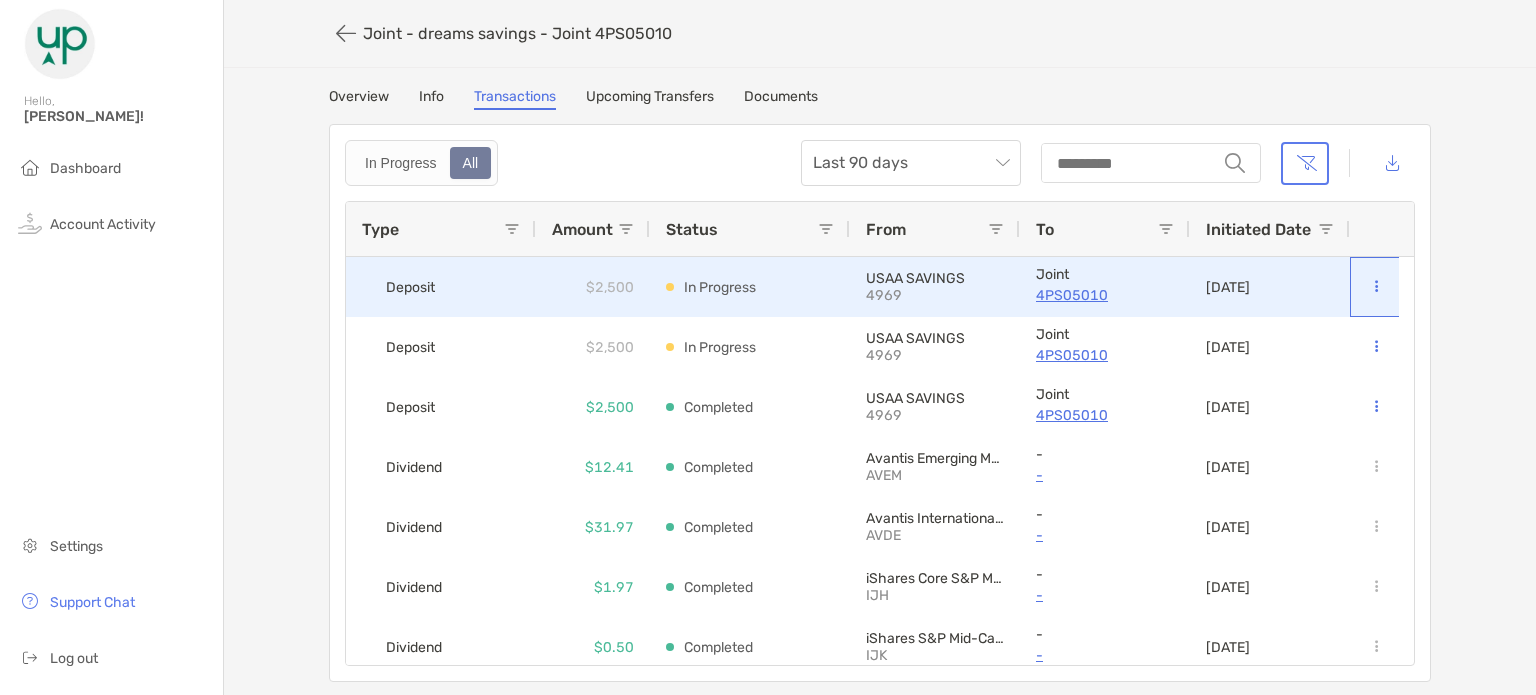 click at bounding box center [1376, 287] 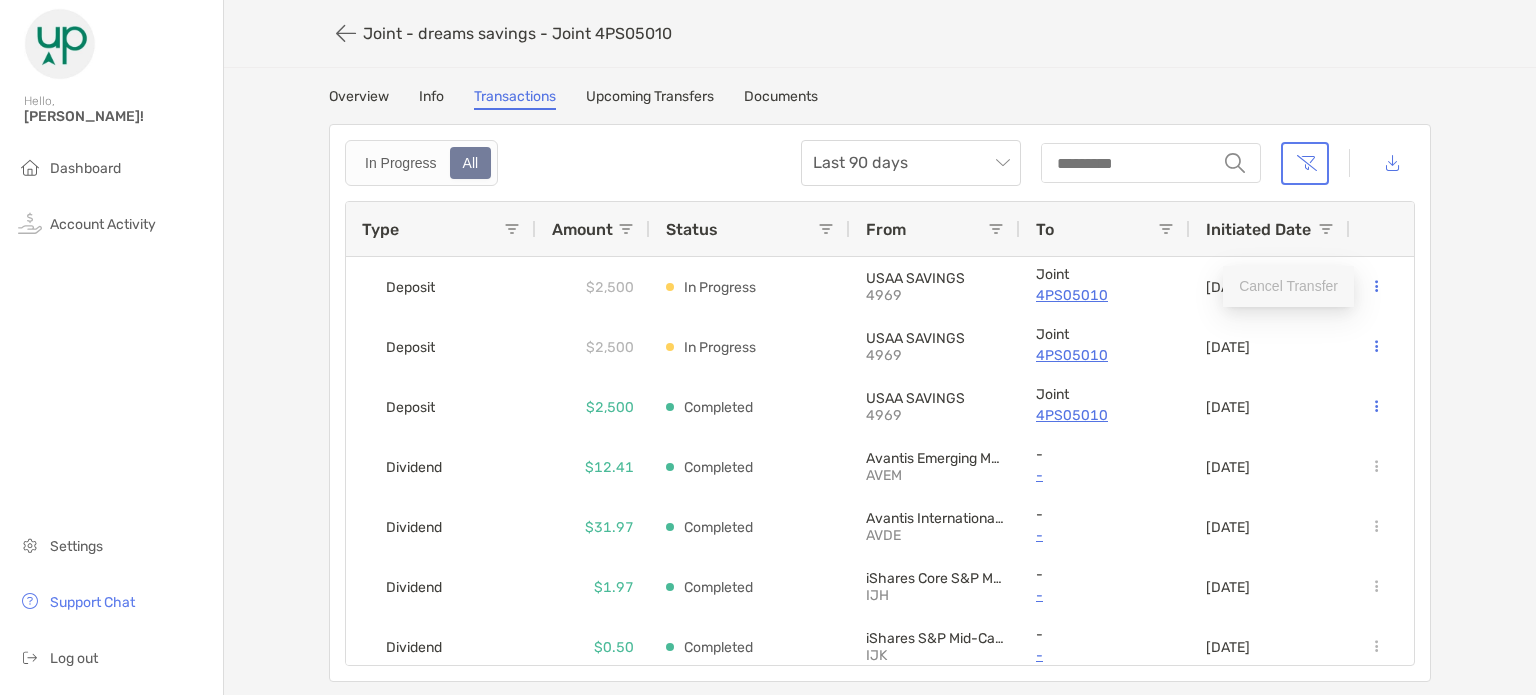 click on "Cancel Transfer" at bounding box center (1288, 286) 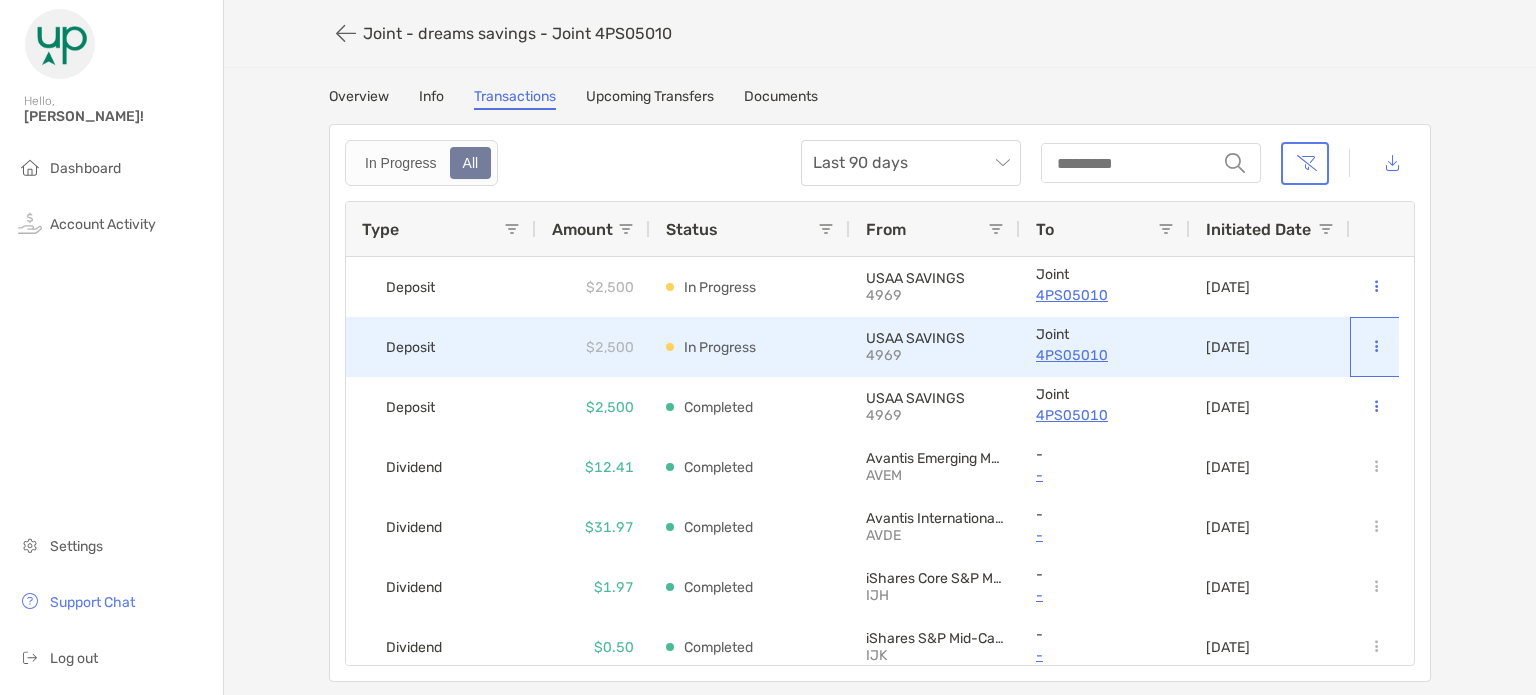click at bounding box center [1376, 347] 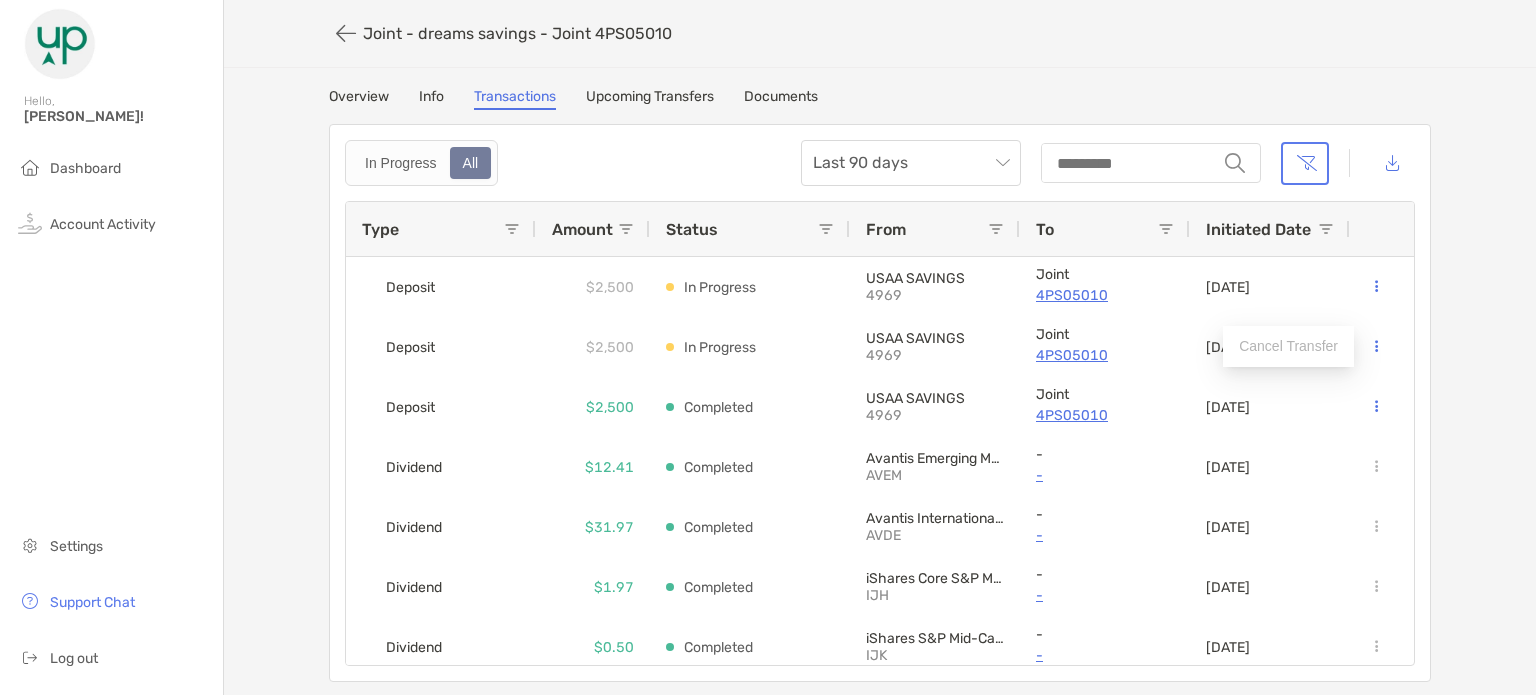 click on "Joint - dreams savings - Joint 4PS05010 Overview Info Transactions Upcoming Transfers Documents In Progress All Last 90 days string                     Type                                       Amount                                       Status                                       From                                       To                                       Initiated Date                                                           Deposit $2,500 In Progress USAA SAVINGS 4969 Joint 4PS05010 07/01/2025 Deposit $2,500 In Progress USAA SAVINGS 4969 Joint 4PS05010 06/28/2025 Deposit $2,500 Completed USAA SAVINGS 4969 Joint 4PS05010 06/27/2025 Dividend $12.41 Completed Avantis Emerging Markets Equity ETF AVEM - - 06/27/2025 Dividend $31.97 Completed Avantis International Equity ETF AVDE - - 06/27/2025 Dividend $1.97 Completed iShares Core S&P Mid-Cap ETF IJH - - 06/21/2025 Dividend $0.50 Completed iShares S&P Mid-Cap 400 Growth ETF IJK - - 06/21/2025 Dividend $2.40 Completed IJJ - - 06/21/2025 Dividend IJT" at bounding box center [880, 341] 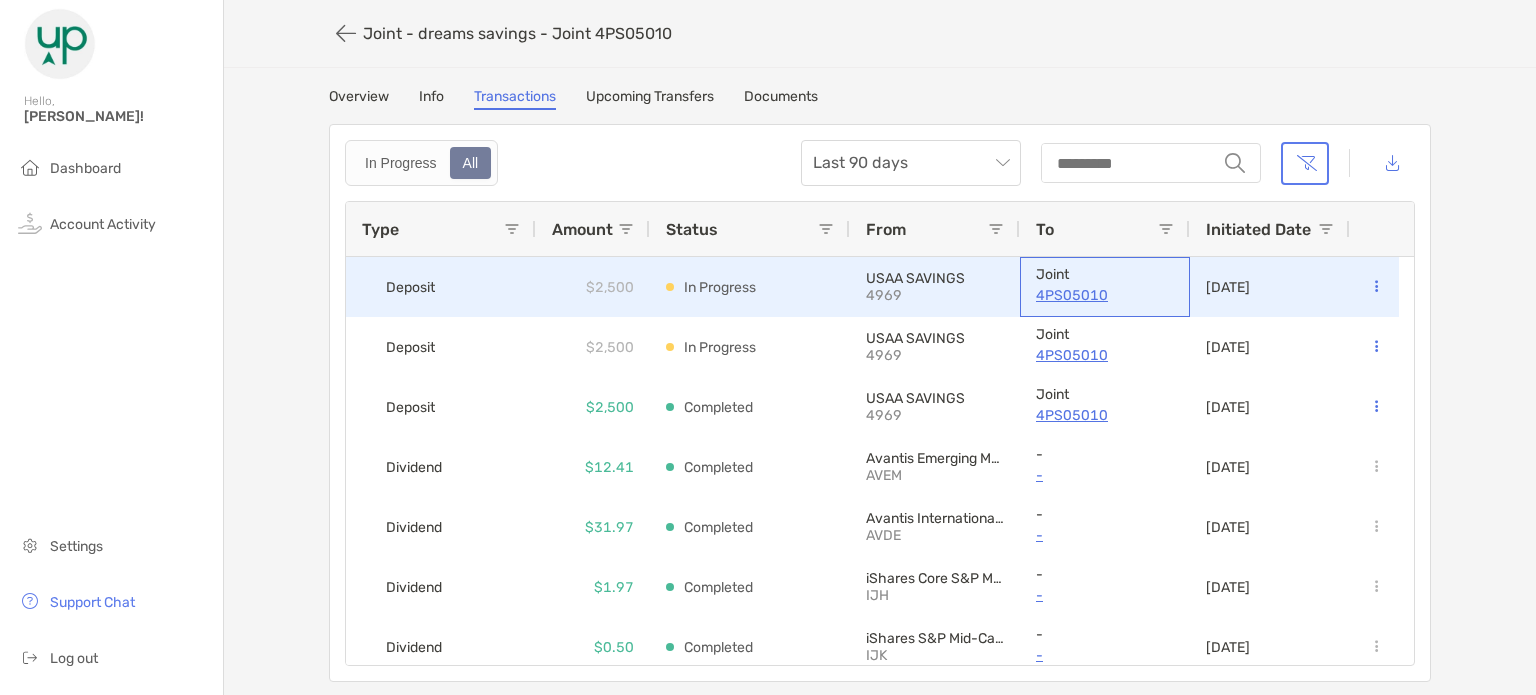 click on "4PS05010" at bounding box center [1105, 295] 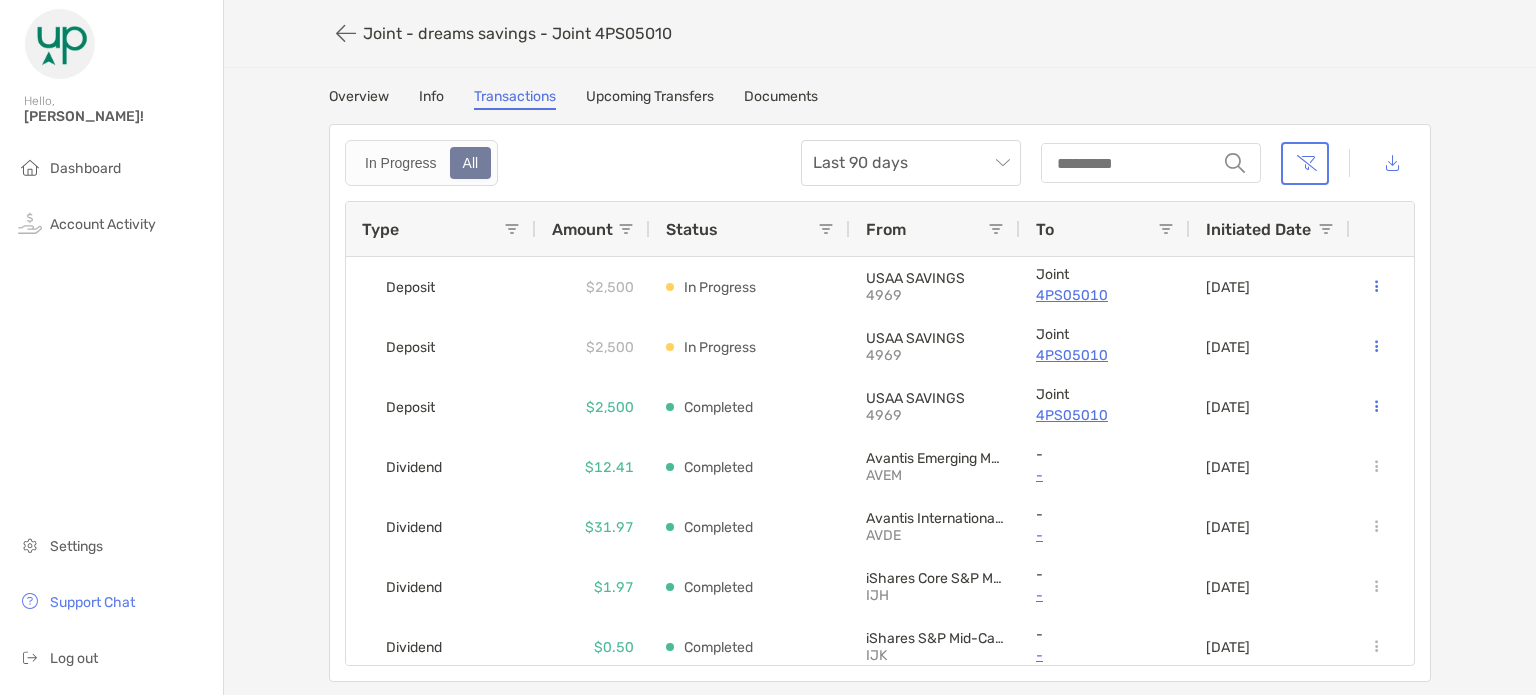 click on "Upcoming Transfers" at bounding box center (650, 99) 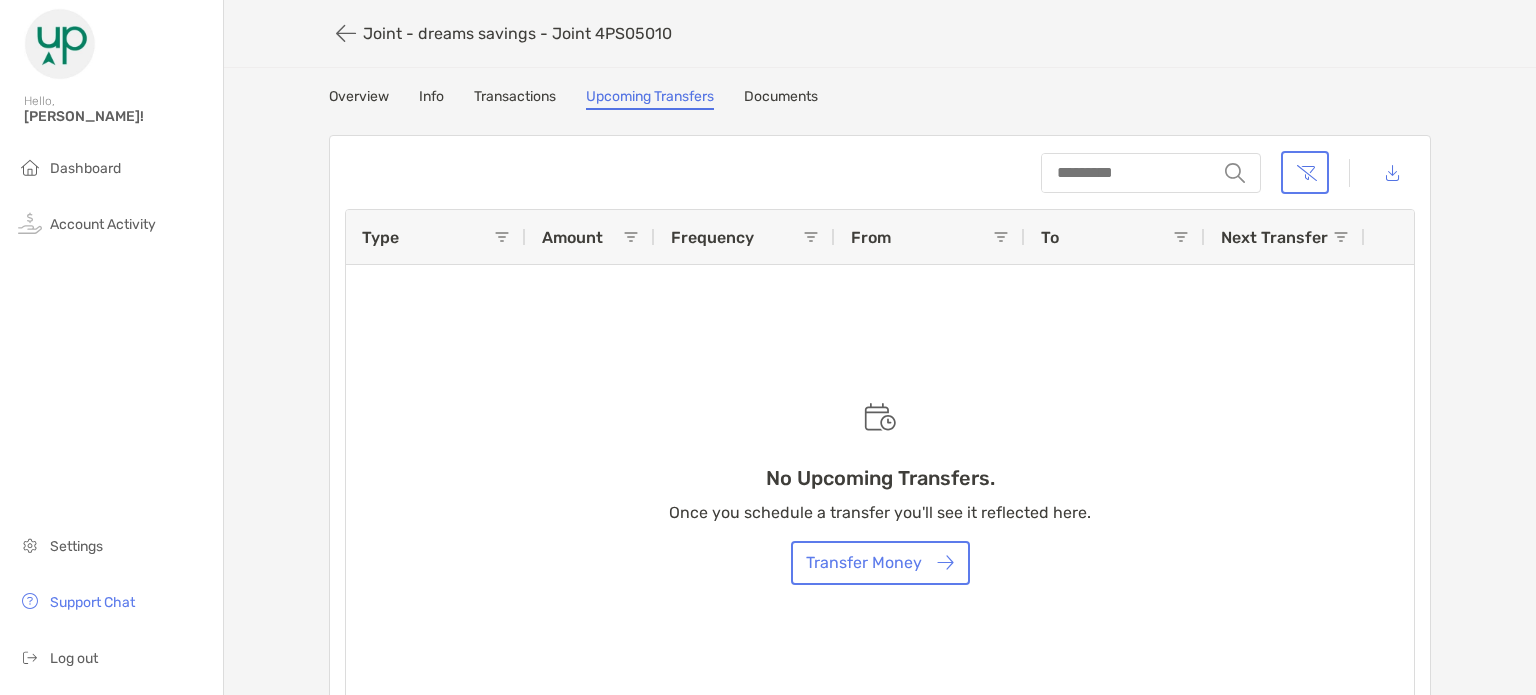 click on "Transactions" at bounding box center (515, 99) 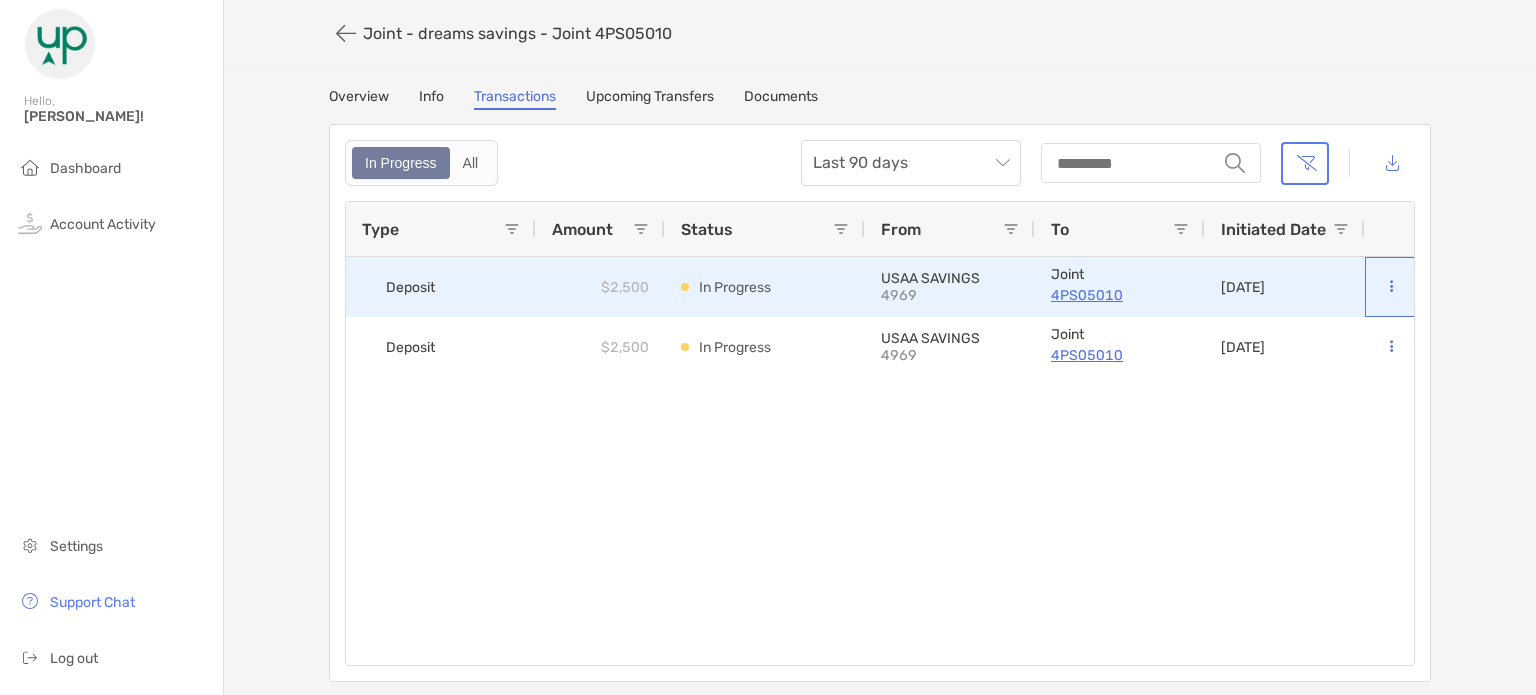 click at bounding box center (1391, 286) 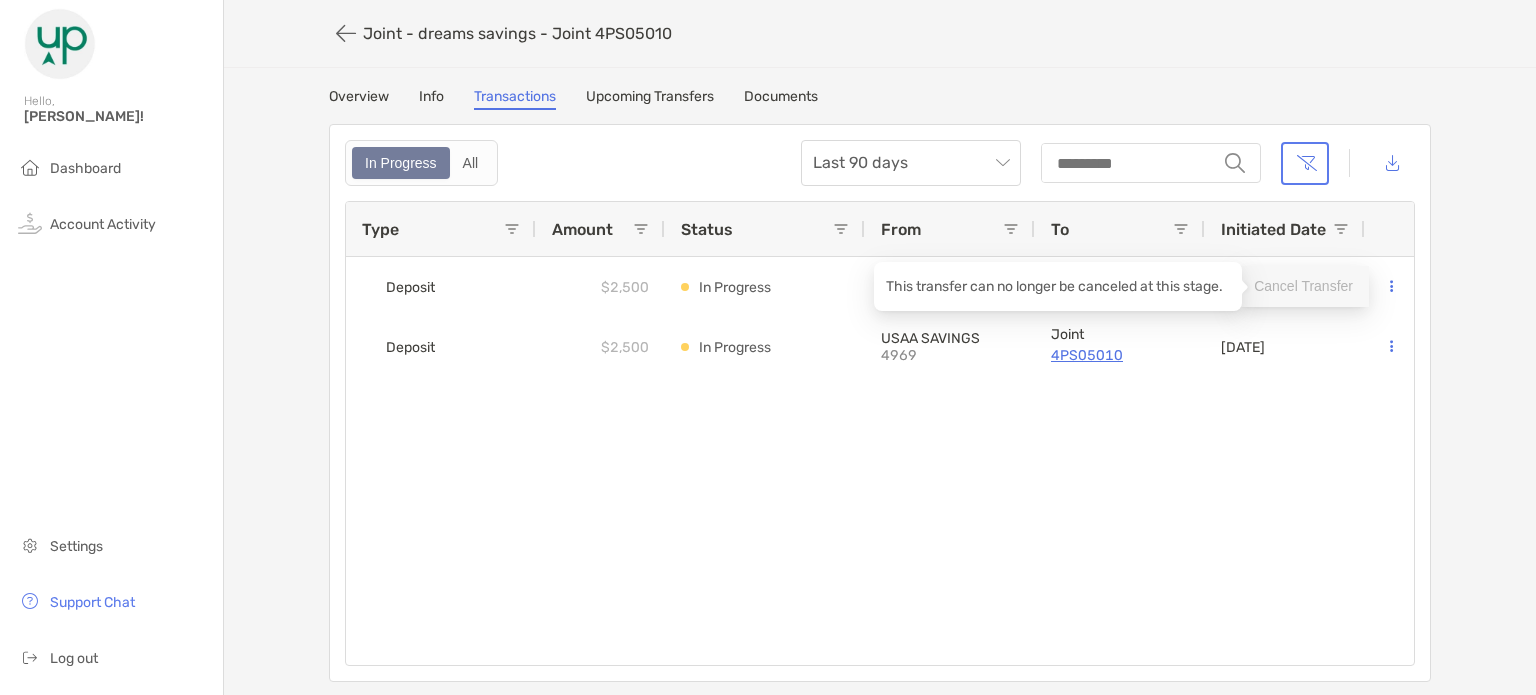 click on "Cancel Transfer" at bounding box center (1303, 286) 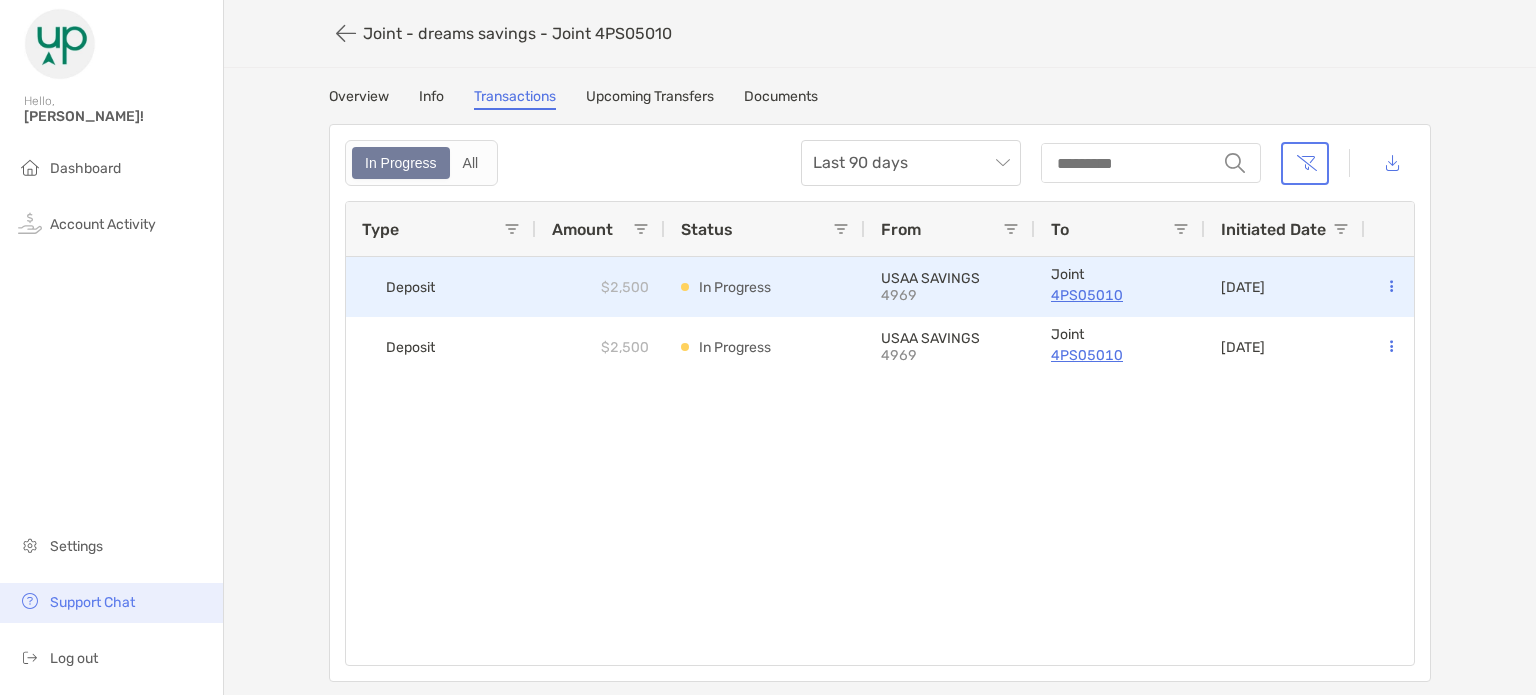 click on "Support Chat" at bounding box center (111, 603) 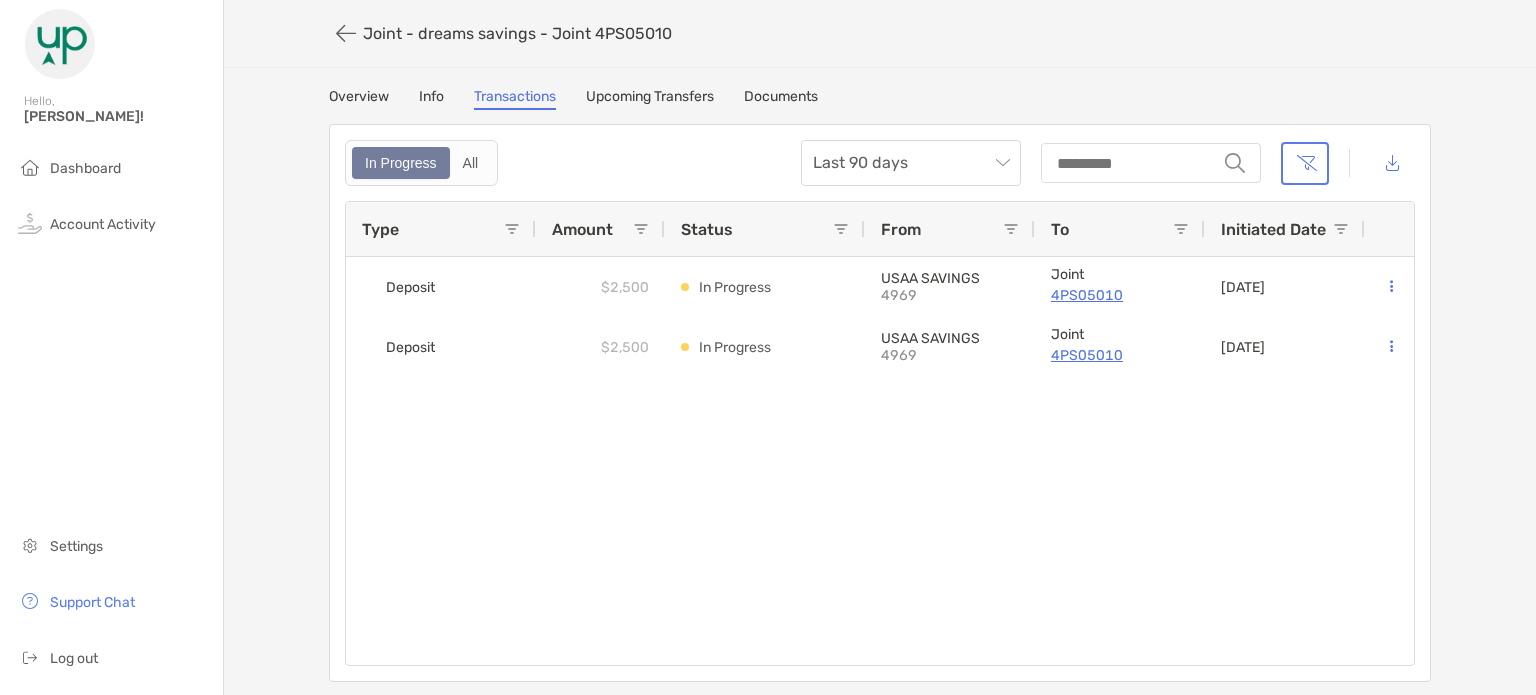 click on "Upcoming Transfers" at bounding box center [650, 99] 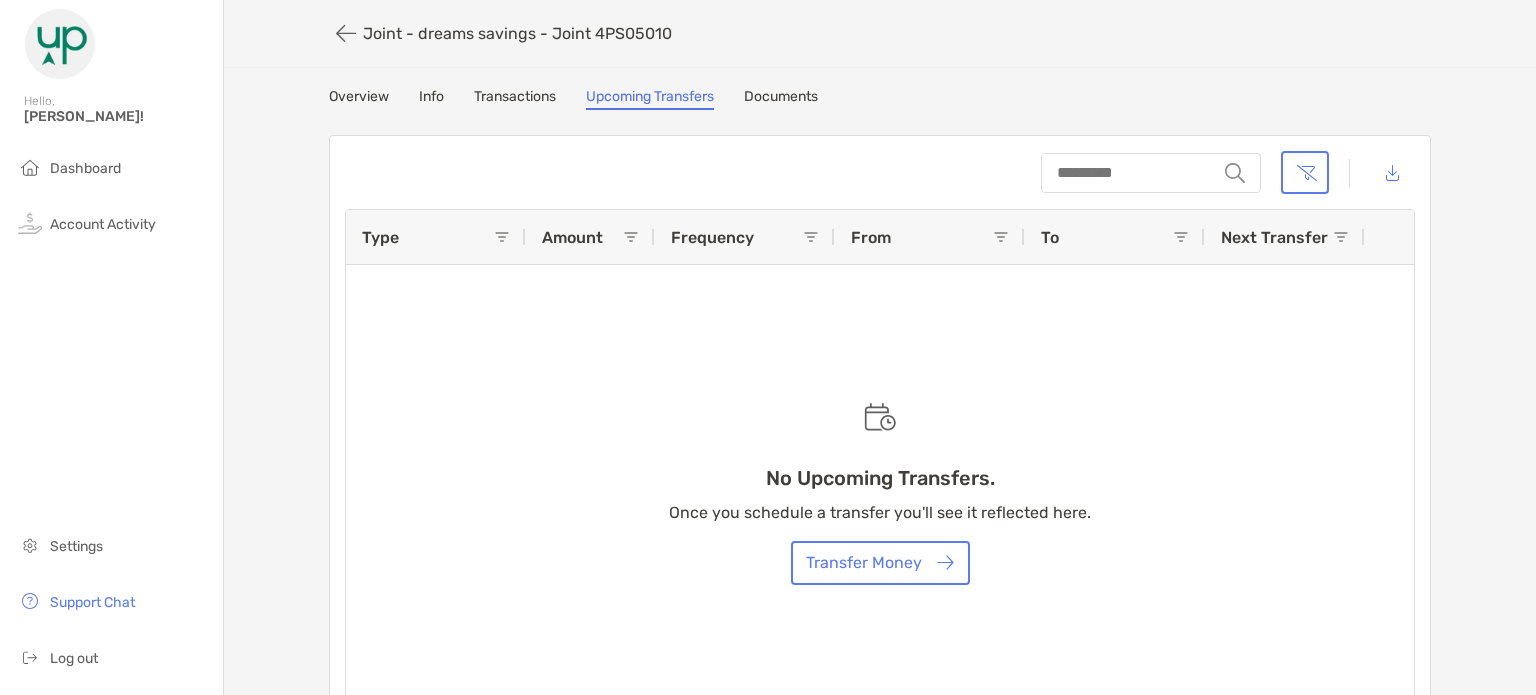 click on "No Upcoming Transfers. Once you schedule a transfer you'll see it reflected here. Transfer Money" at bounding box center (880, 456) 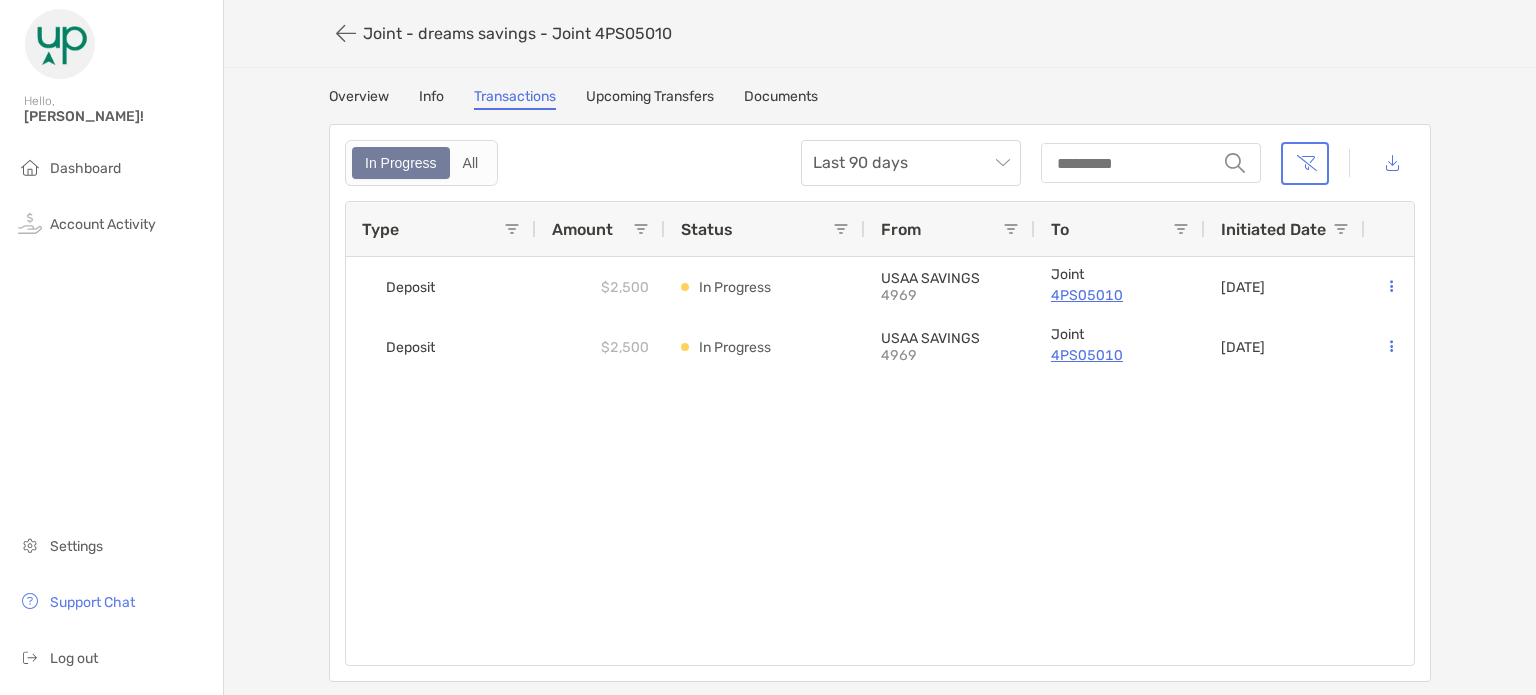 click on "Deposit $2,500 In Progress USAA SAVINGS 4969 Joint 4PS05010 07/01/2025 Deposit $2,500 In Progress USAA SAVINGS 4969 Joint 4PS05010 06/28/2025" at bounding box center [880, 461] 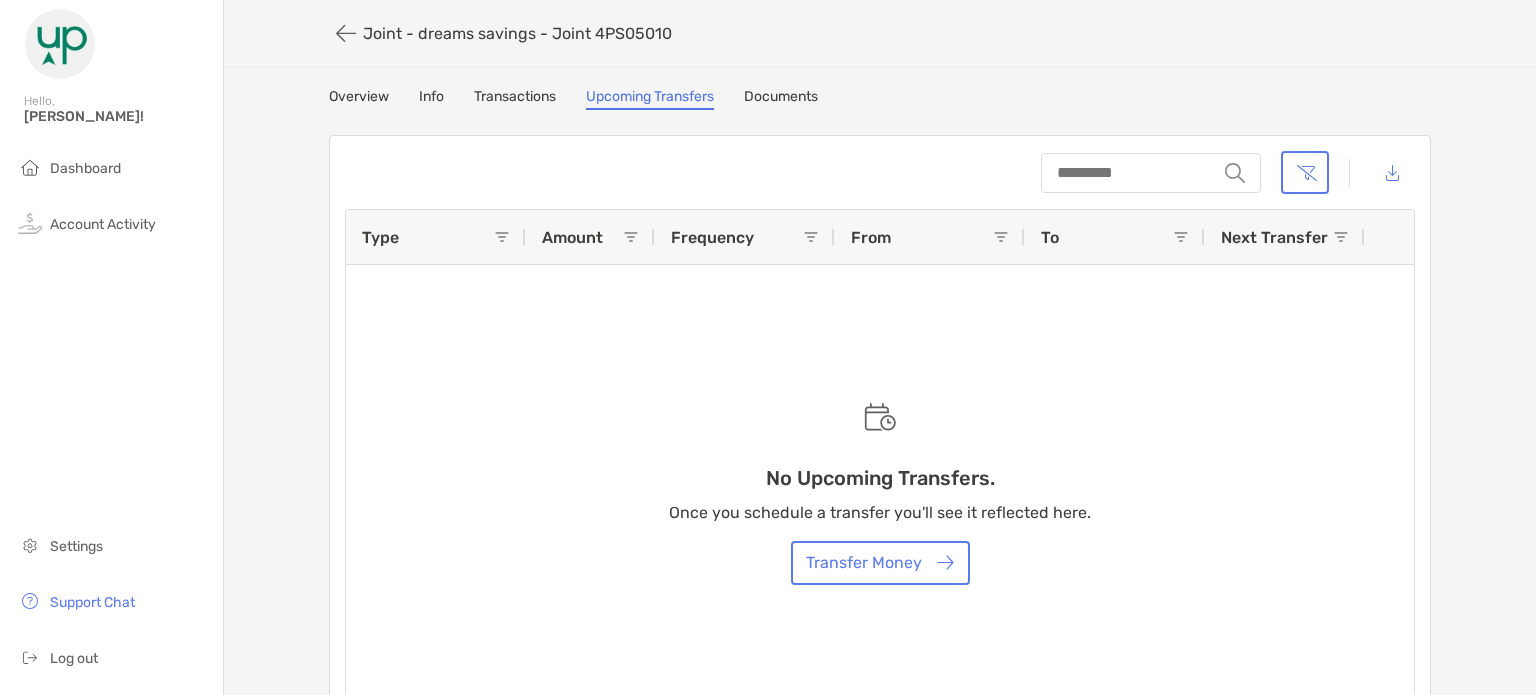 click on "Joint - dreams savings - Joint 4PS05010" at bounding box center [880, 33] 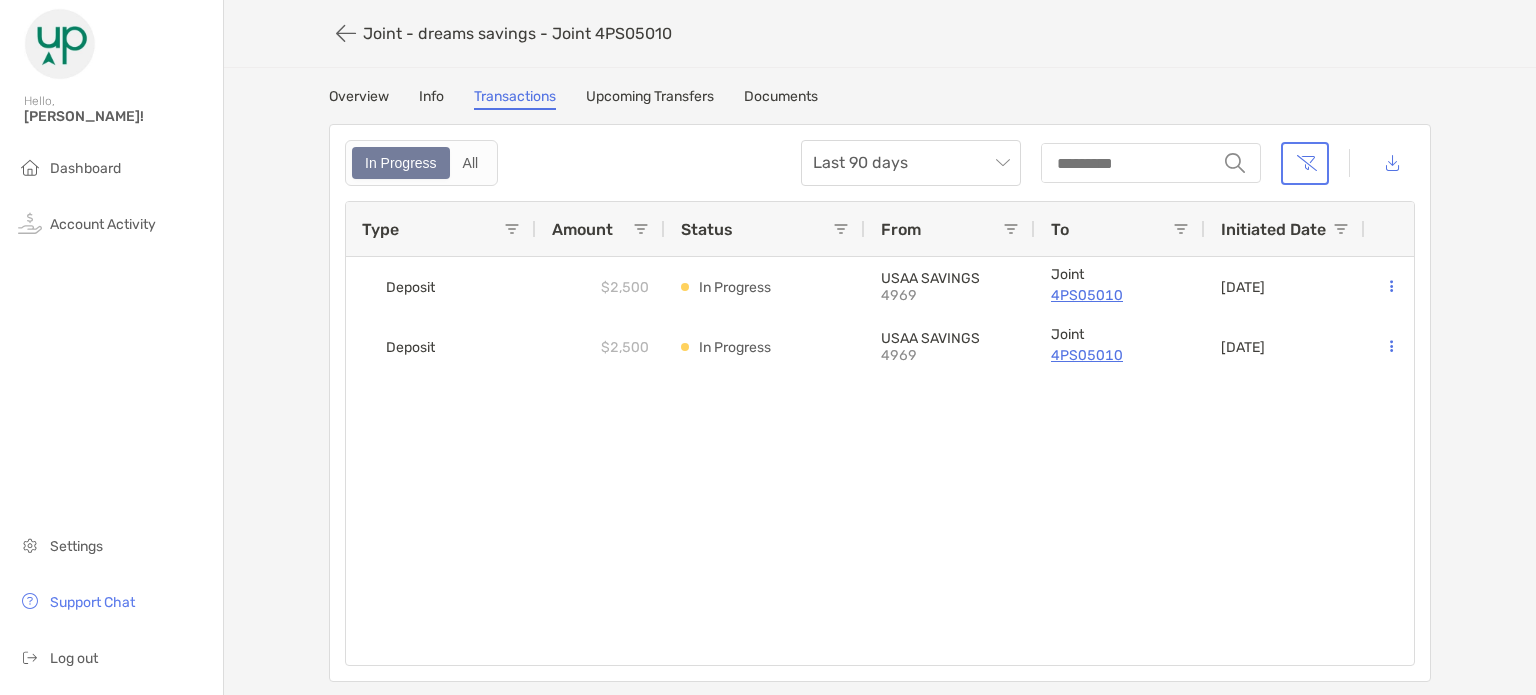 click on "Documents" at bounding box center [781, 99] 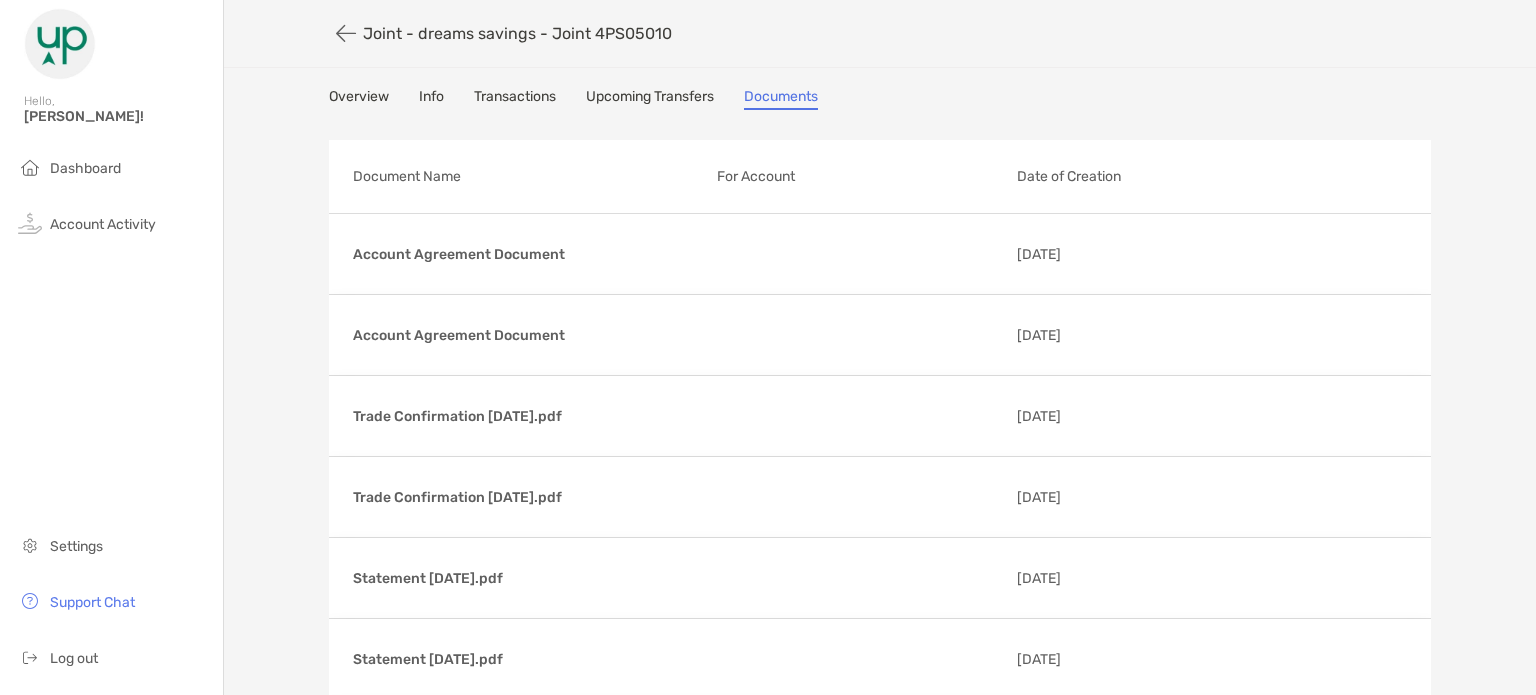 click on "Transactions" at bounding box center [515, 99] 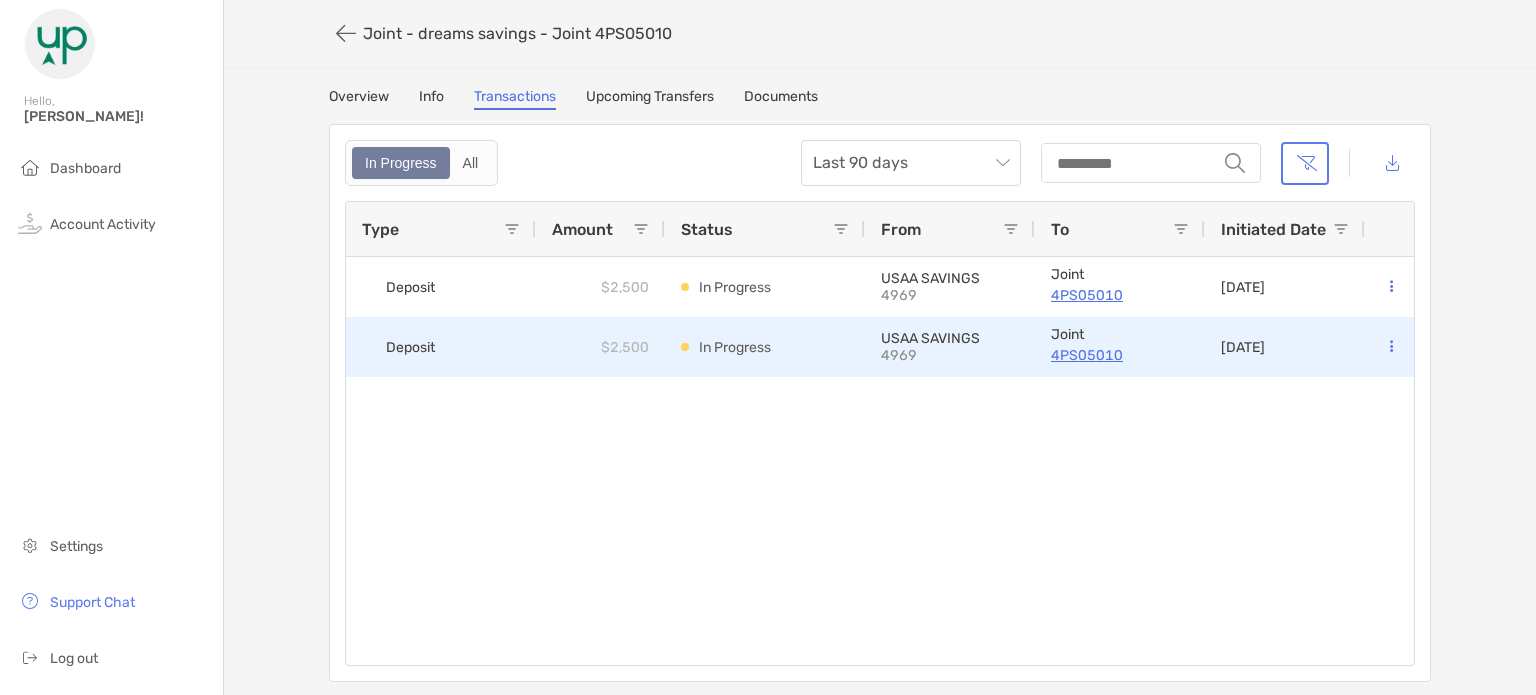 click at bounding box center [1391, 346] 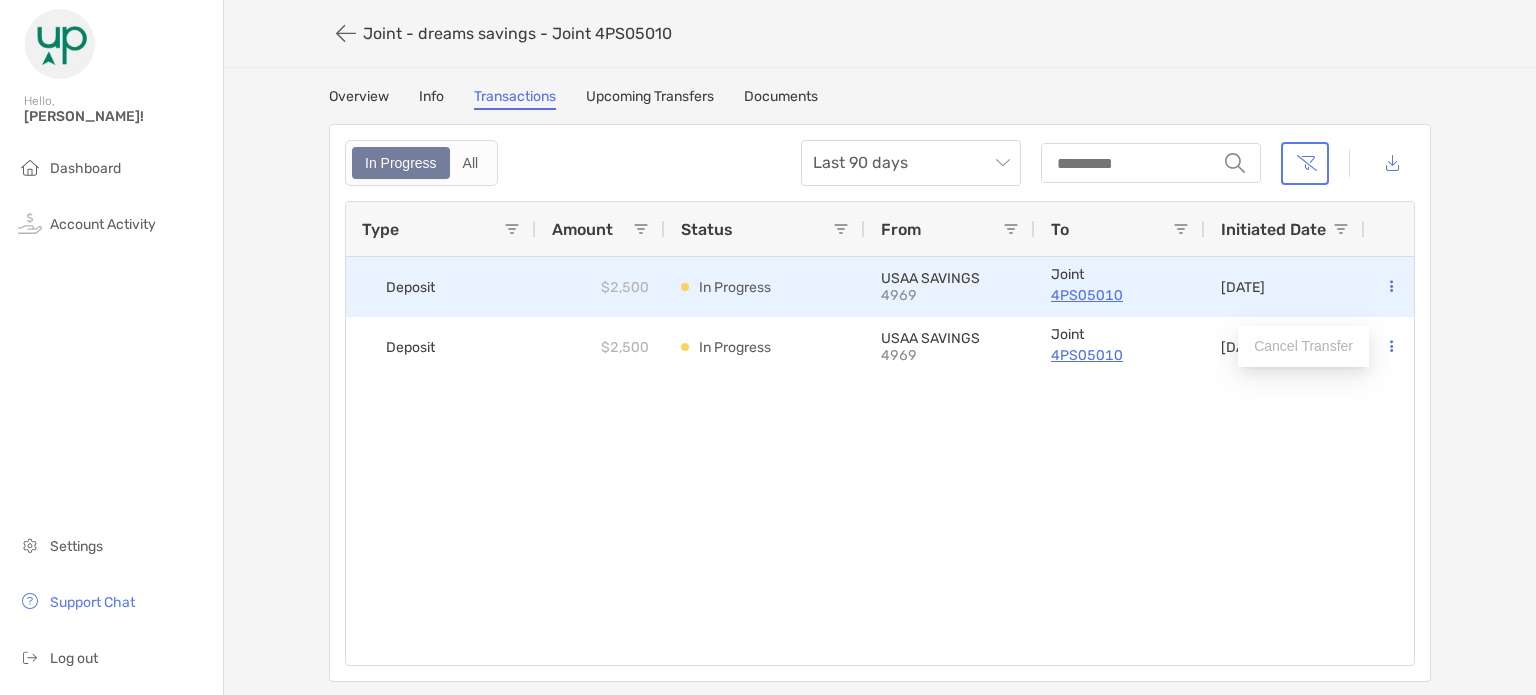 click at bounding box center [1391, 287] 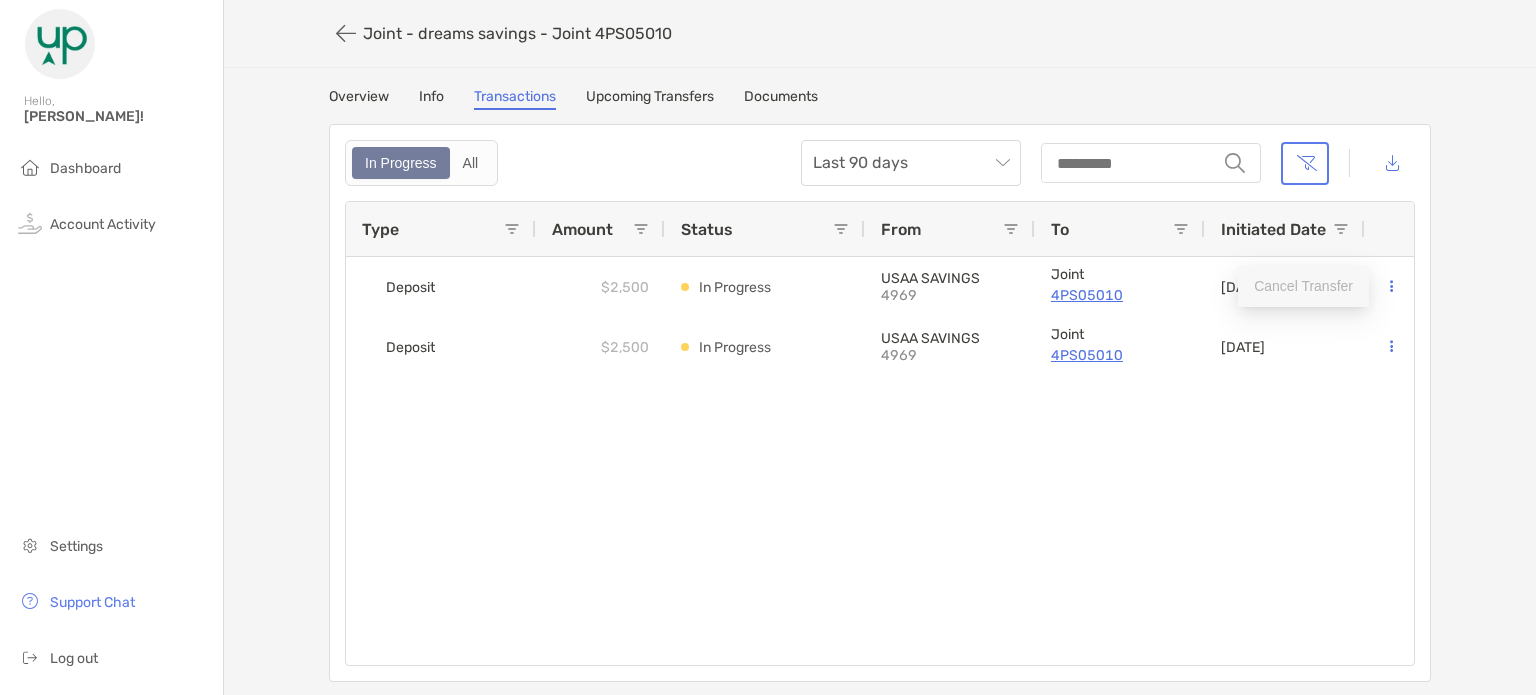 click on "Cancel Transfer" at bounding box center (1303, 286) 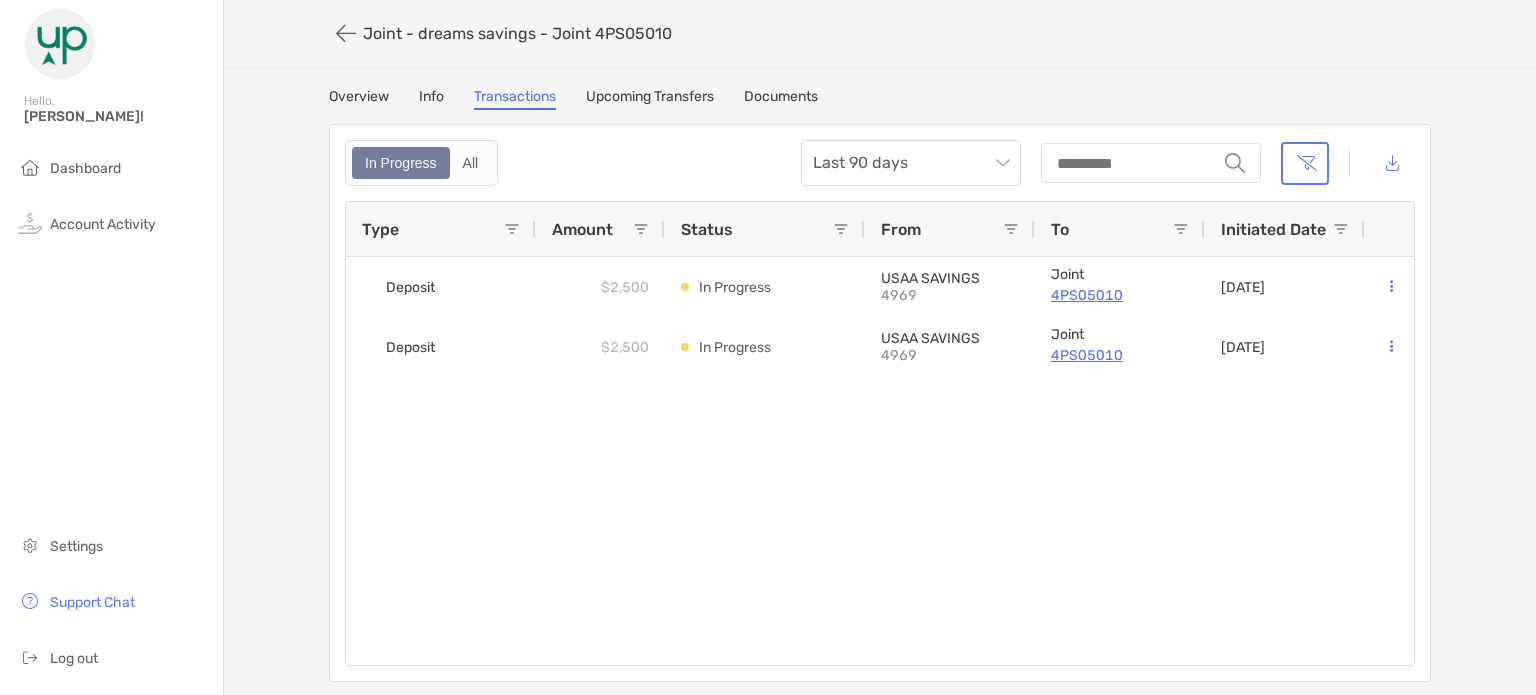 click on "Deposit $2,500 In Progress USAA SAVINGS 4969 Joint 4PS05010 07/01/2025 Deposit $2,500 In Progress USAA SAVINGS 4969 Joint 4PS05010 06/28/2025" at bounding box center (880, 461) 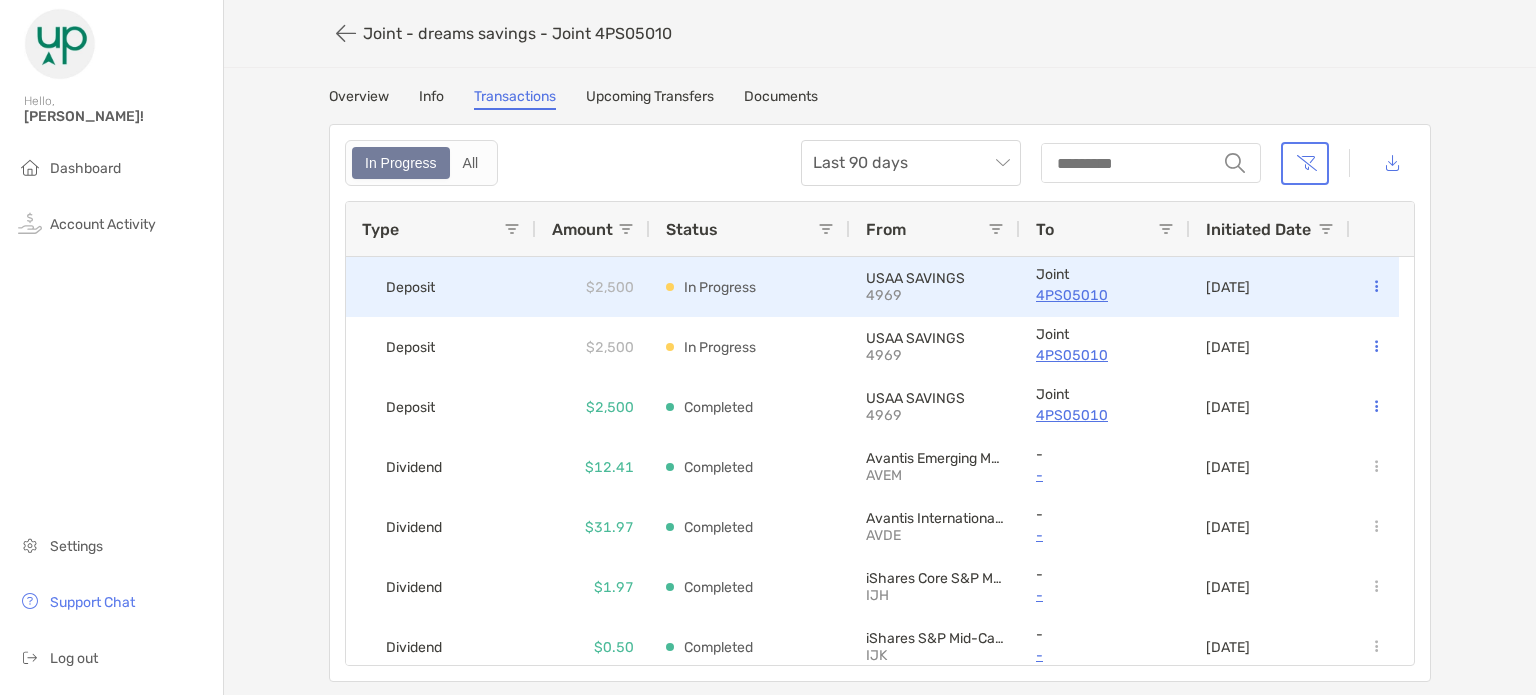 scroll, scrollTop: 0, scrollLeft: 0, axis: both 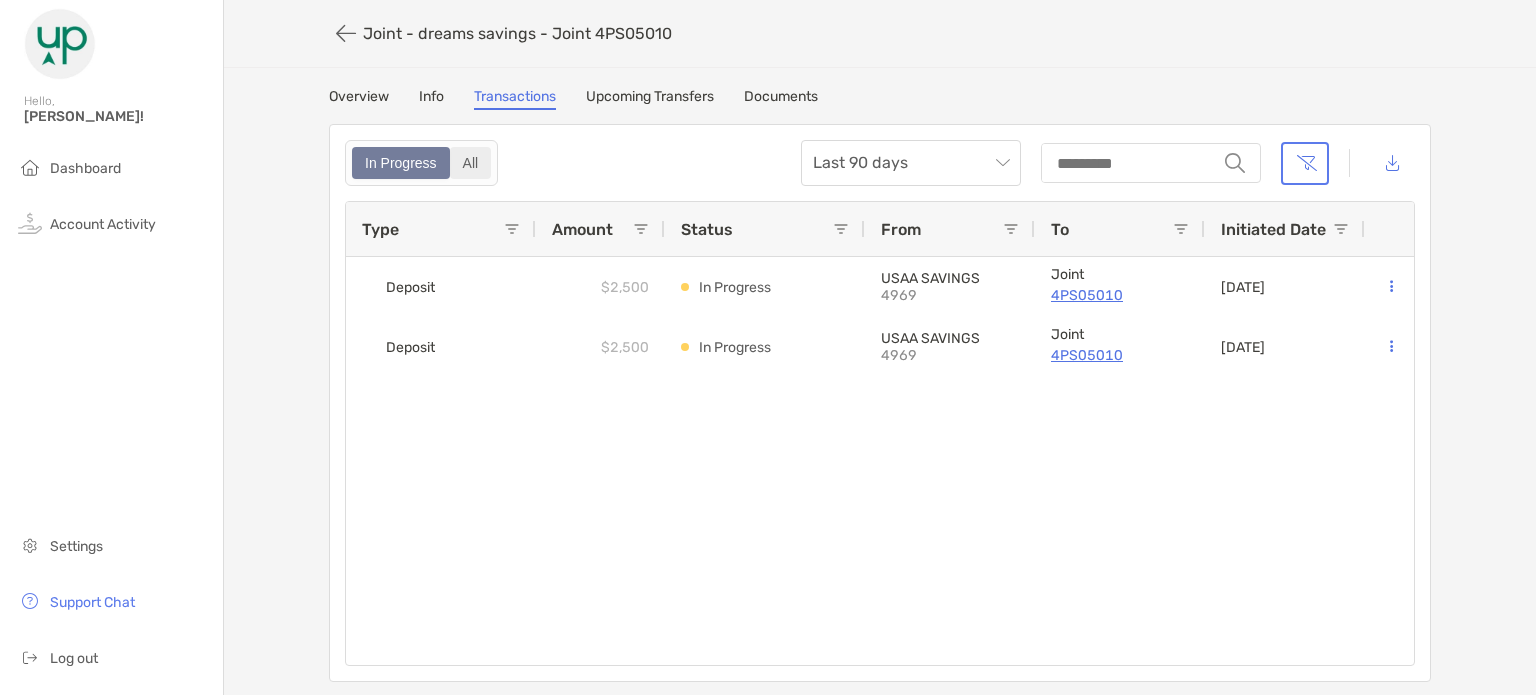 click on "All" at bounding box center (471, 163) 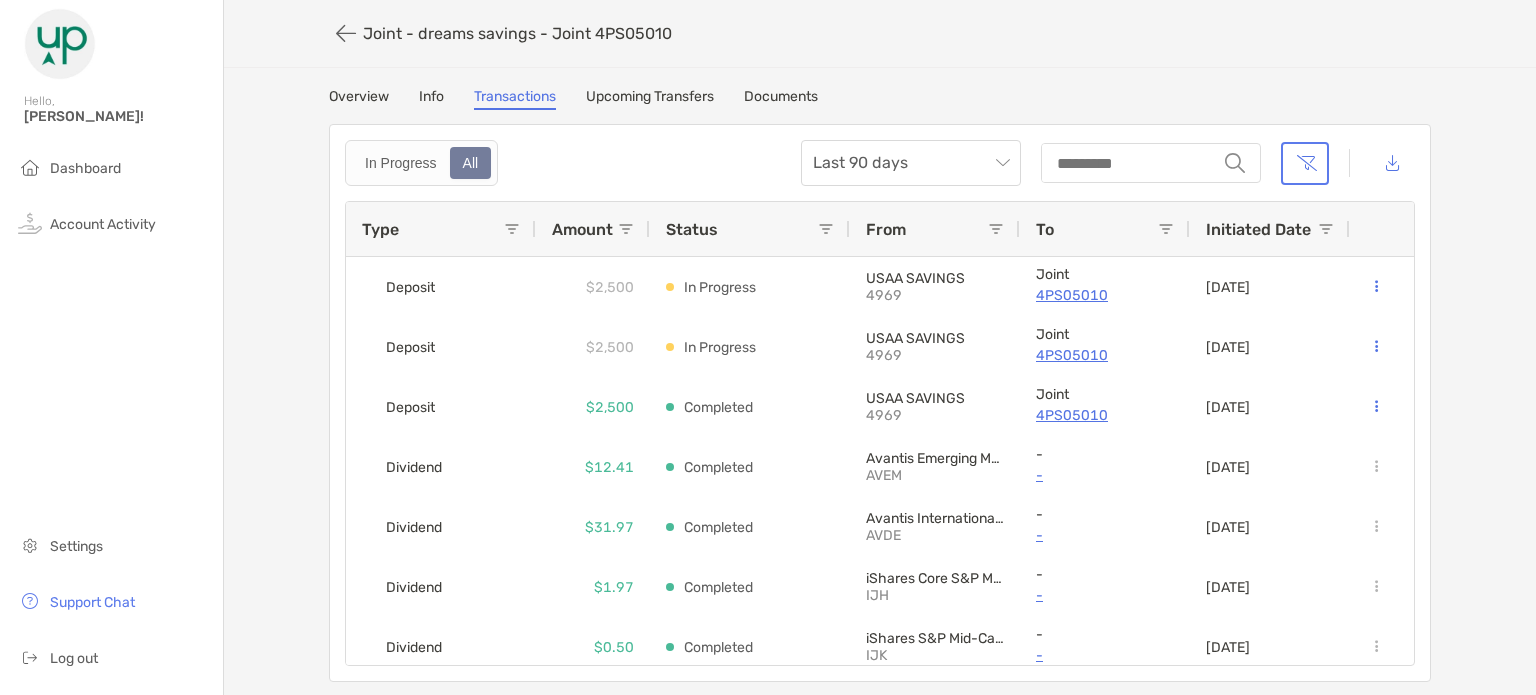 click on "Upcoming Transfers" at bounding box center (650, 99) 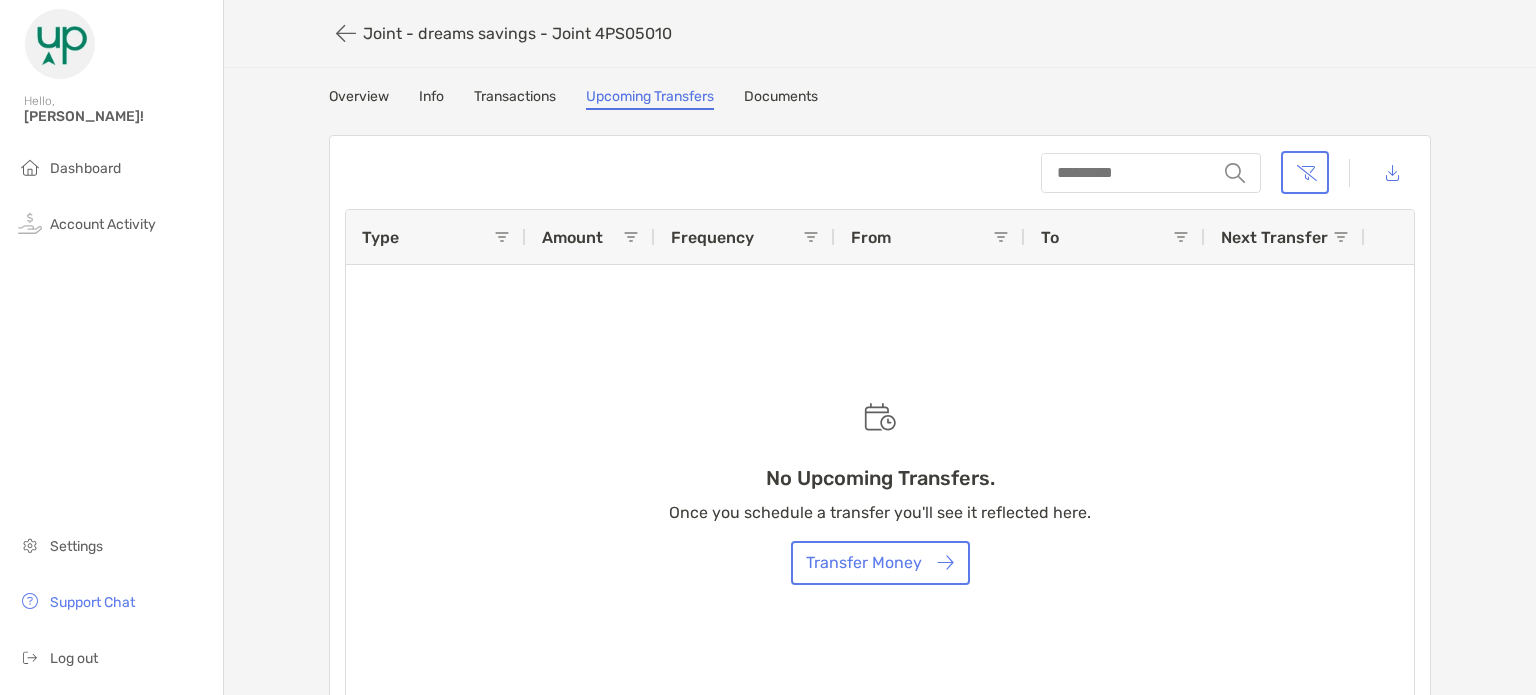 click on "Joint - dreams savings - Joint 4PS05010 Overview Info Transactions Upcoming Transfers Documents string                     Type                                       Amount                                       Frequency                                       From                                       To                                       Next Transfer                                                                                   No Upcoming Transfers. Once you schedule a transfer you'll see it reflected here. Transfer Money             to     of               Page     of" at bounding box center [880, 360] 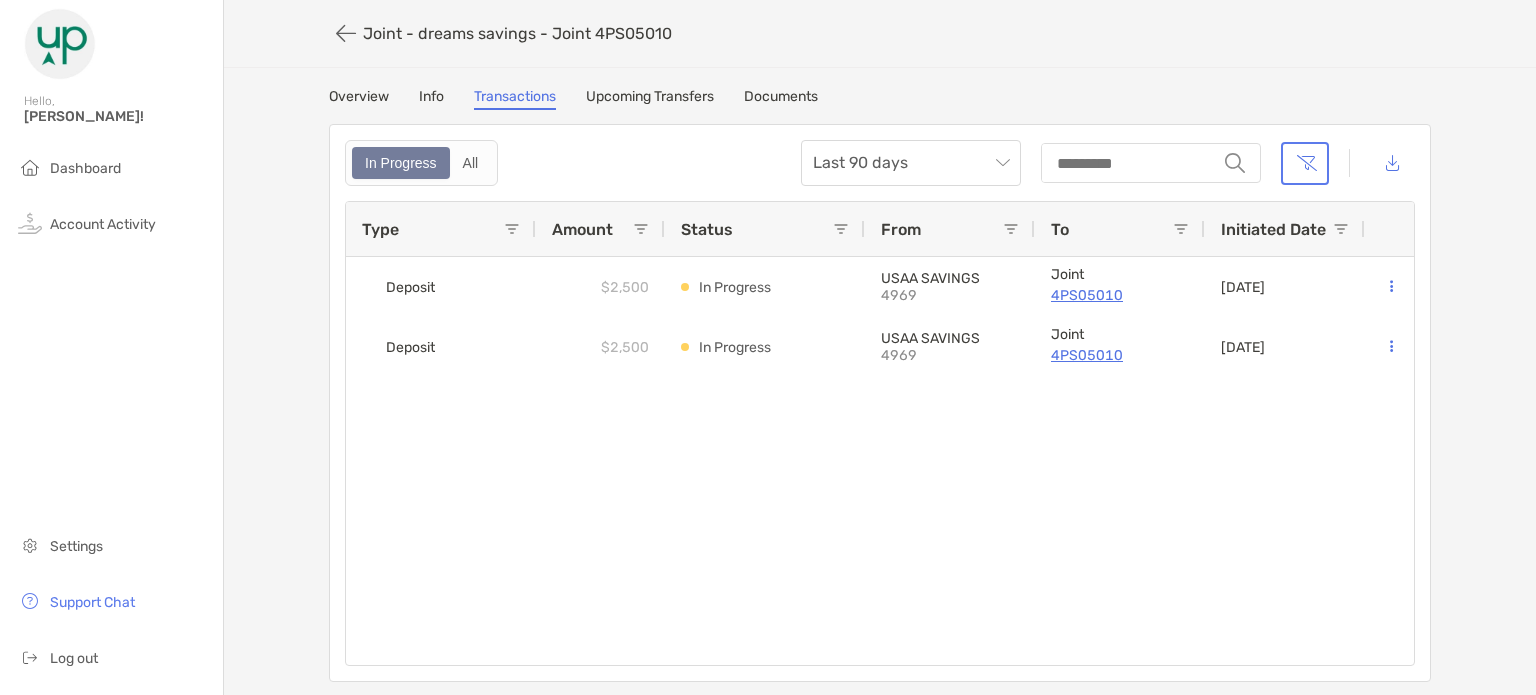 click on "Upcoming Transfers" at bounding box center [650, 99] 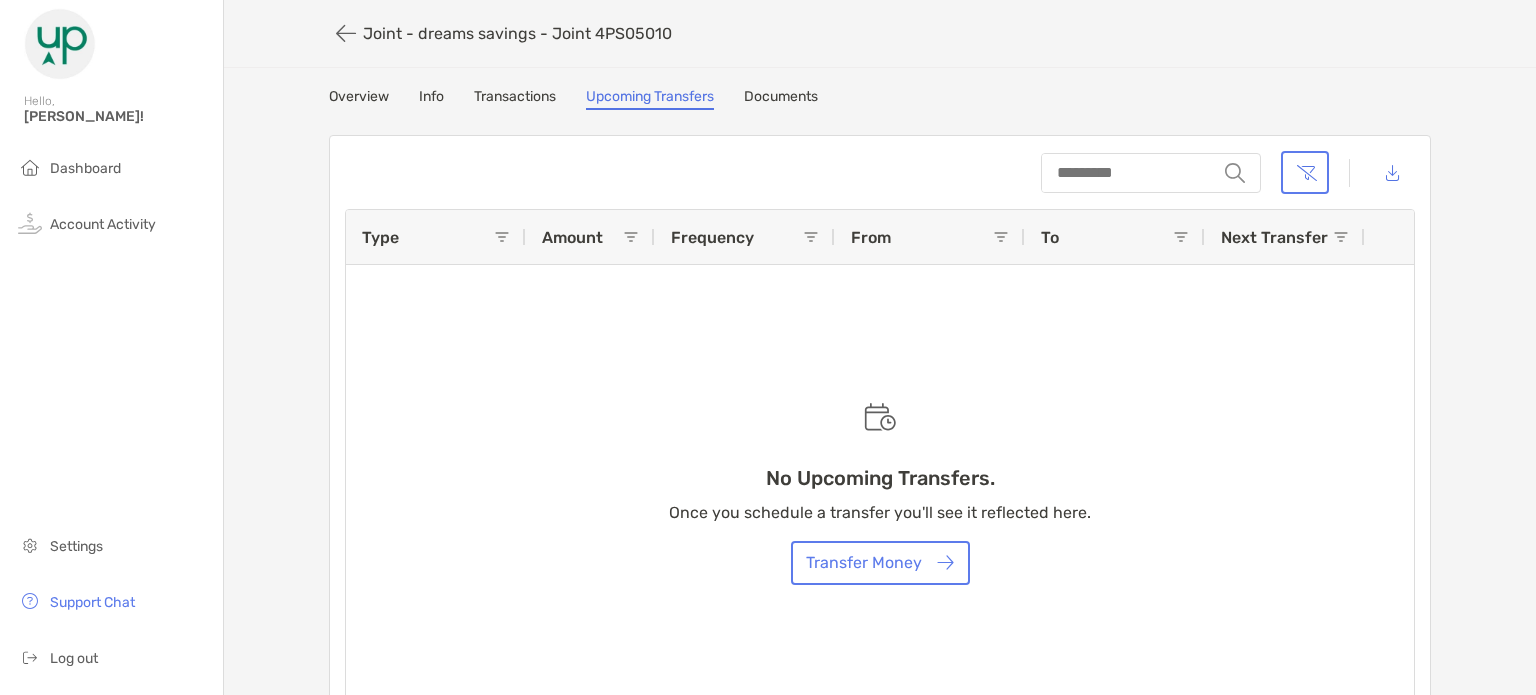 click on "Transactions" at bounding box center (515, 99) 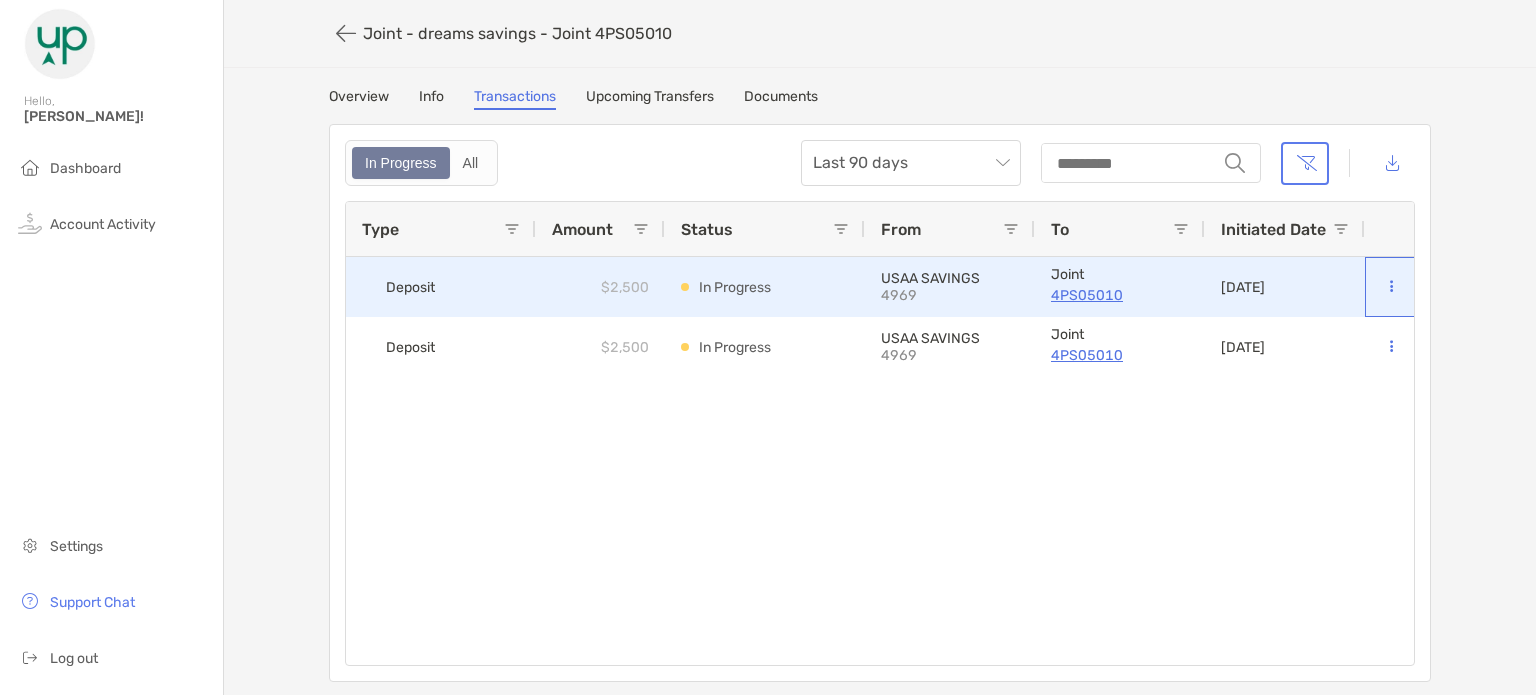 click at bounding box center (1391, 287) 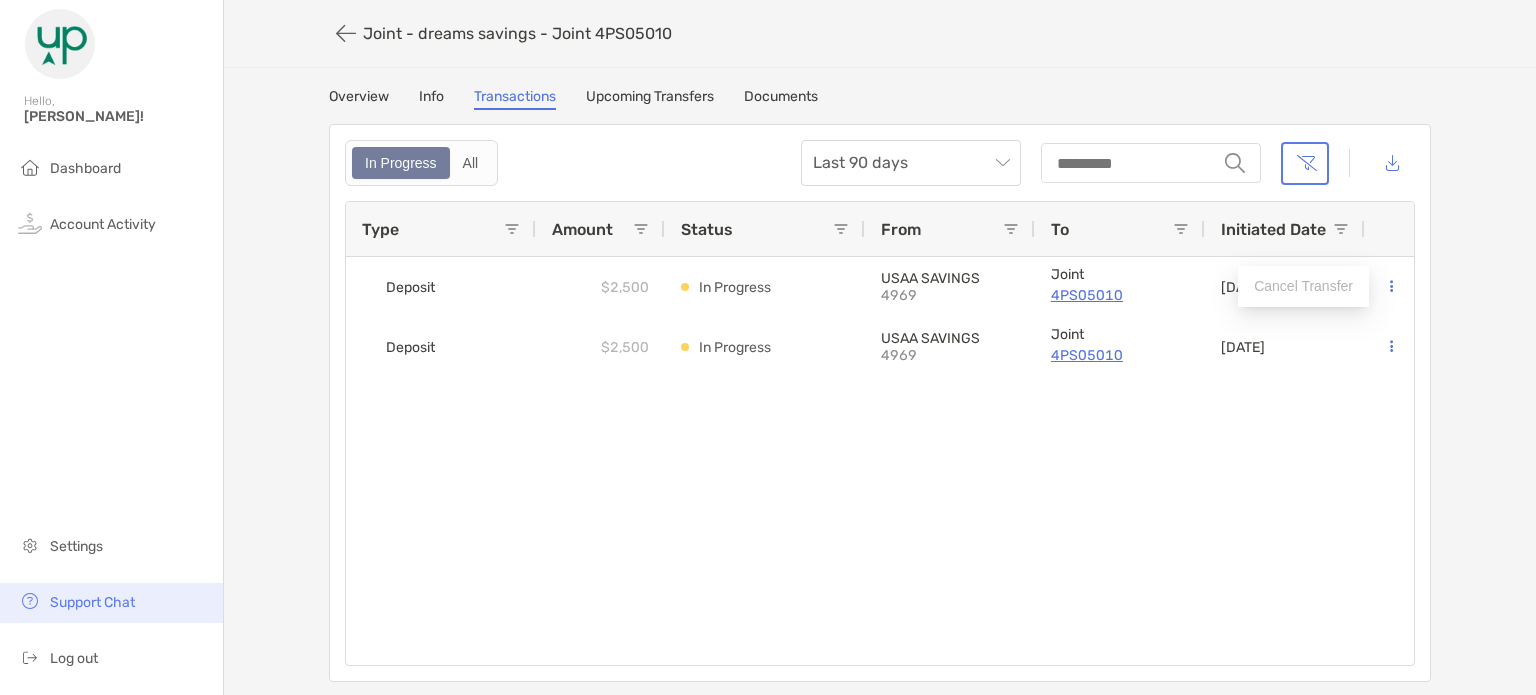 click on "Support Chat" at bounding box center (92, 602) 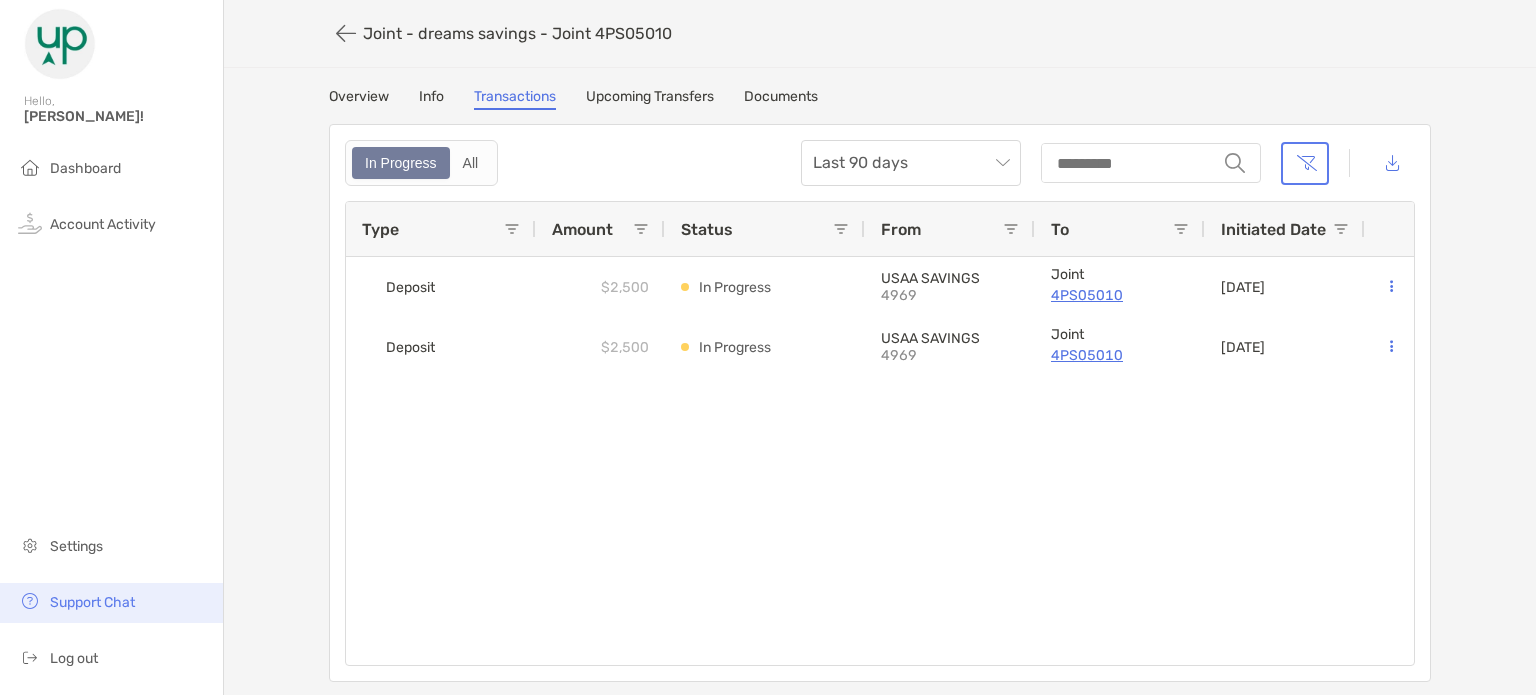 click on "Support Chat" at bounding box center (92, 602) 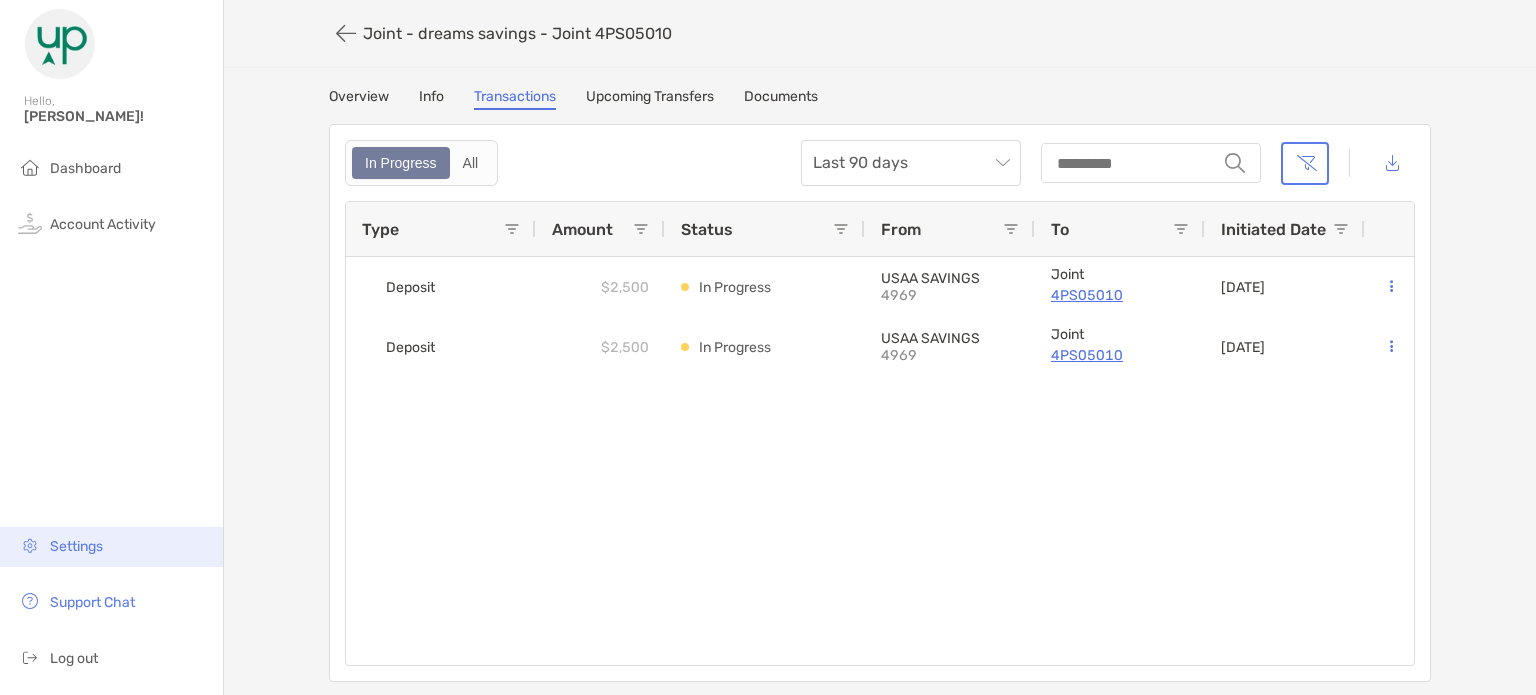 click on "Settings" at bounding box center (76, 546) 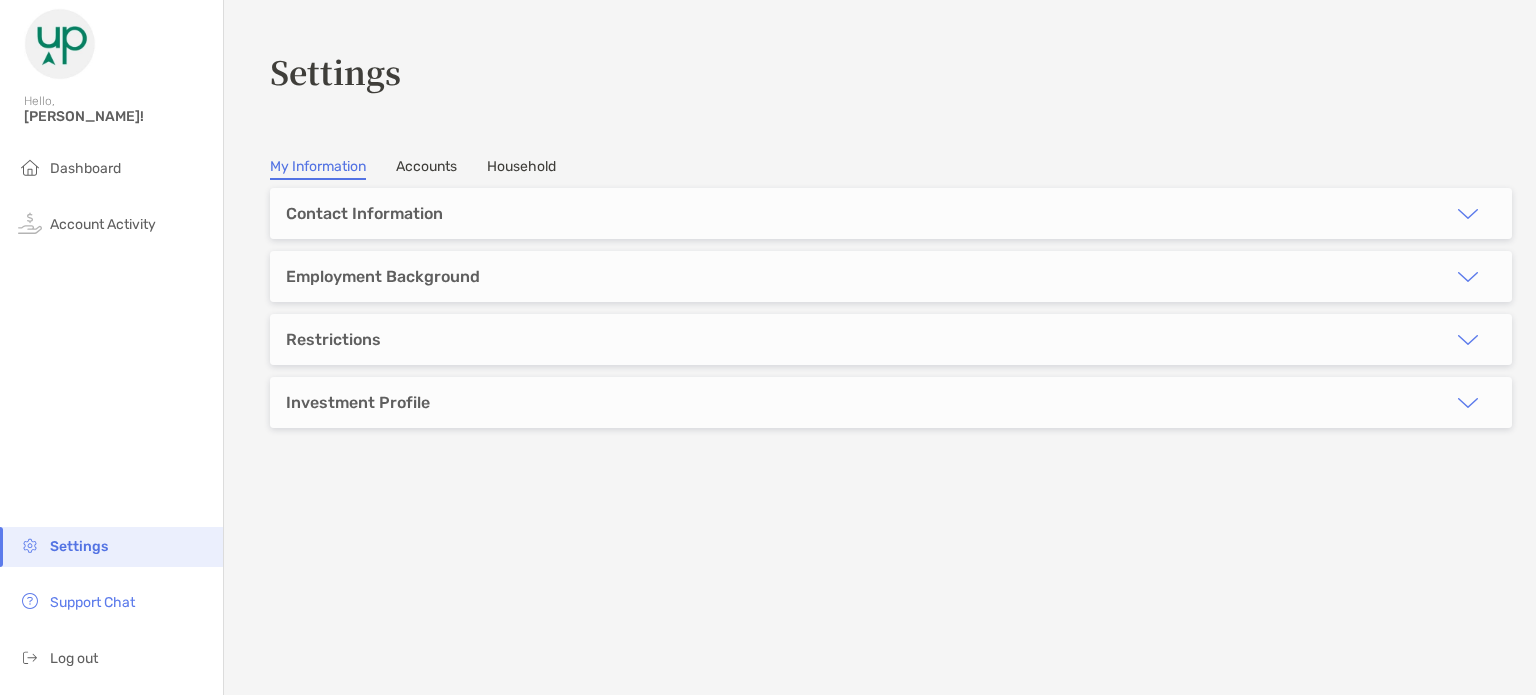 click on "Household" at bounding box center [521, 169] 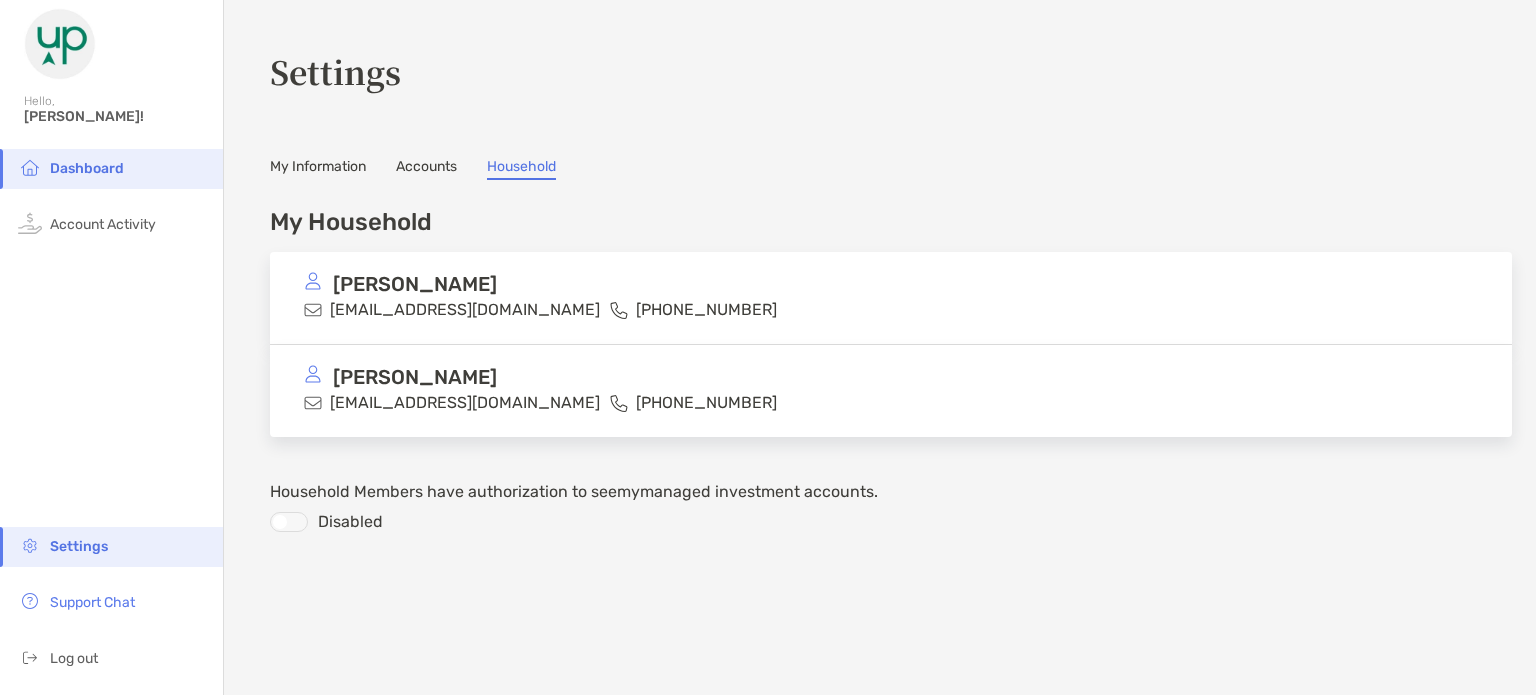 click on "Jennifer Maggs" at bounding box center [605, 377] 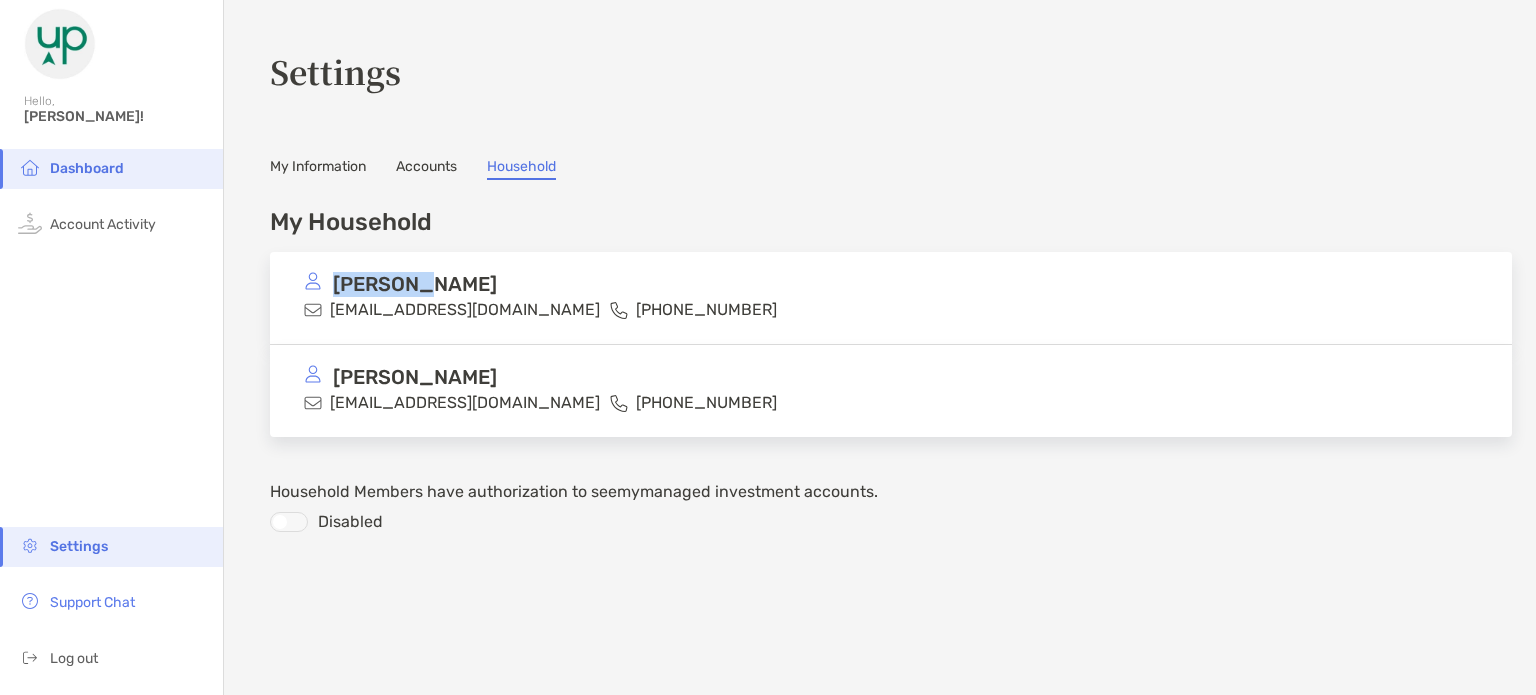 click on "Michael Maggs" at bounding box center [415, 284] 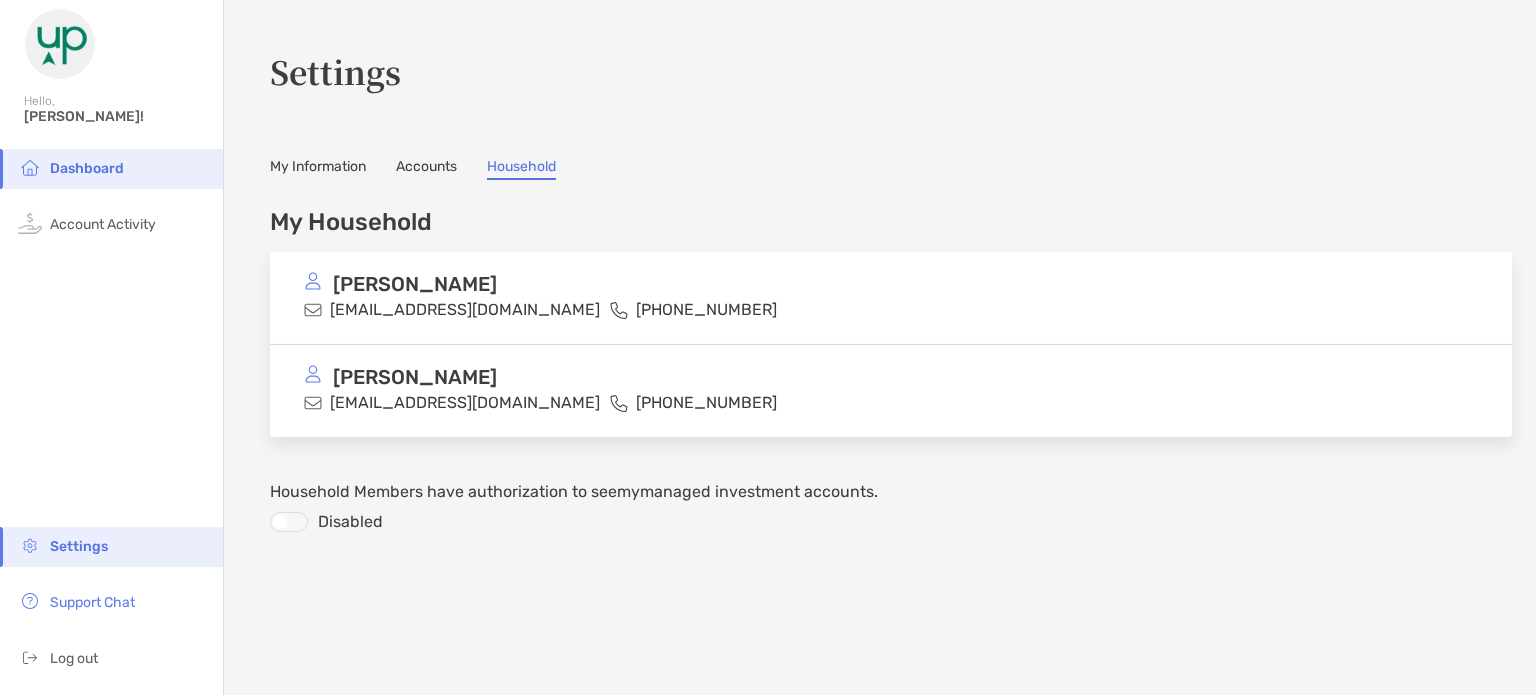 click on "(208) 991-8127" at bounding box center (706, 402) 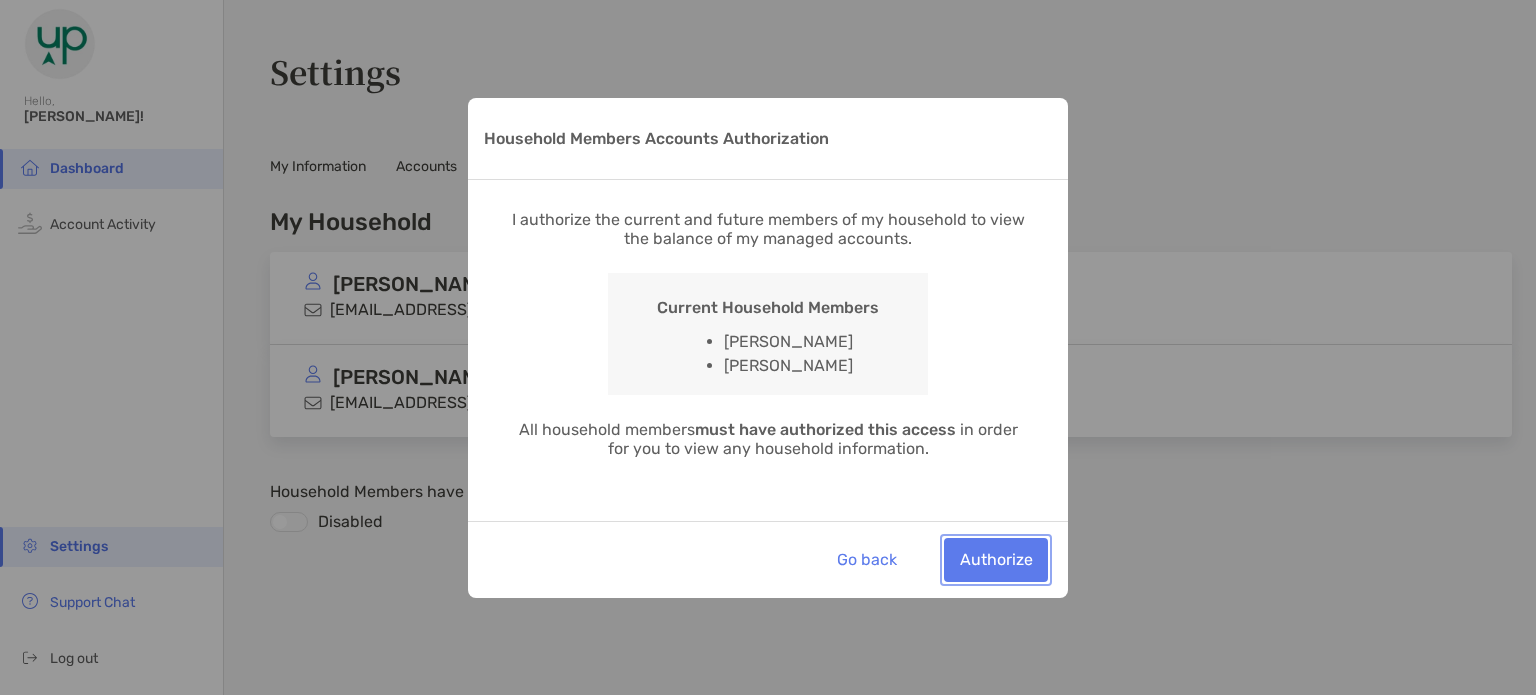 click on "Authorize" at bounding box center [996, 560] 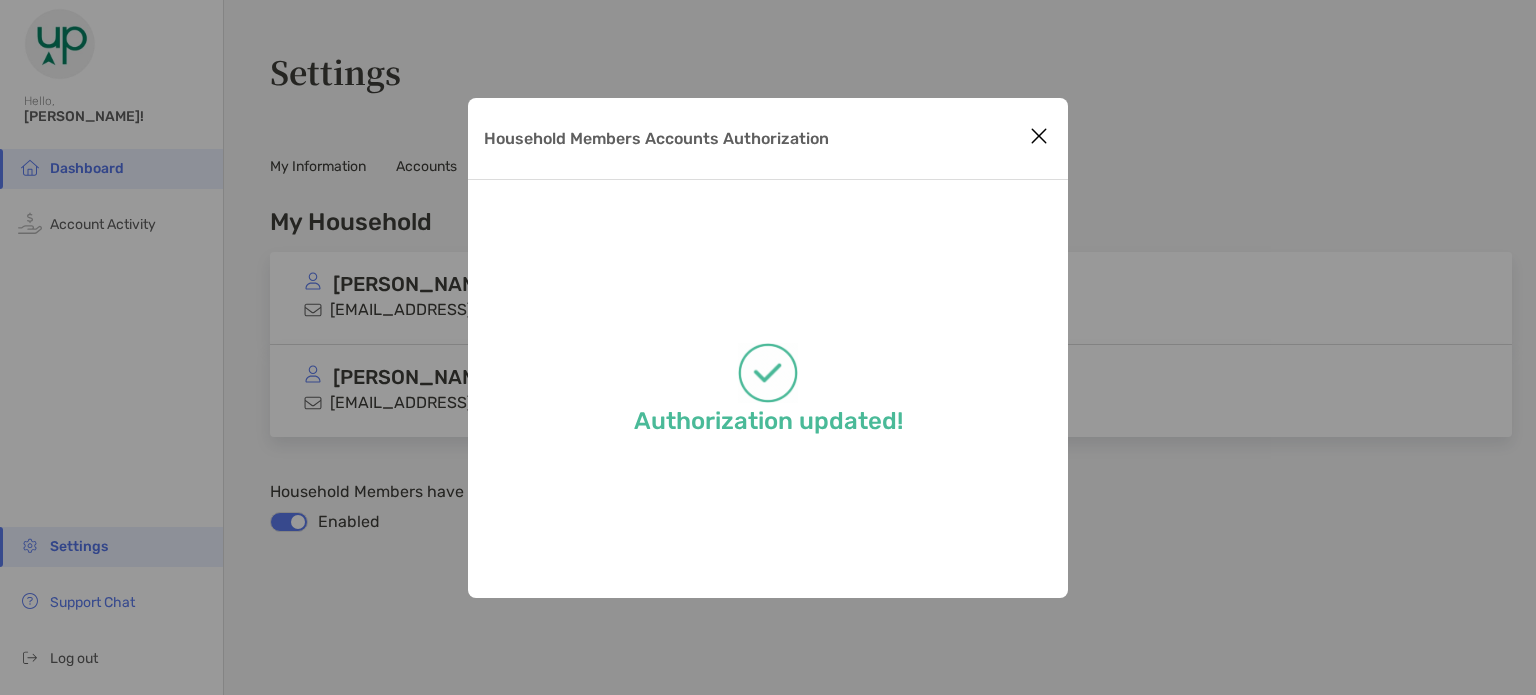 click at bounding box center [1039, 136] 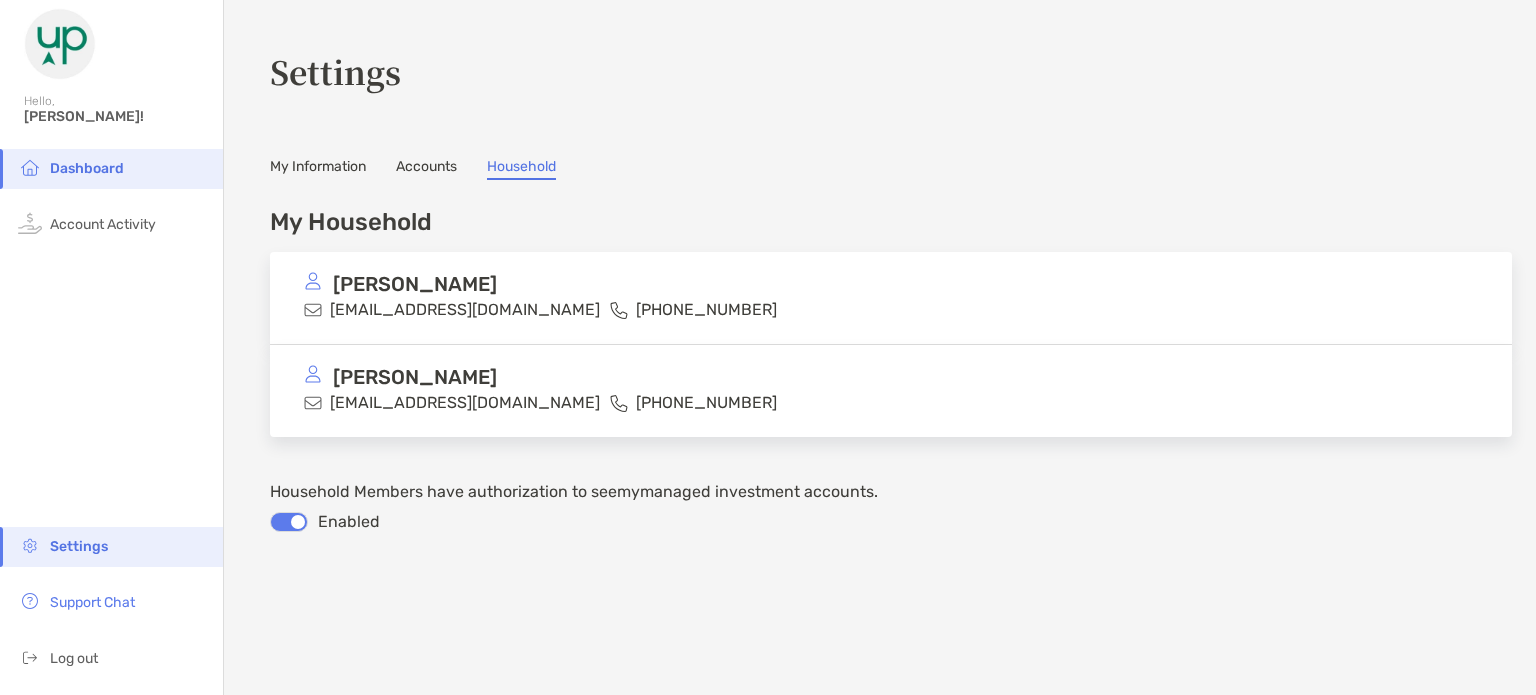 click on "(208) 991-8127" at bounding box center (706, 402) 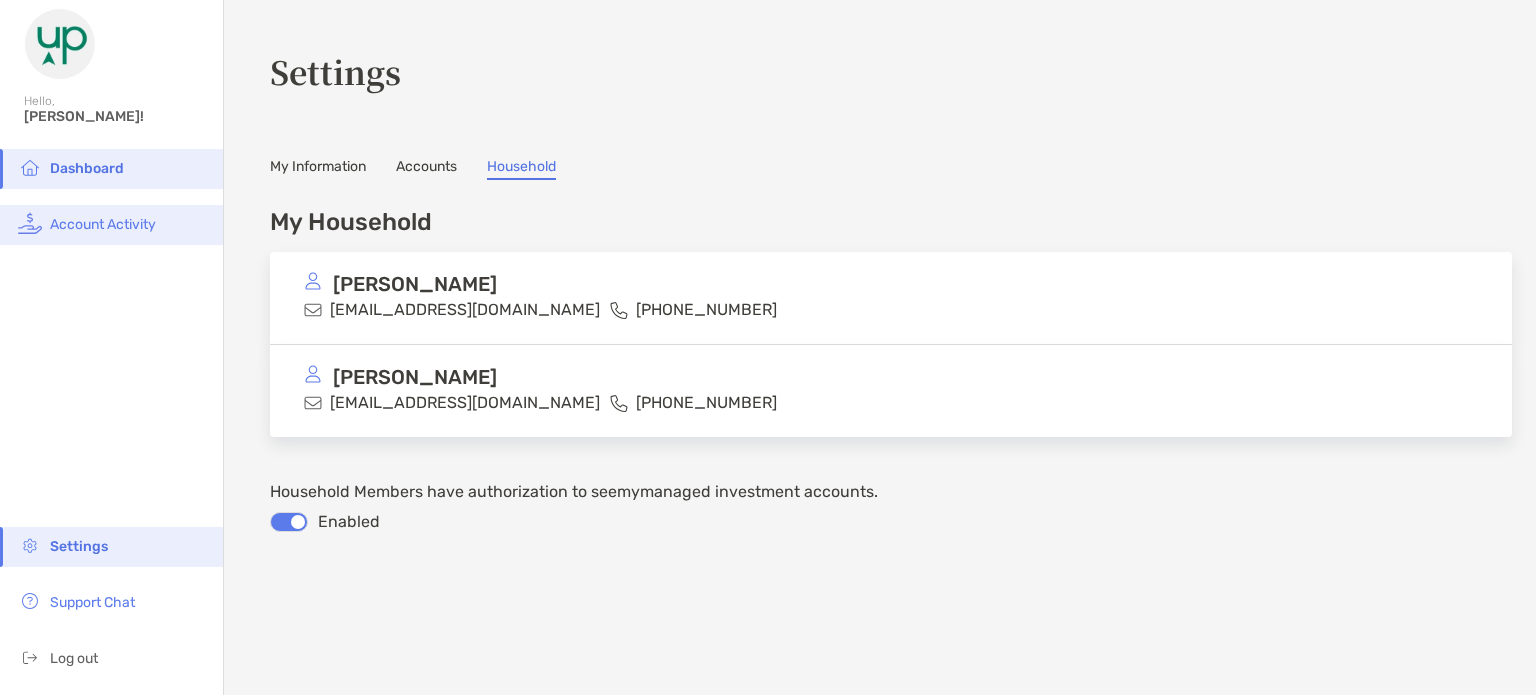 click on "Account Activity" at bounding box center [103, 224] 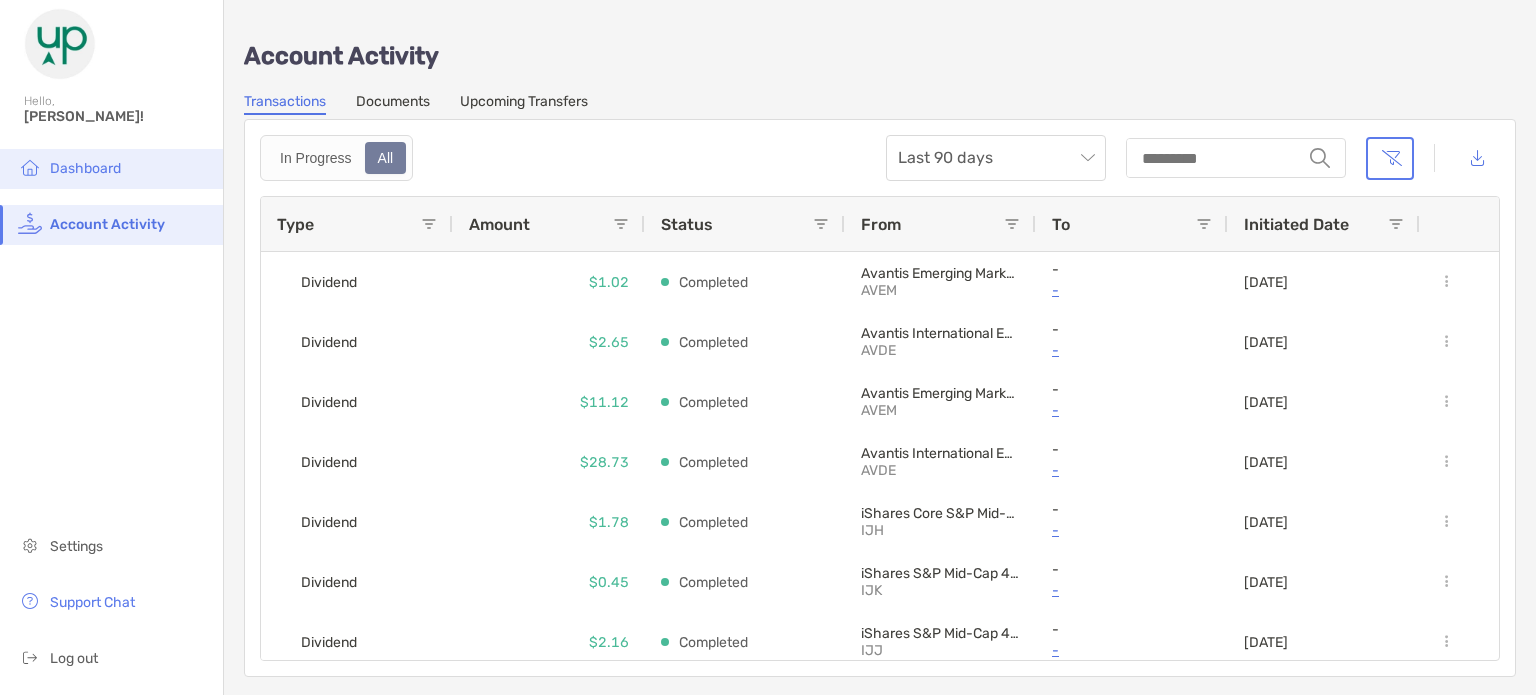 click on "Dashboard" at bounding box center [85, 168] 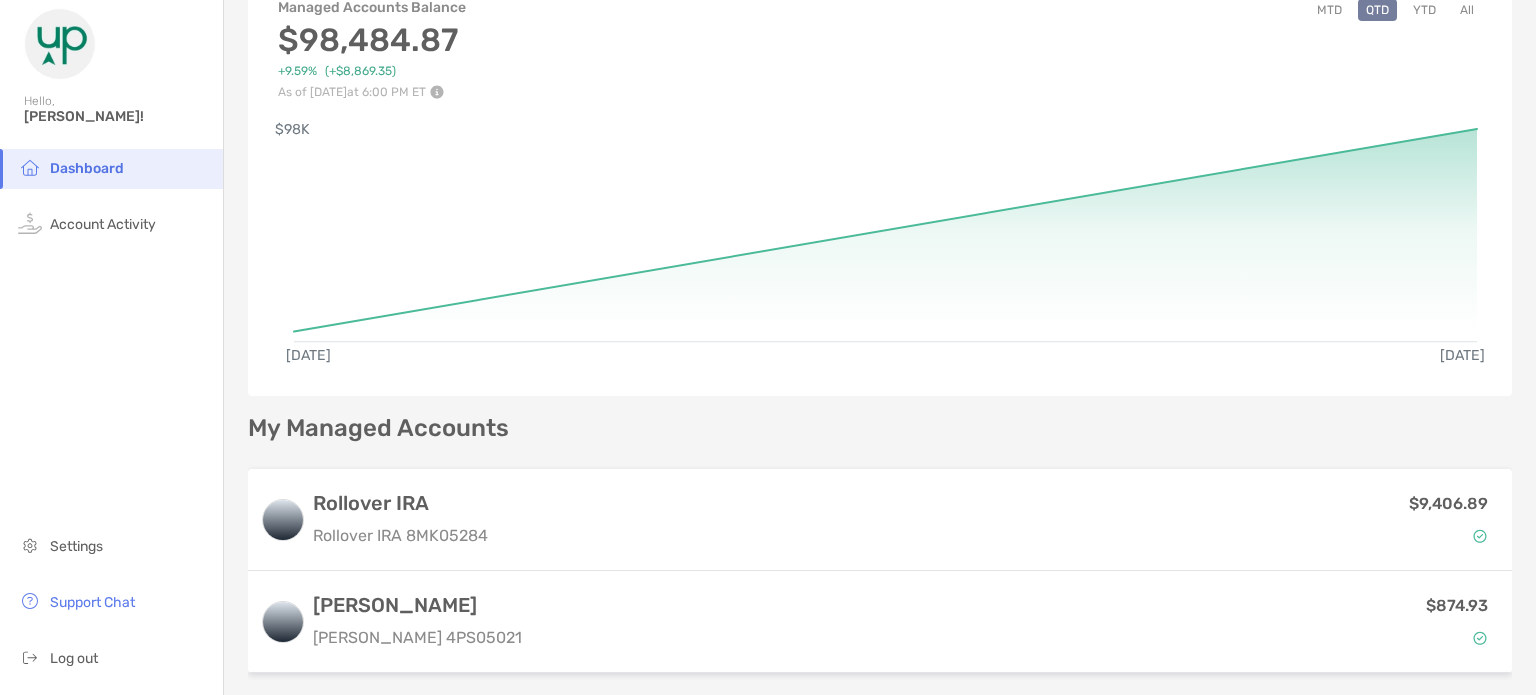 scroll, scrollTop: 126, scrollLeft: 0, axis: vertical 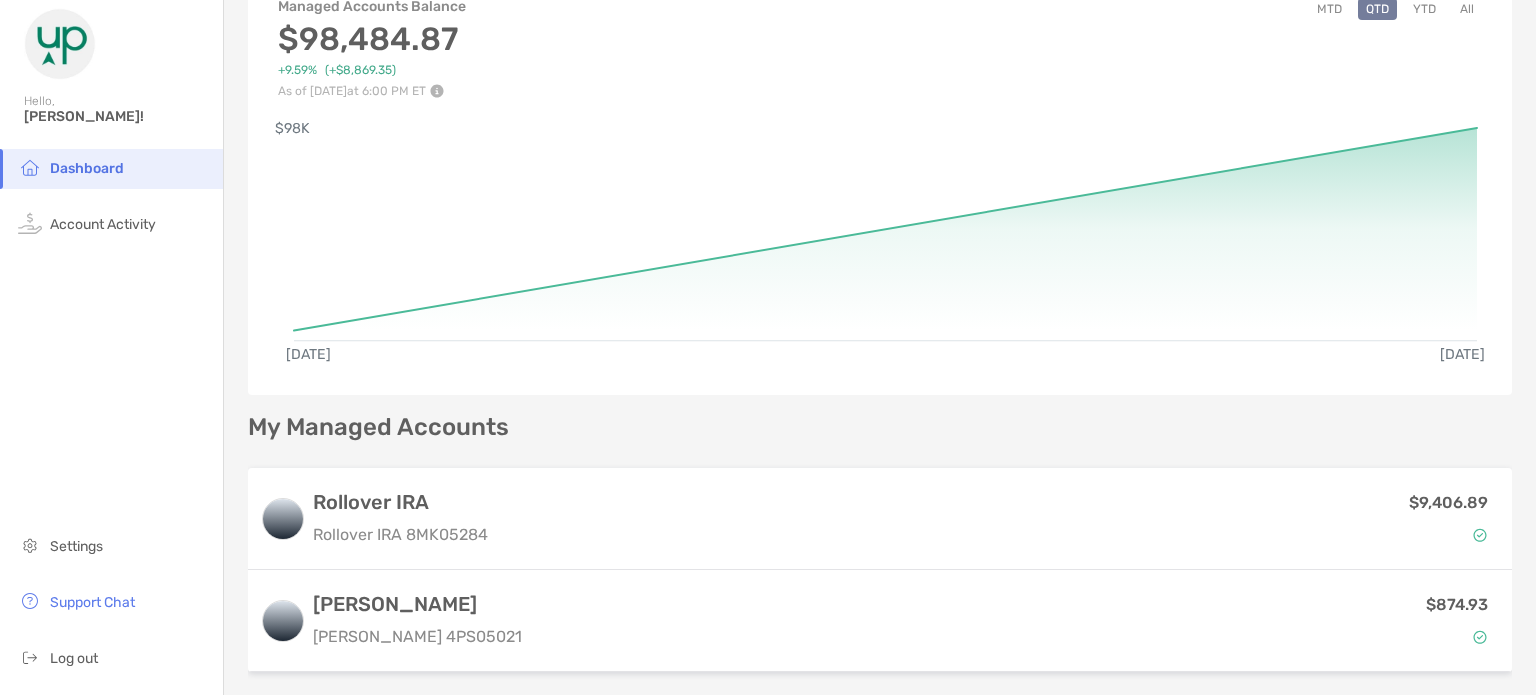 click on "All" at bounding box center (1467, 9) 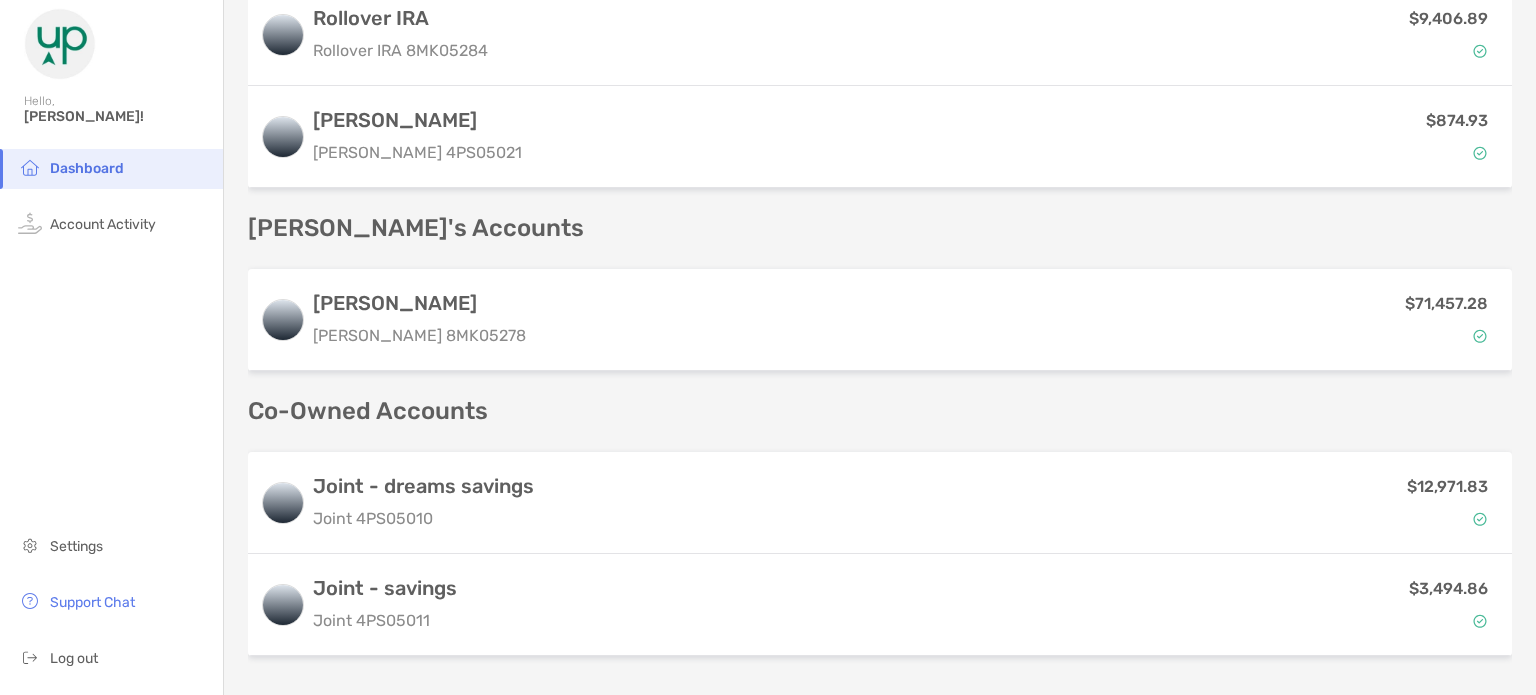 scroll, scrollTop: 620, scrollLeft: 0, axis: vertical 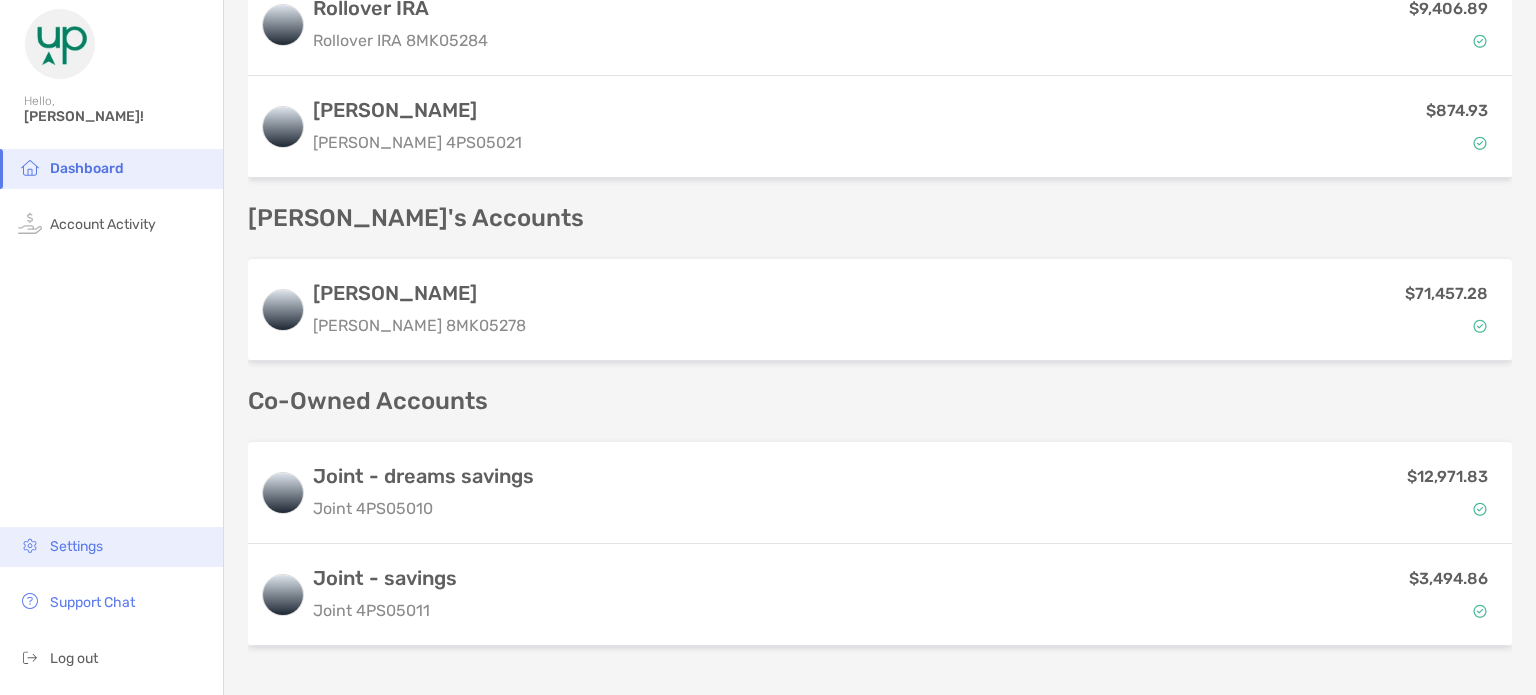 click on "Settings" at bounding box center [76, 546] 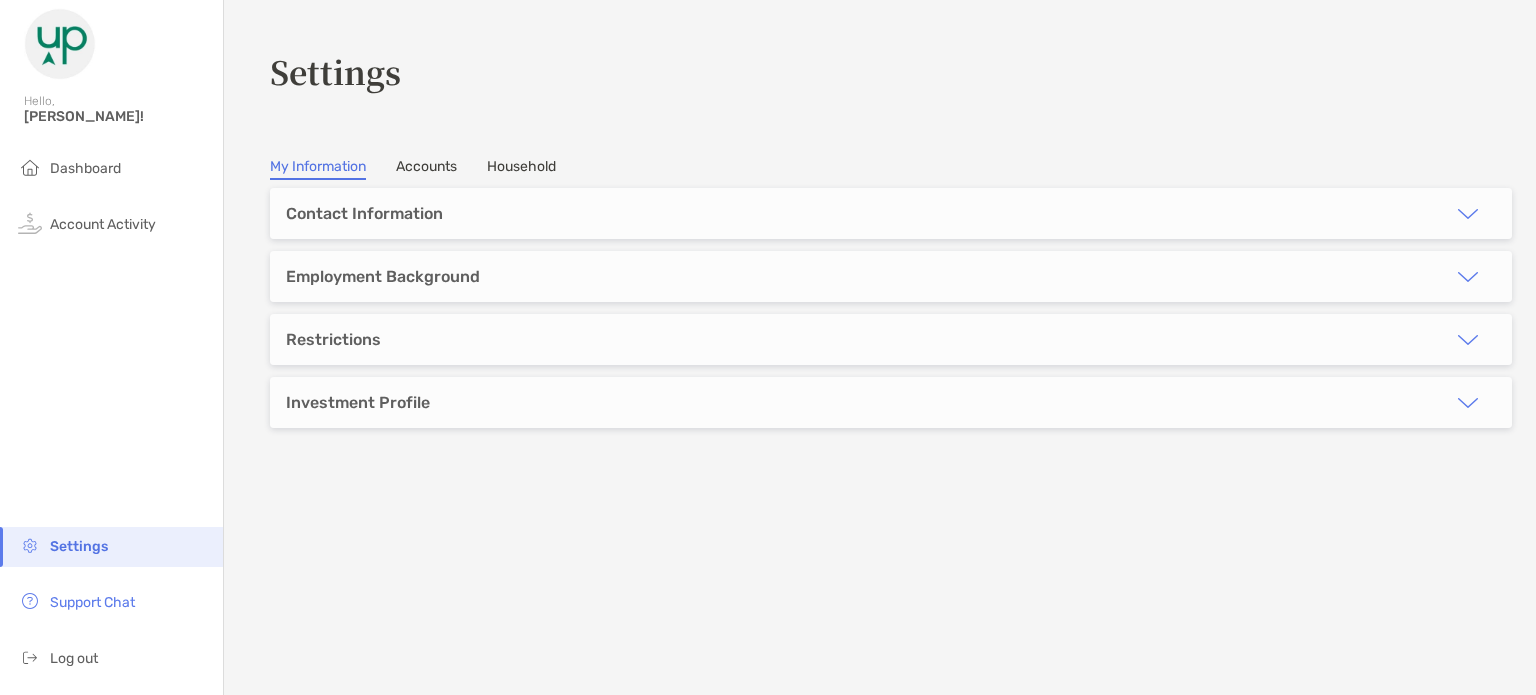 type on "********" 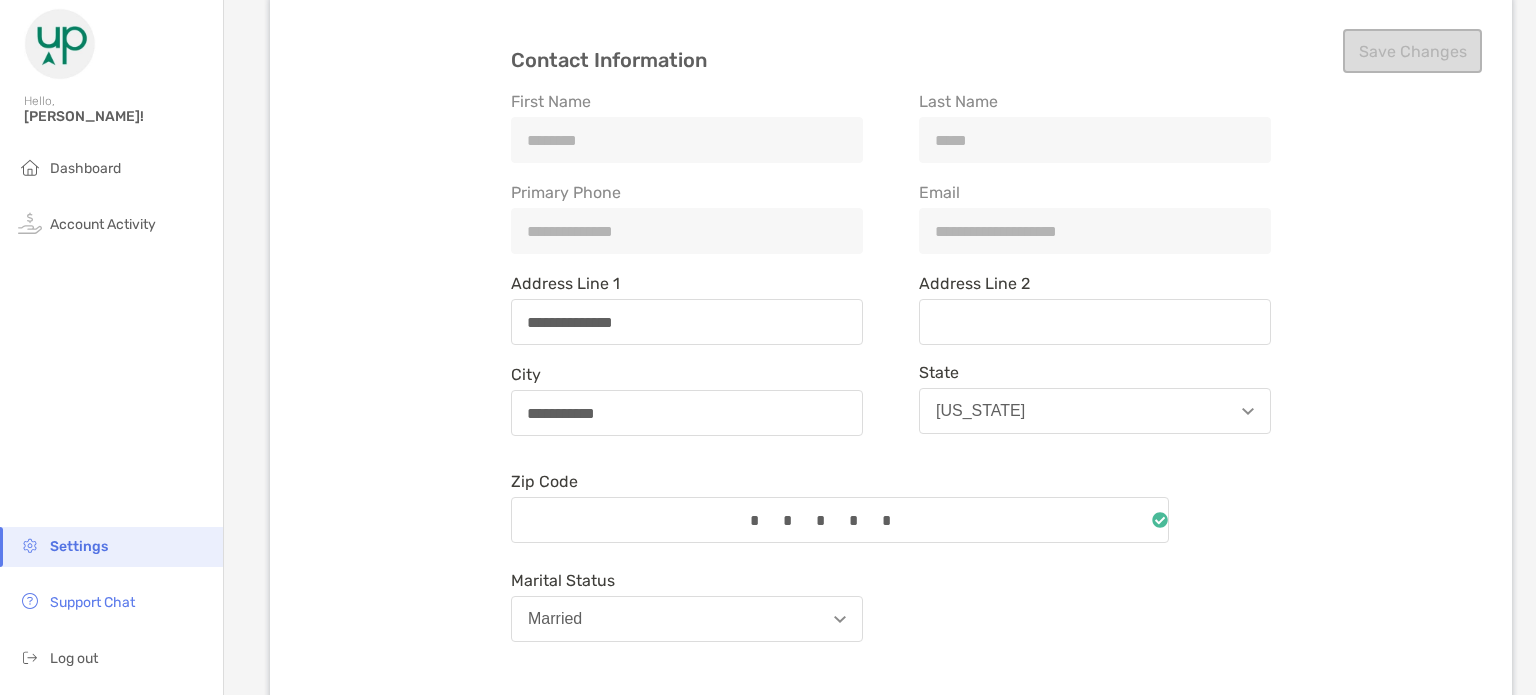 scroll, scrollTop: 258, scrollLeft: 0, axis: vertical 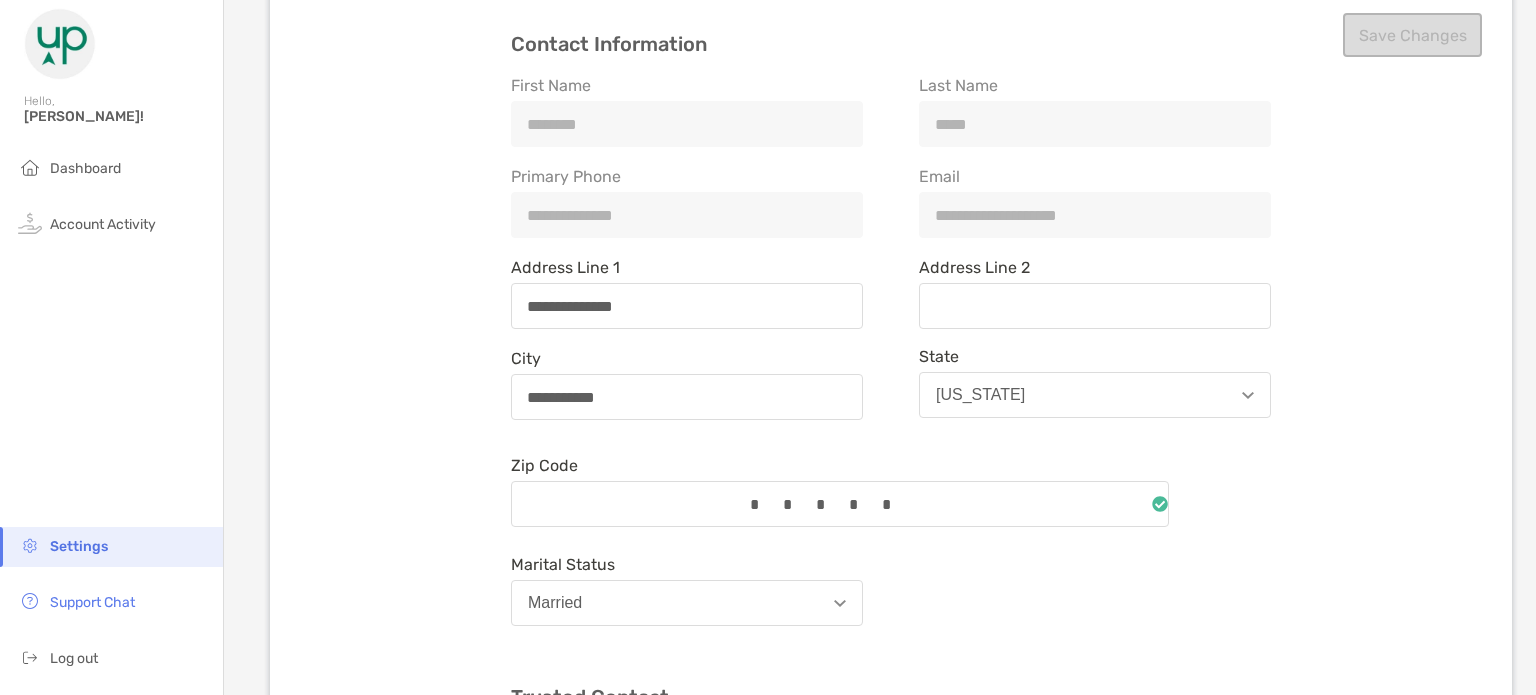 click on "**********" at bounding box center [1095, 215] 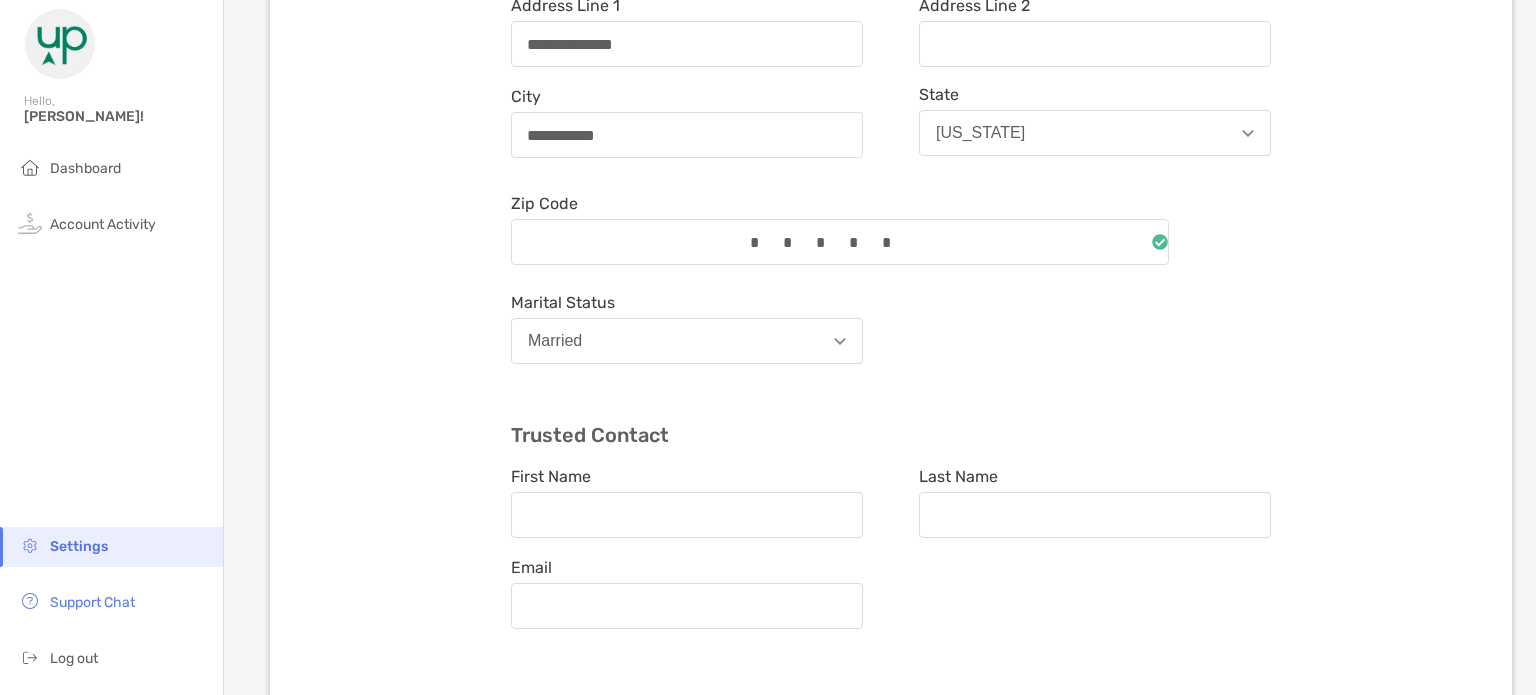 scroll, scrollTop: 532, scrollLeft: 0, axis: vertical 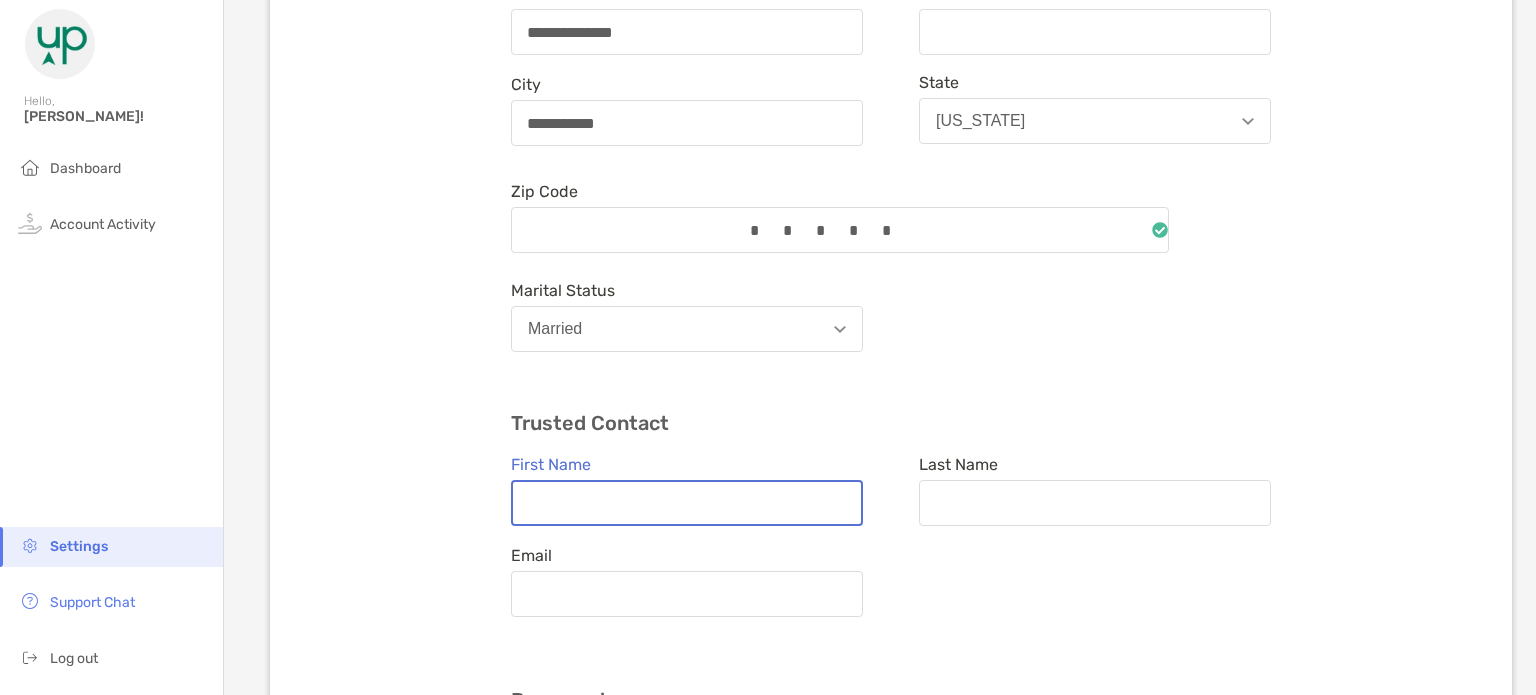 click on "First Name" at bounding box center (687, 503) 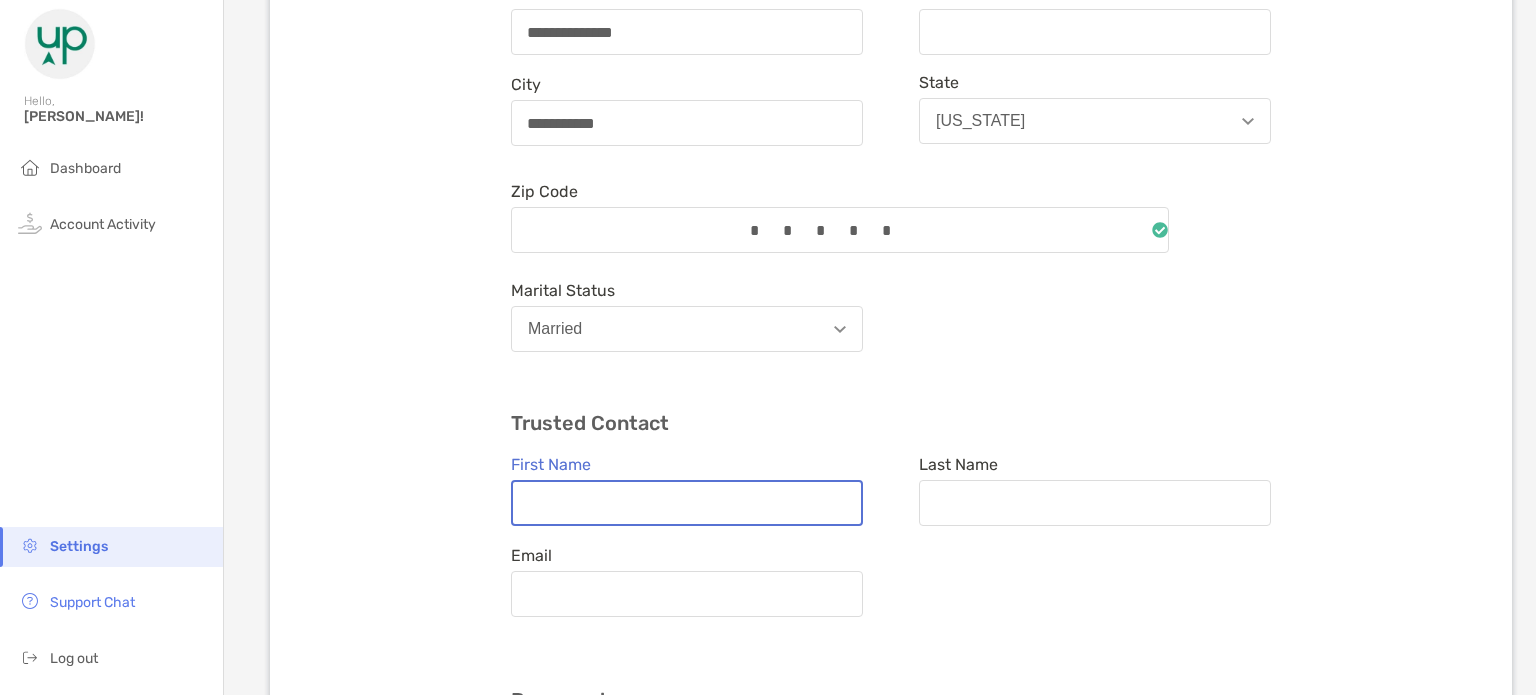 type on "**********" 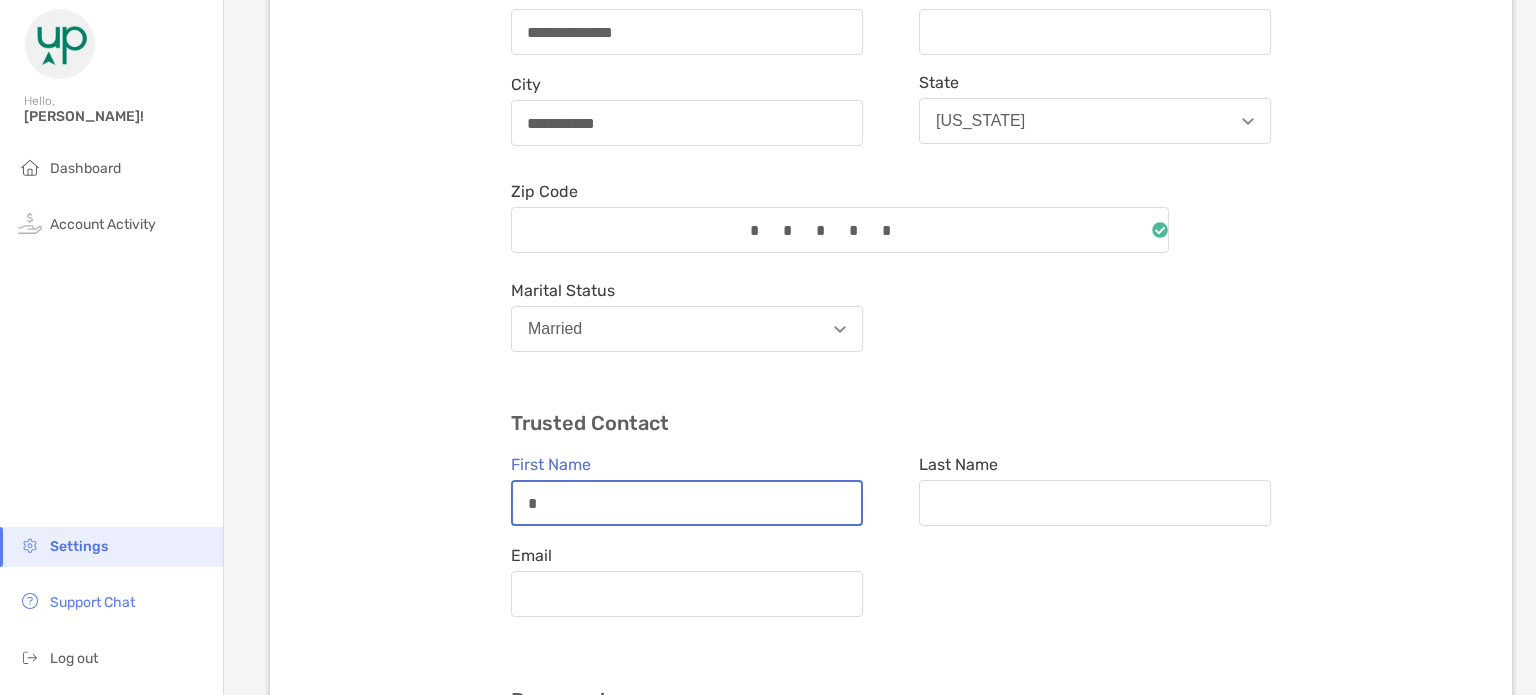 type on "**********" 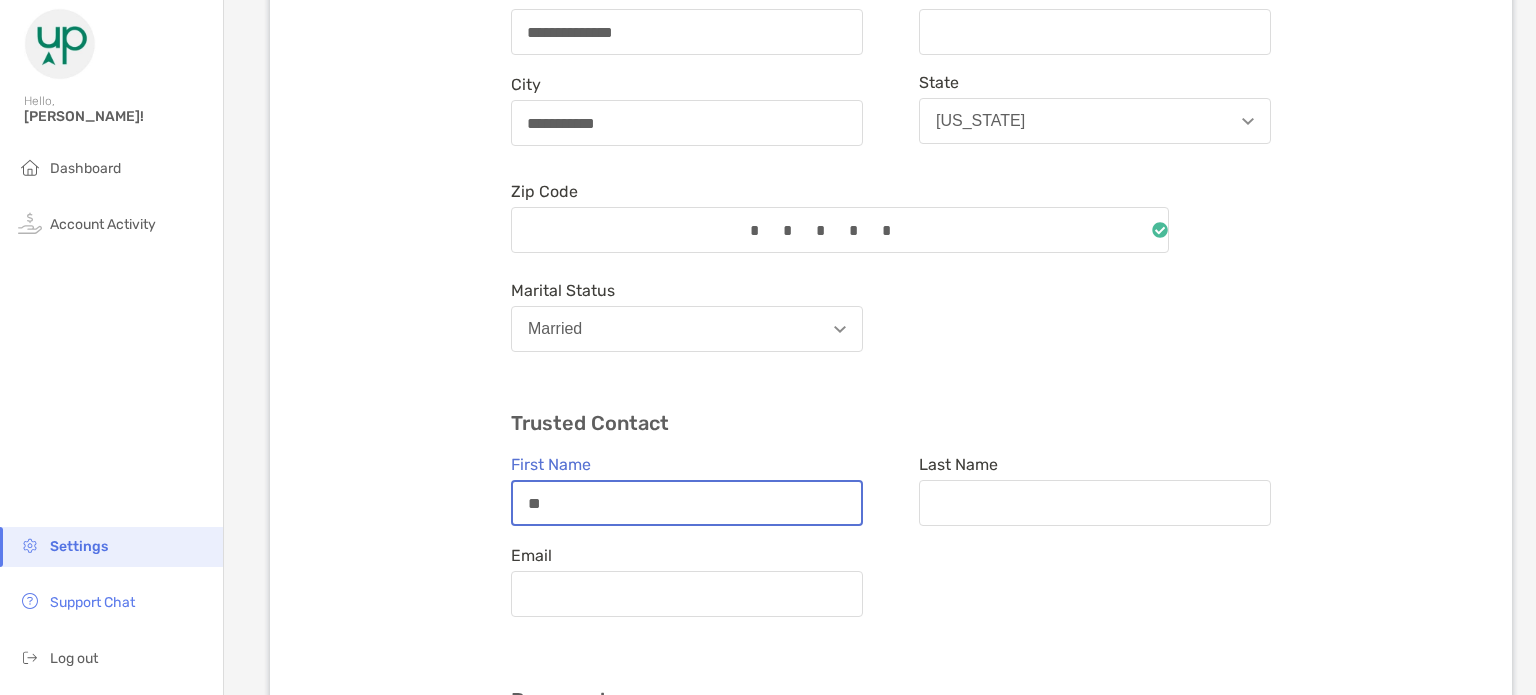 type on "**********" 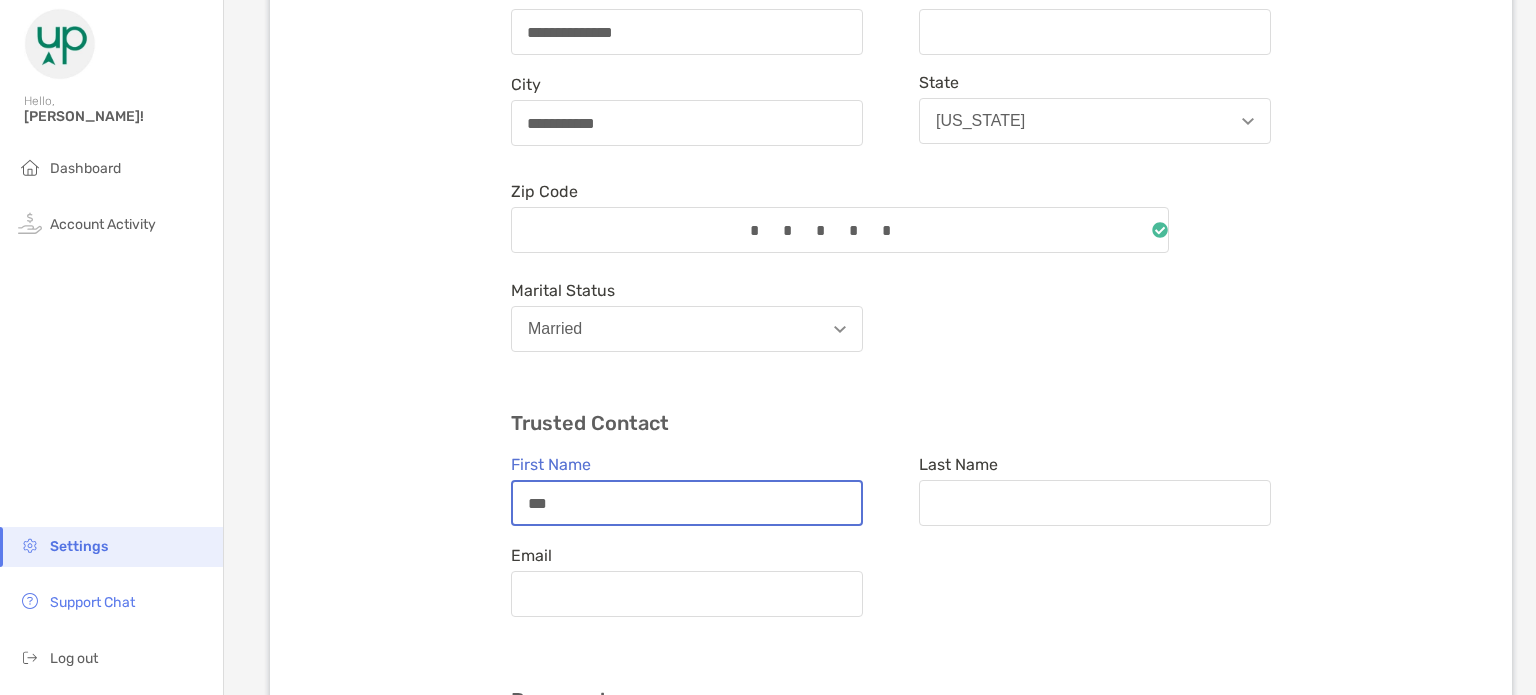 type on "**********" 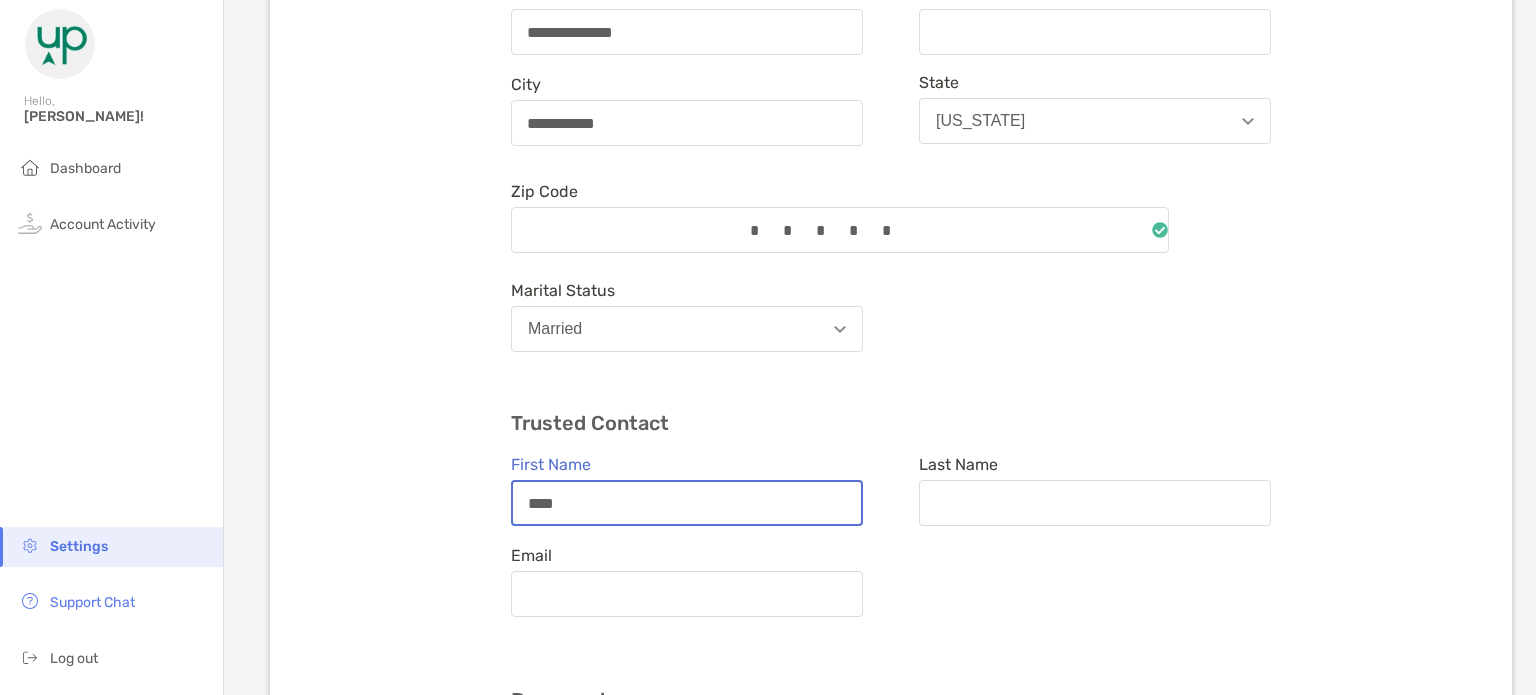 type on "**********" 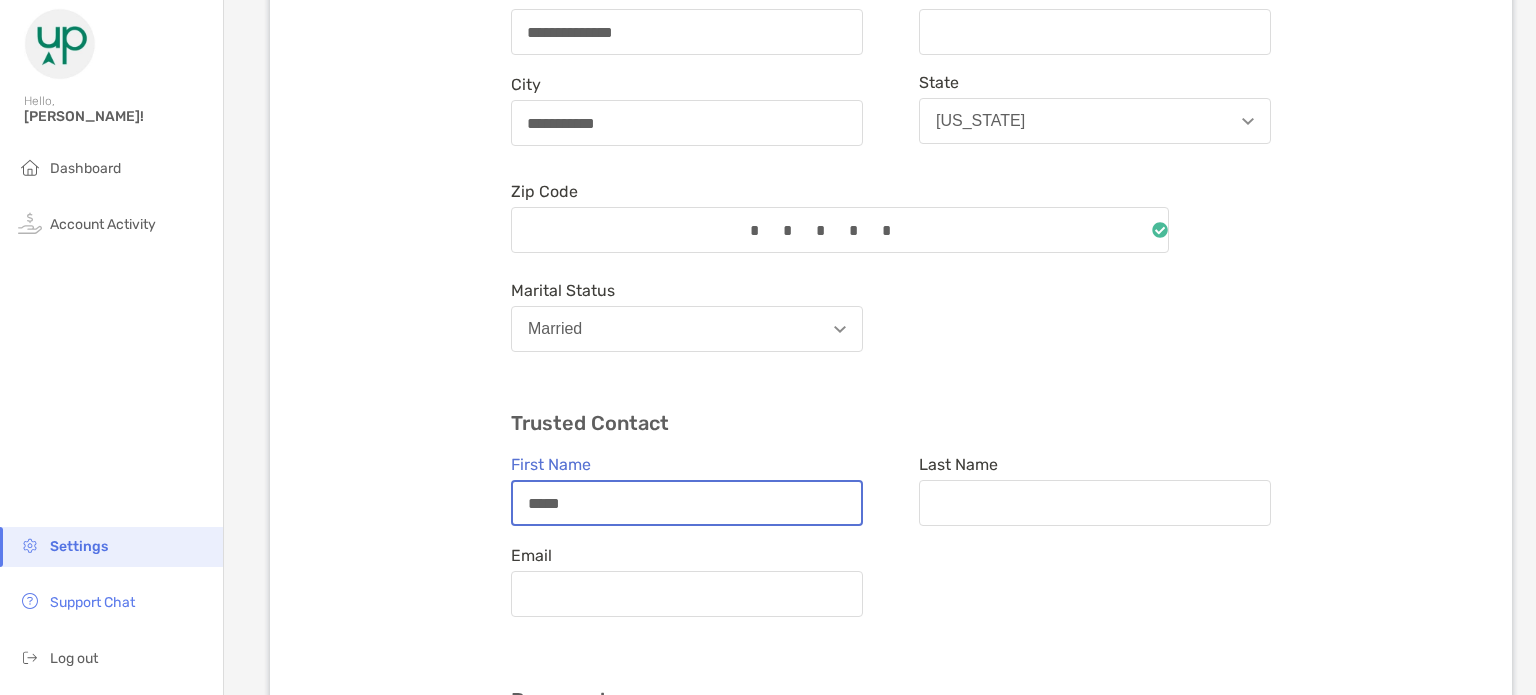 type on "**********" 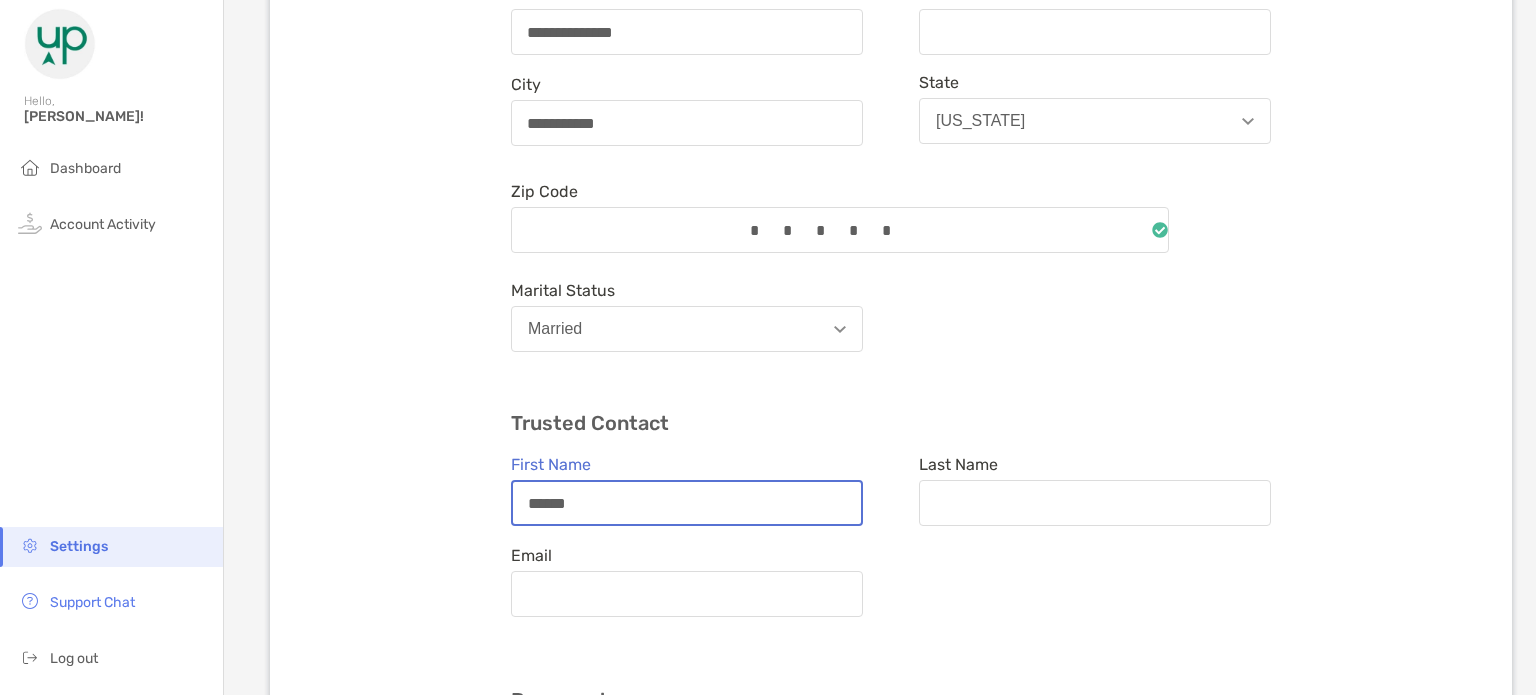 type on "**********" 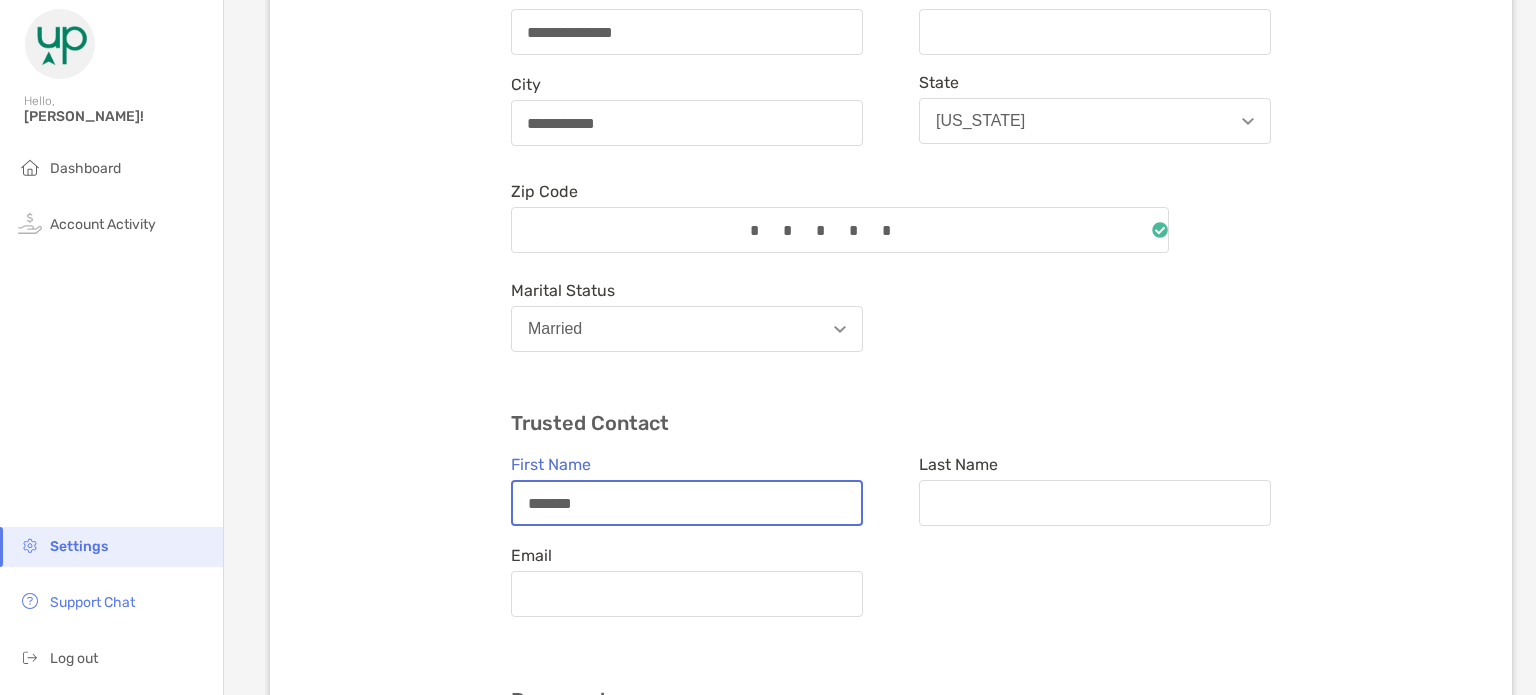 type on "*******" 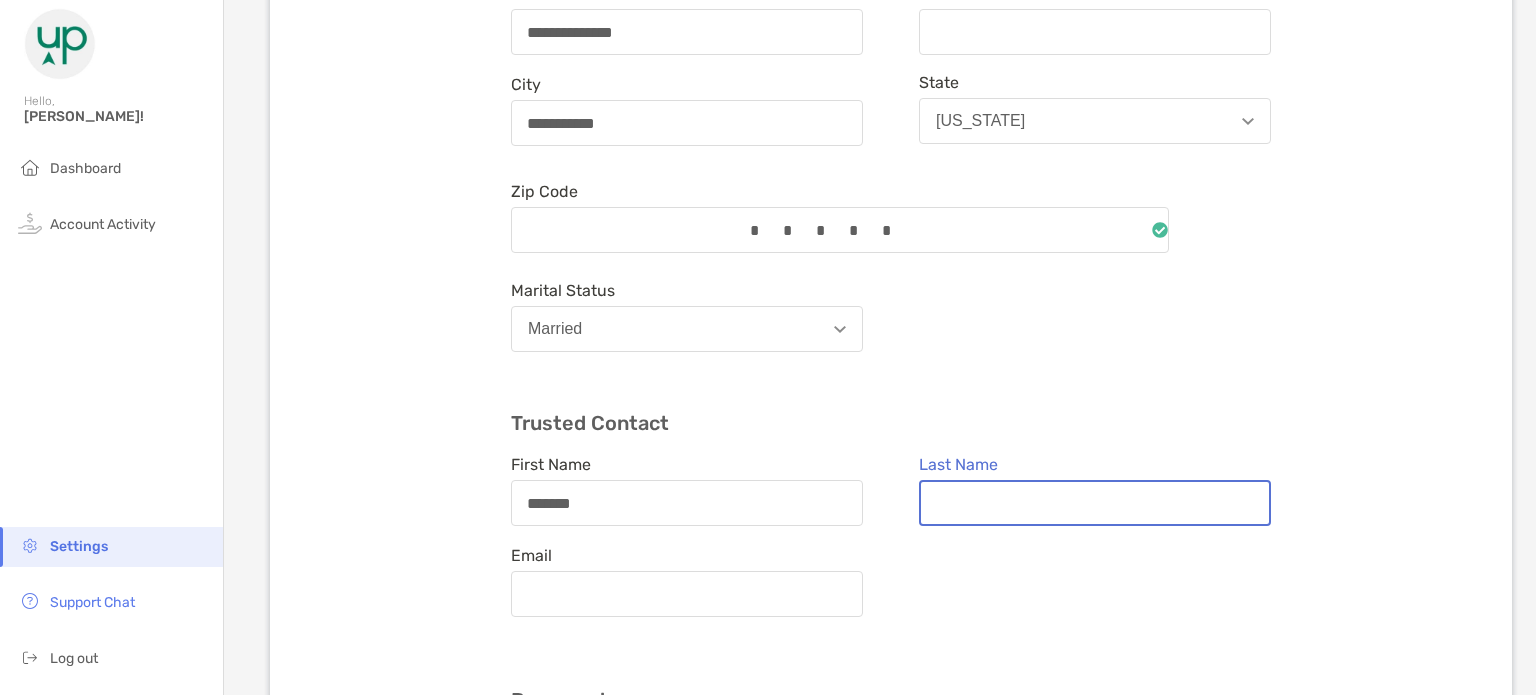 type on "**********" 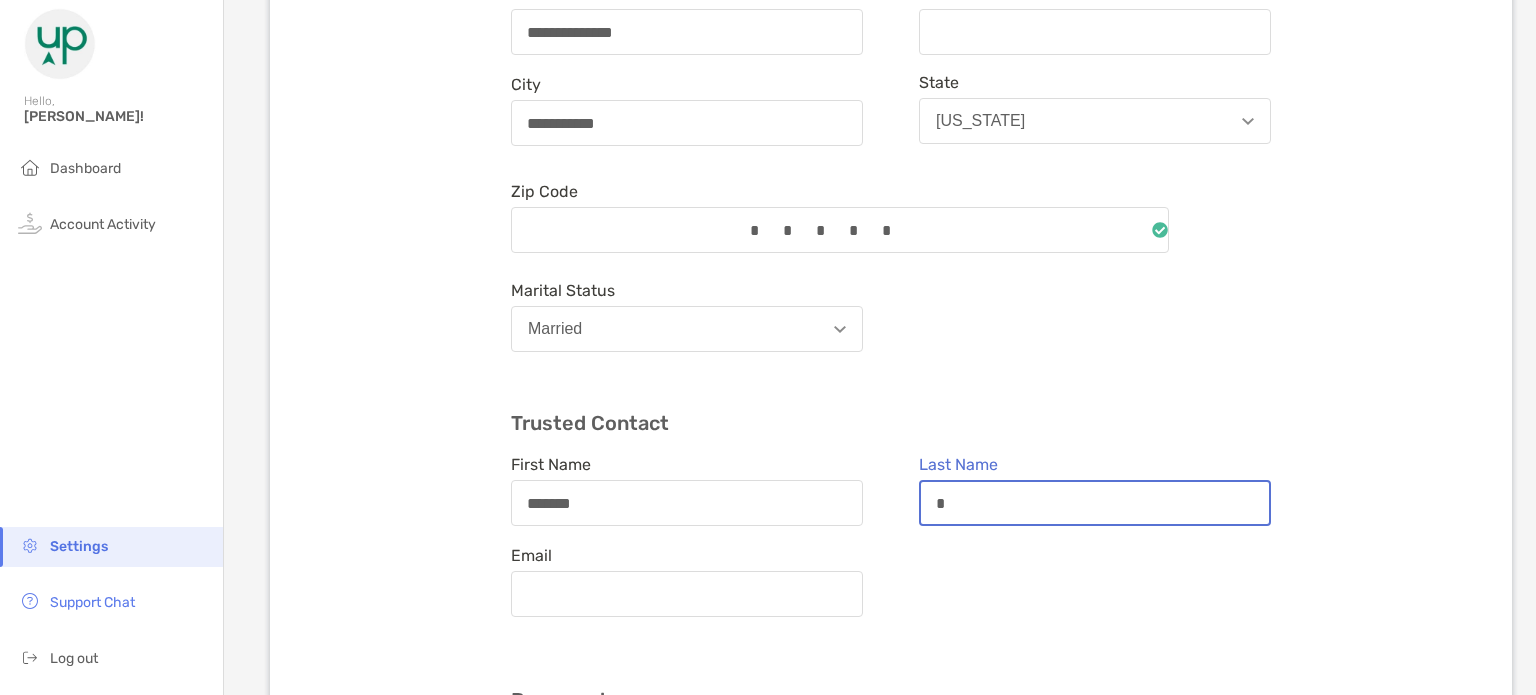 type on "**********" 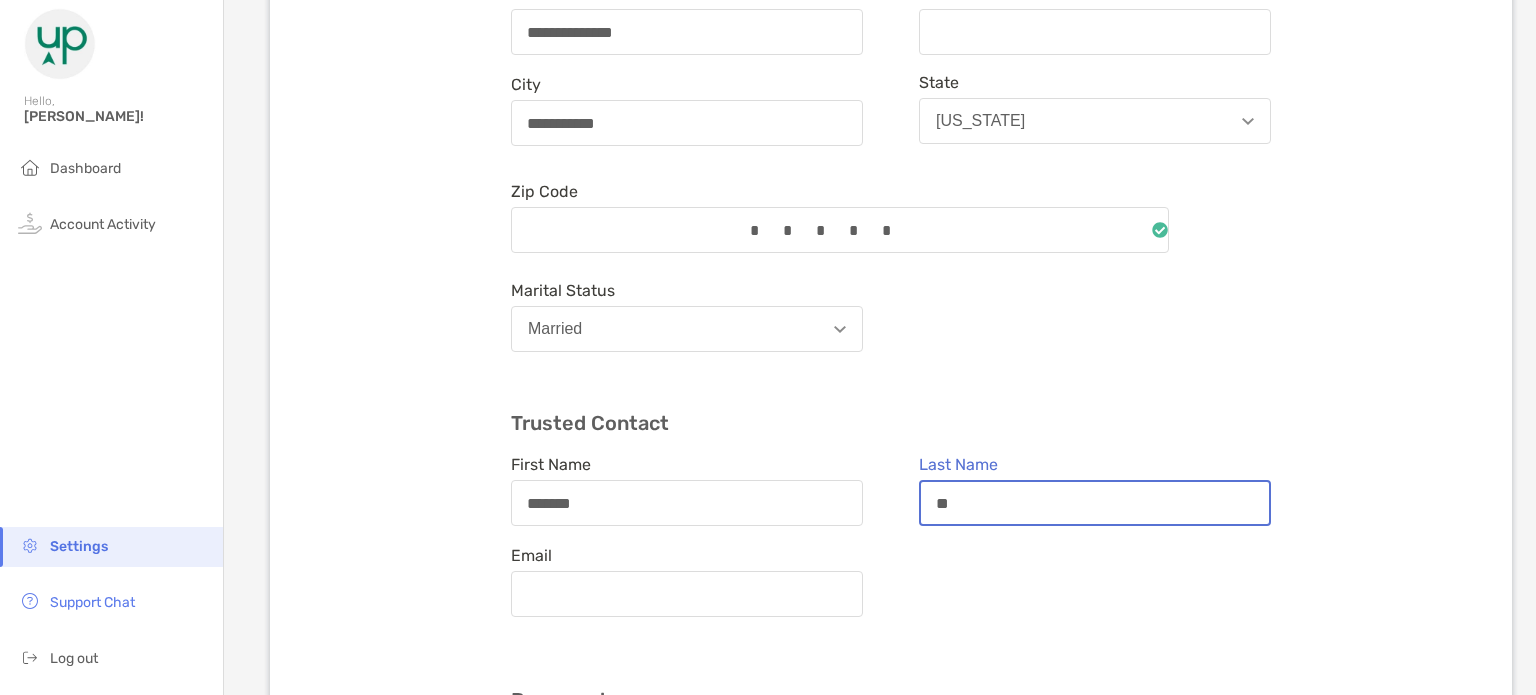 type on "**********" 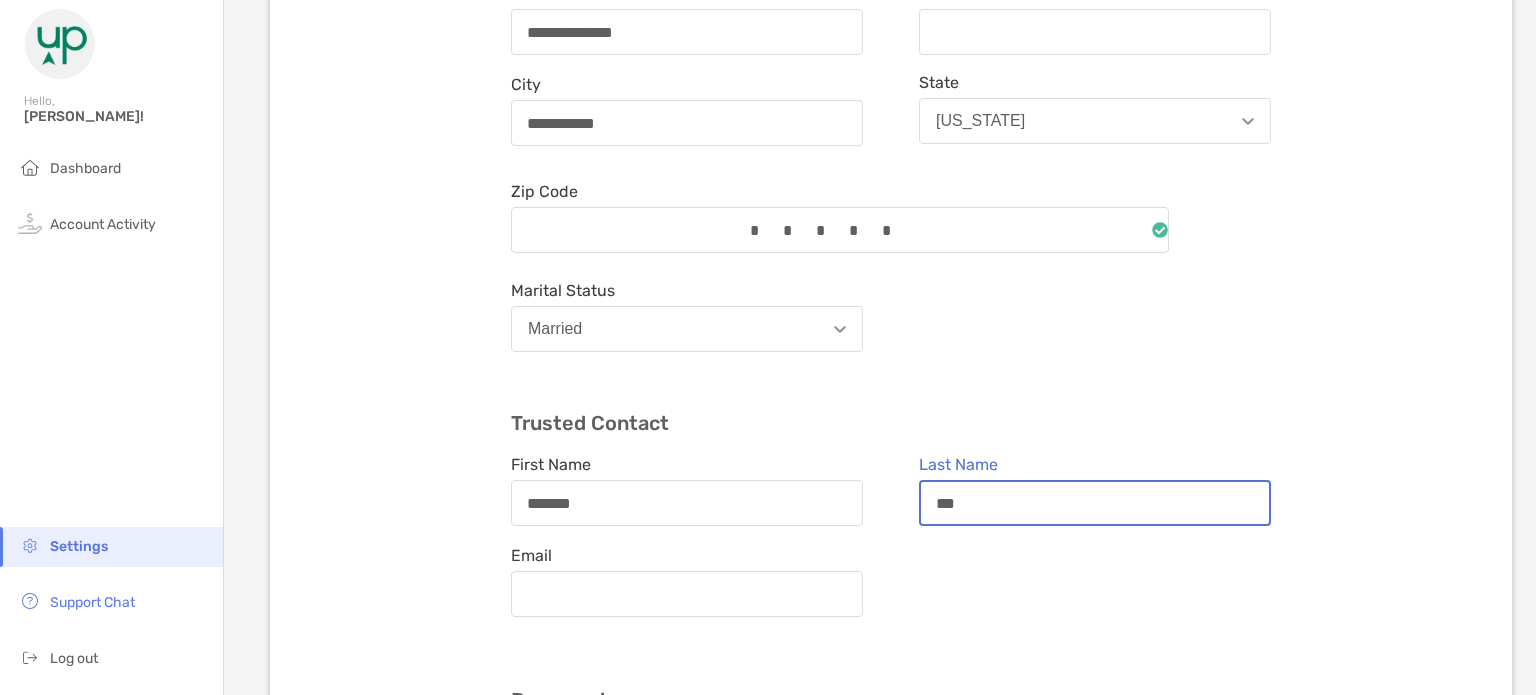 type on "**********" 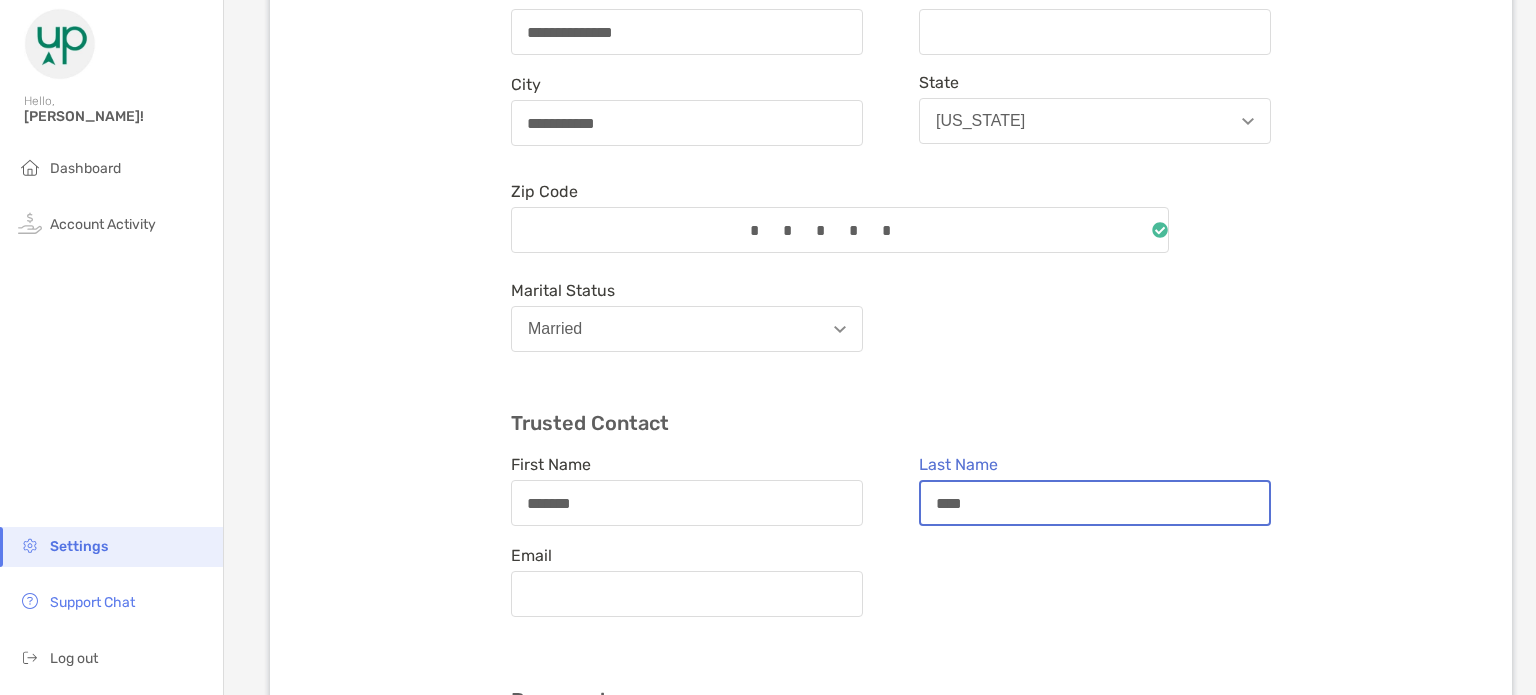 type on "**********" 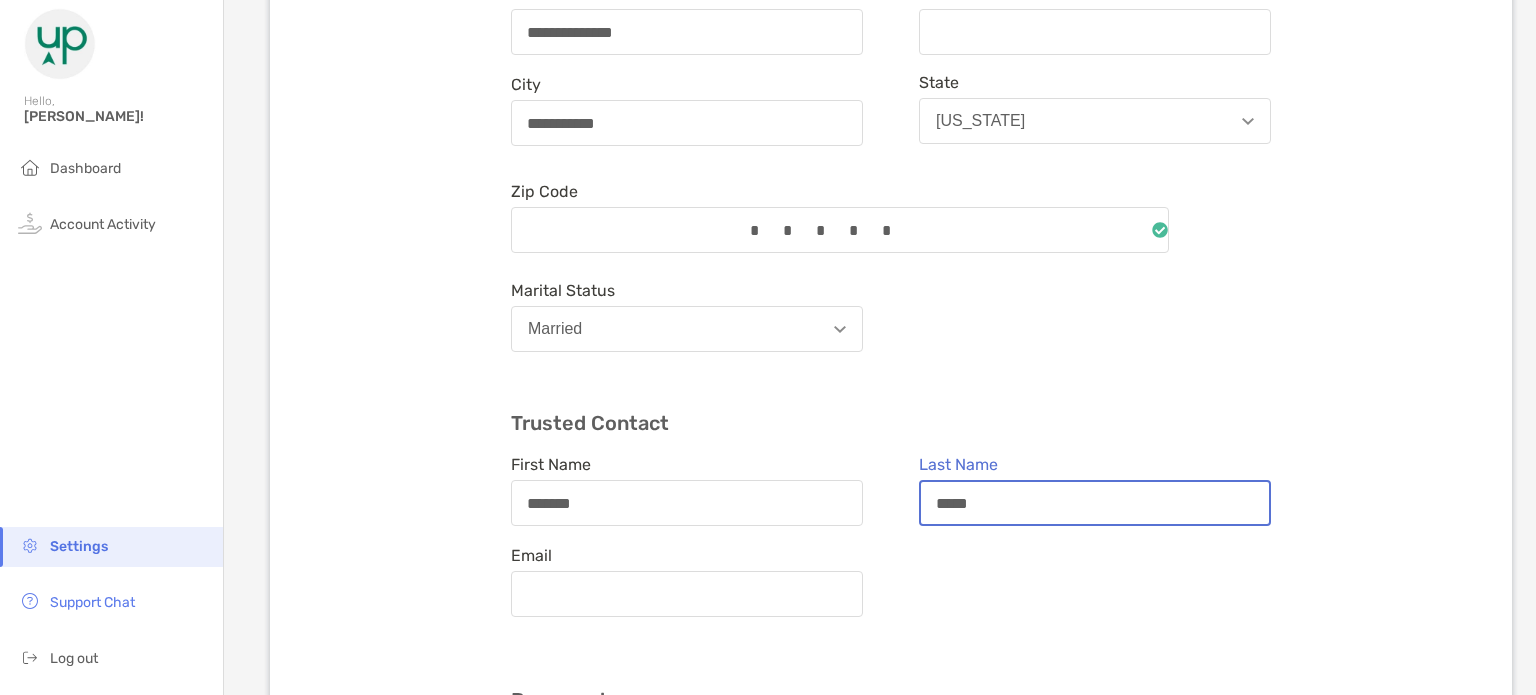 type on "*****" 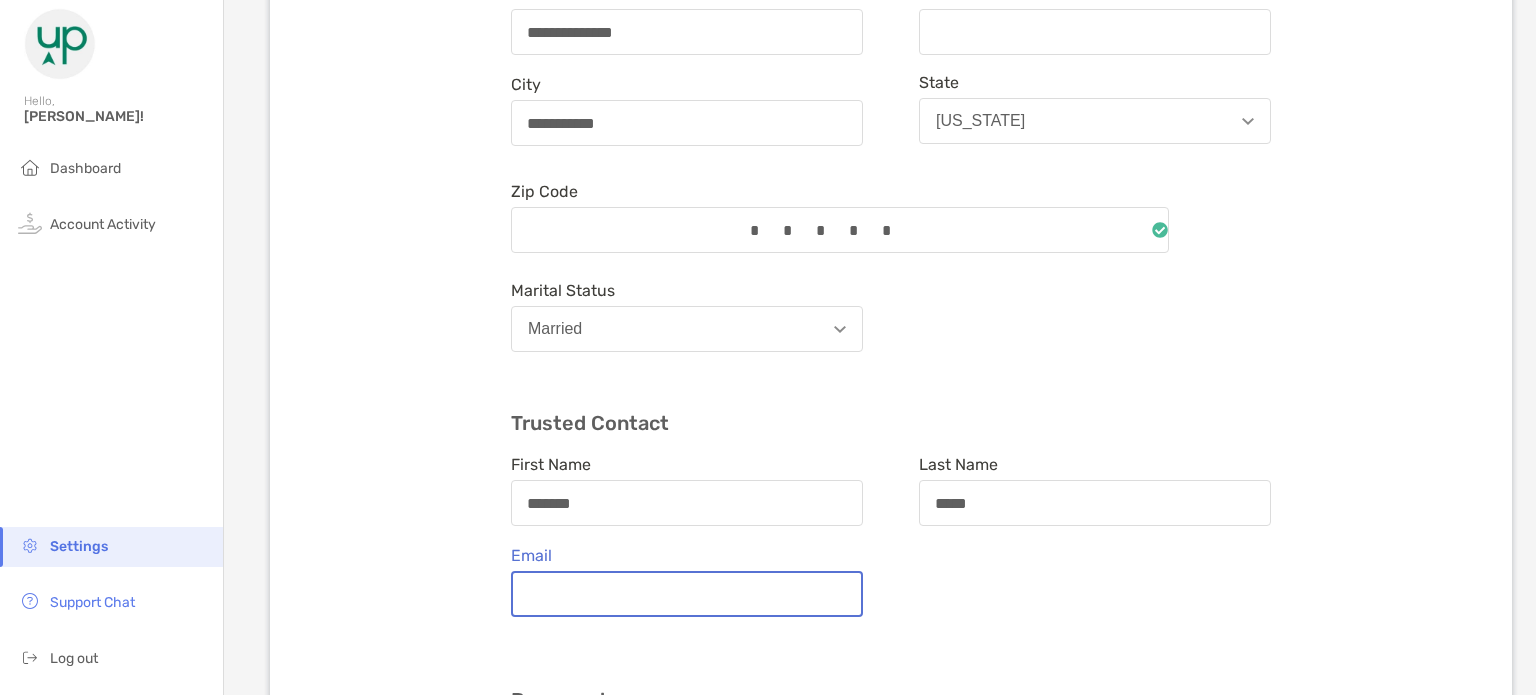 type on "**********" 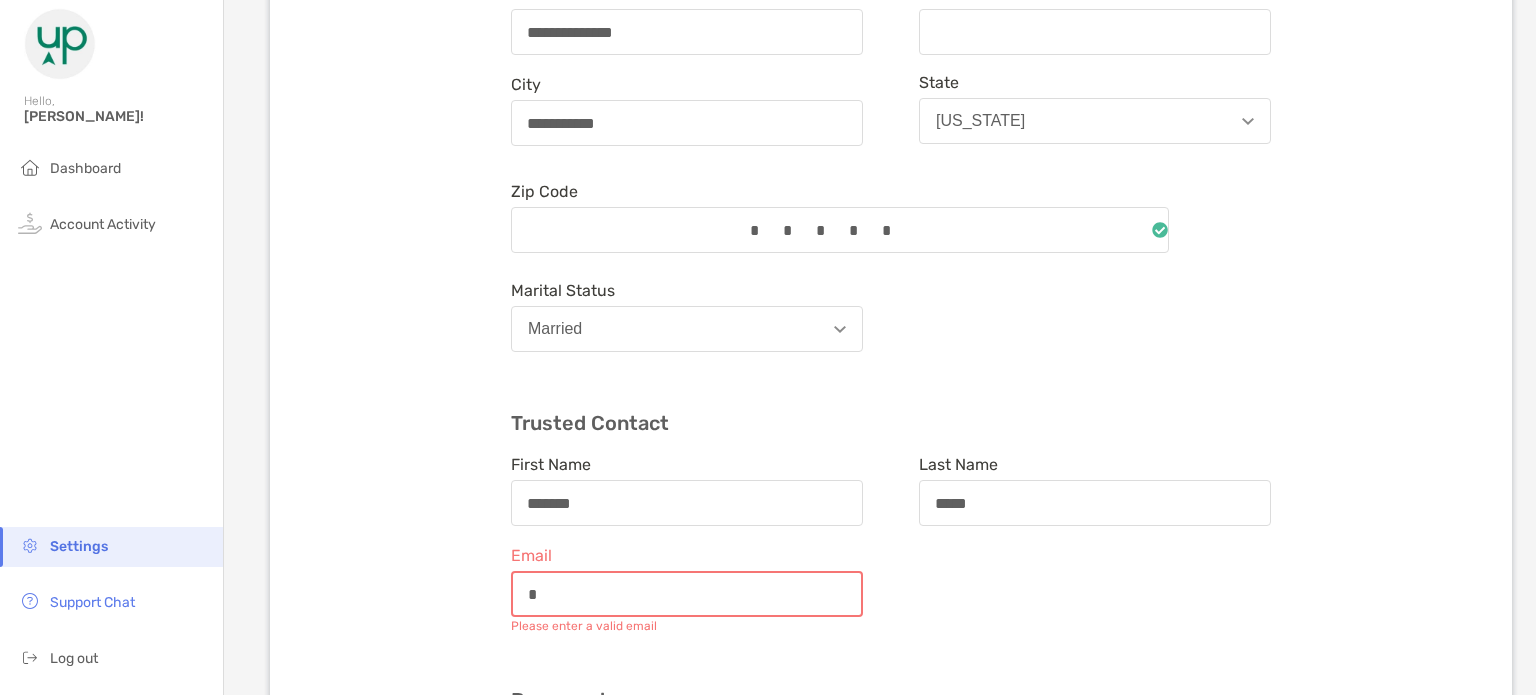 type on "**********" 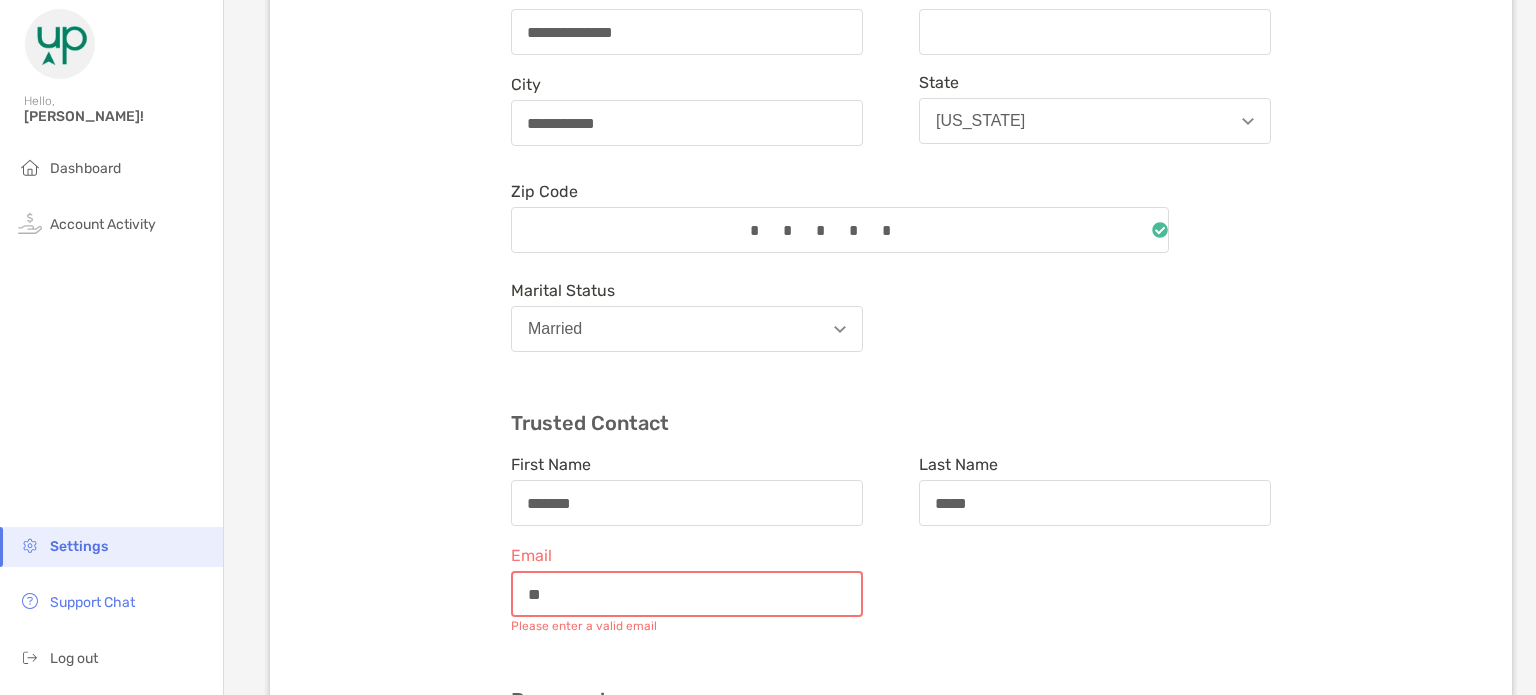 type on "**********" 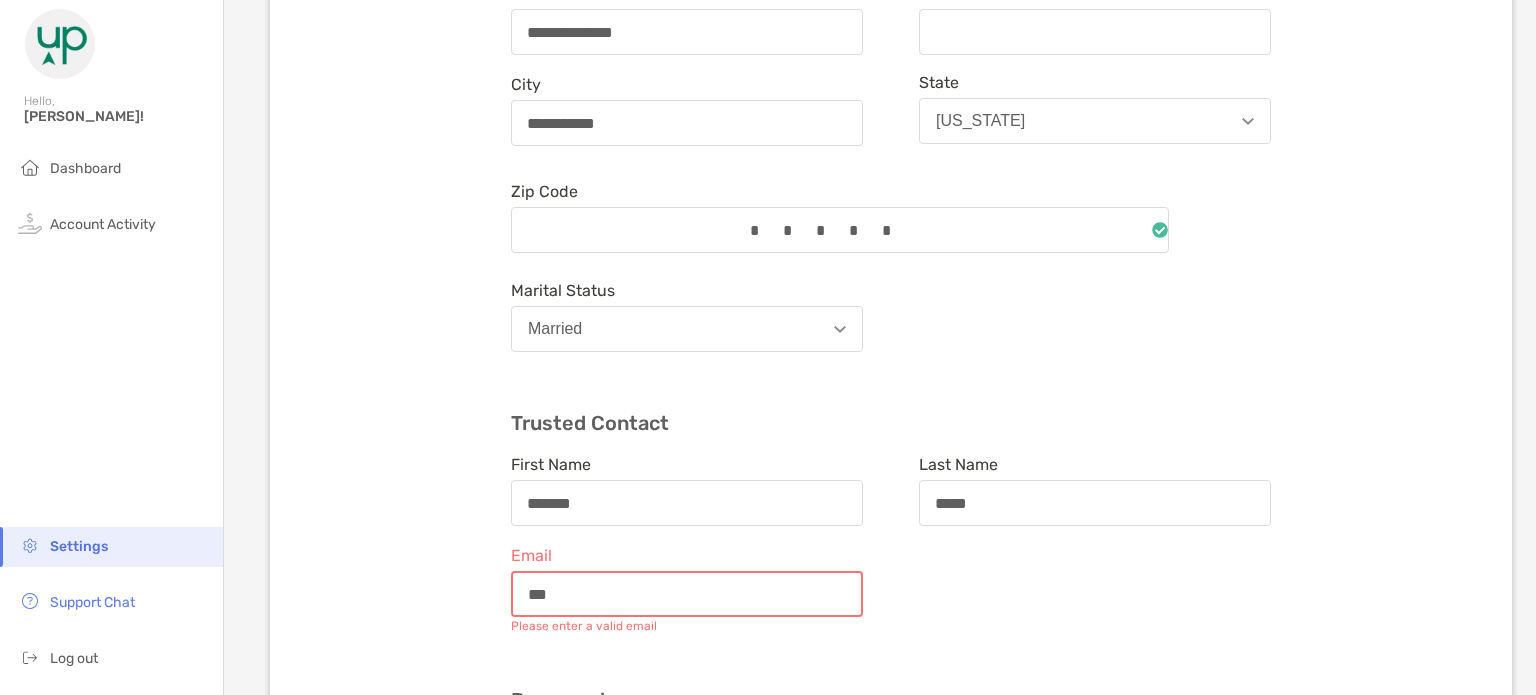 type on "**********" 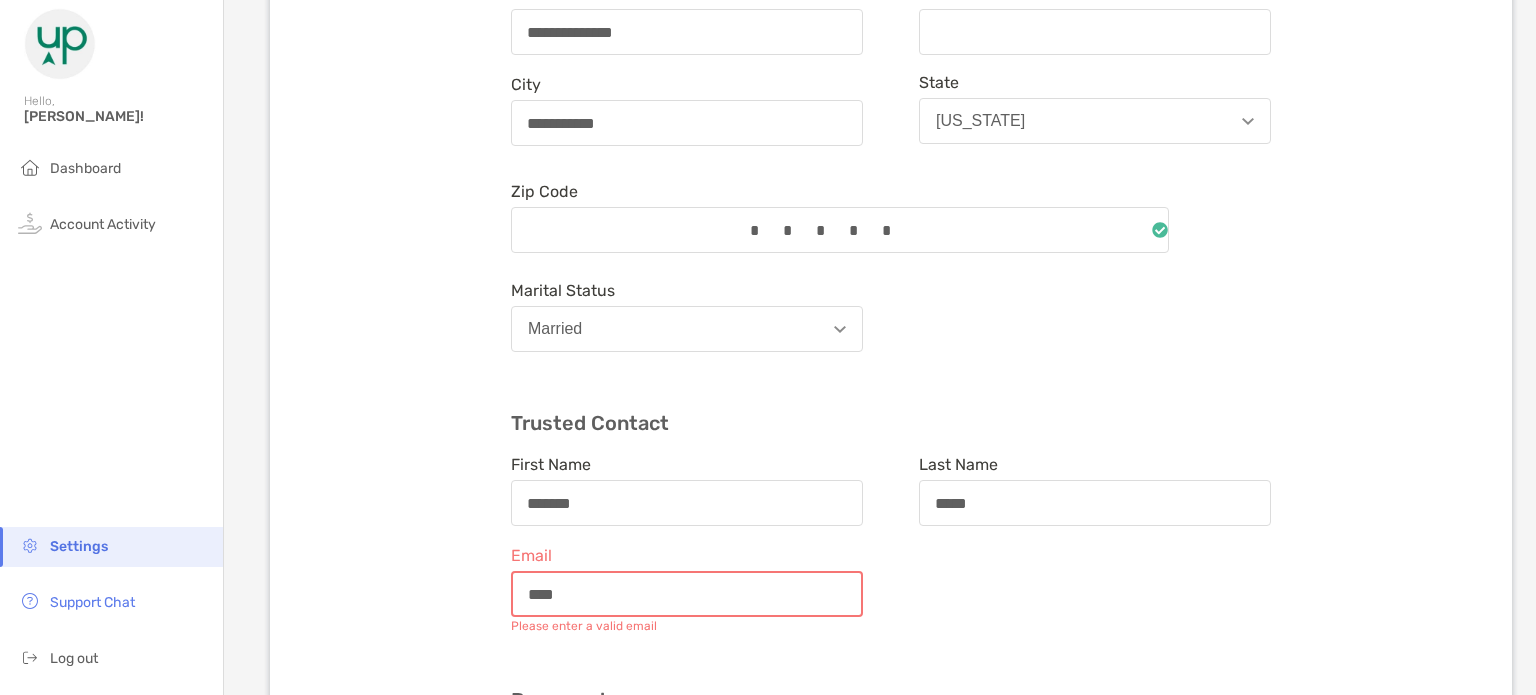 type on "**********" 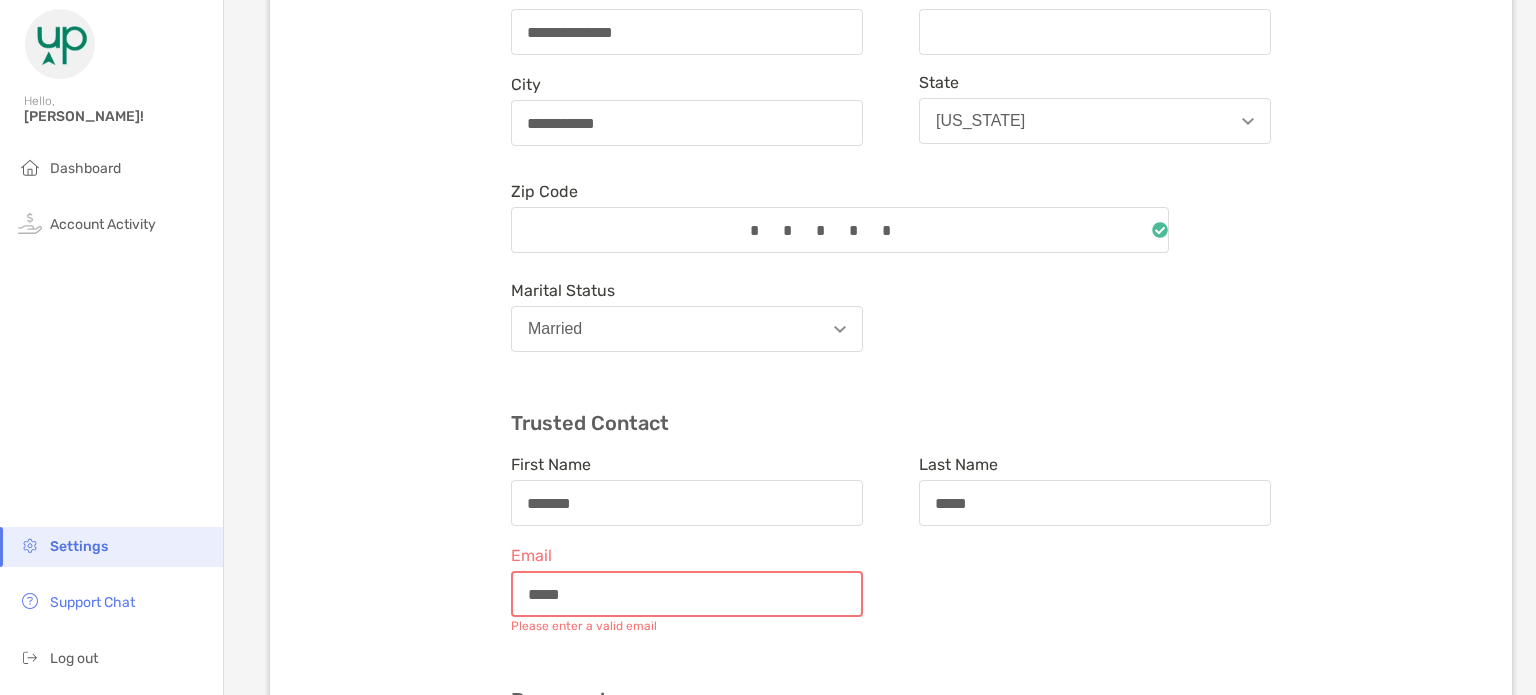 type on "**********" 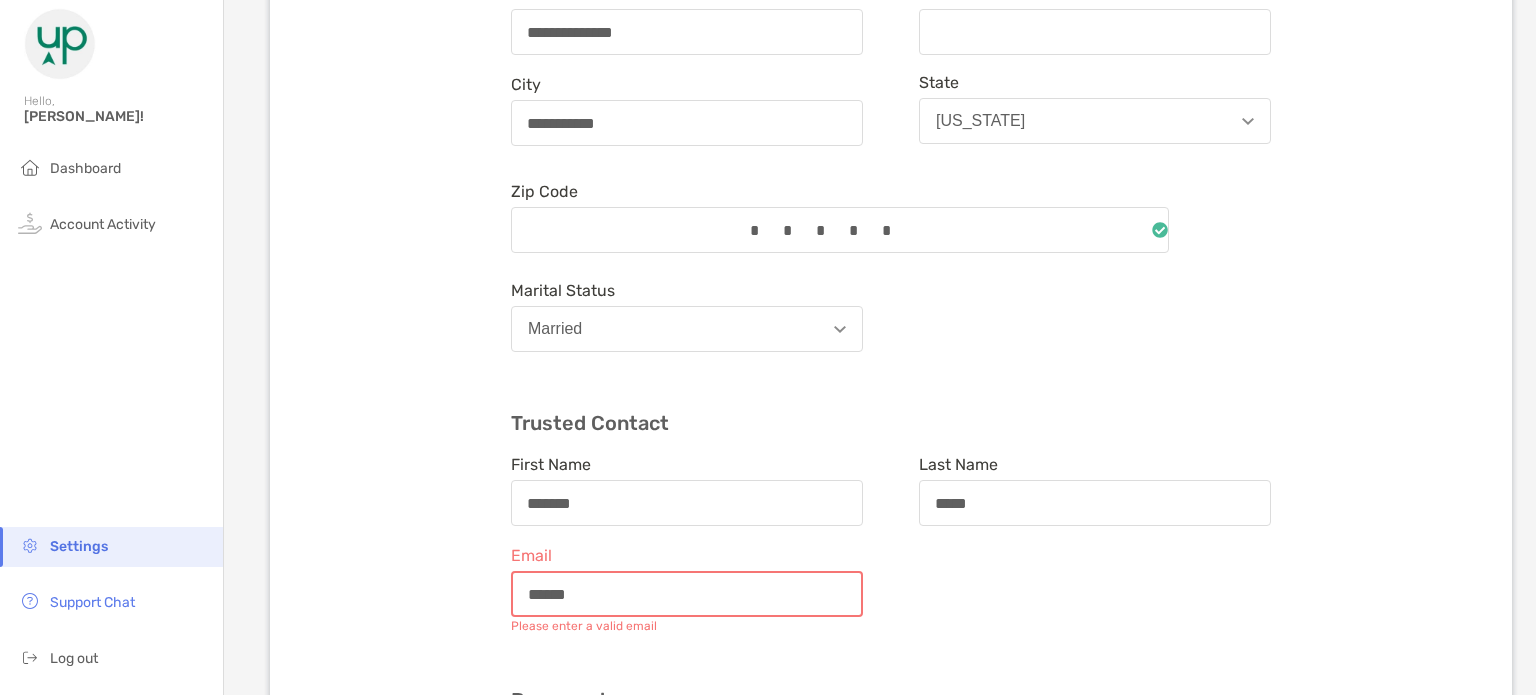 type on "**********" 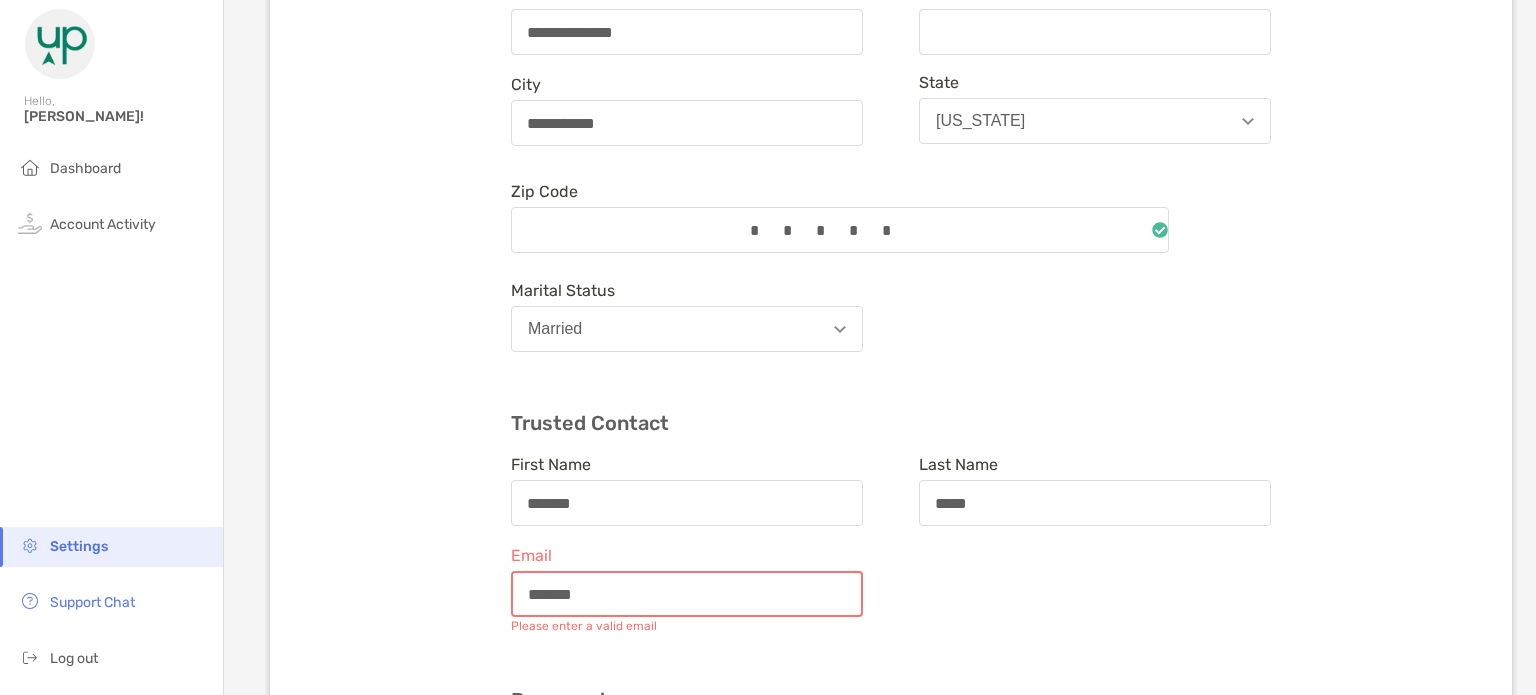 type on "**********" 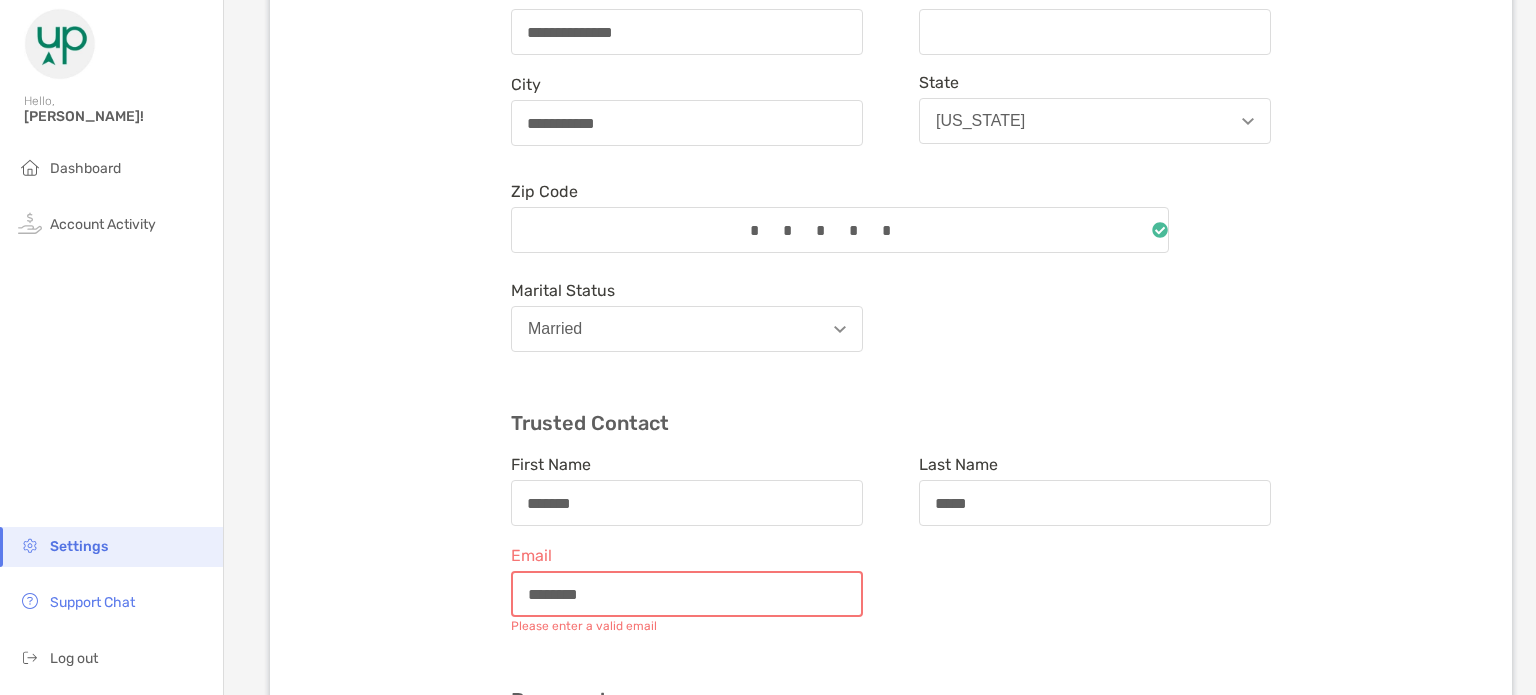 type on "**********" 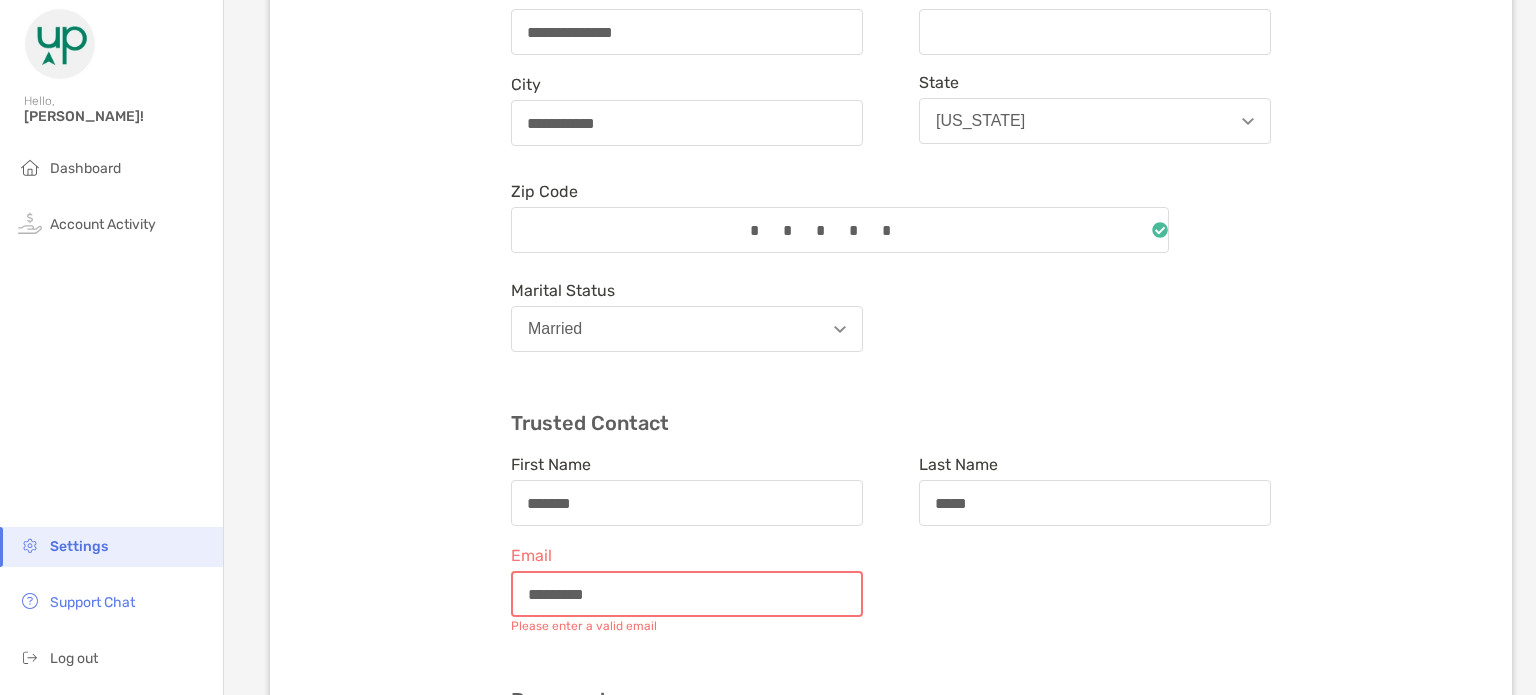 type on "**********" 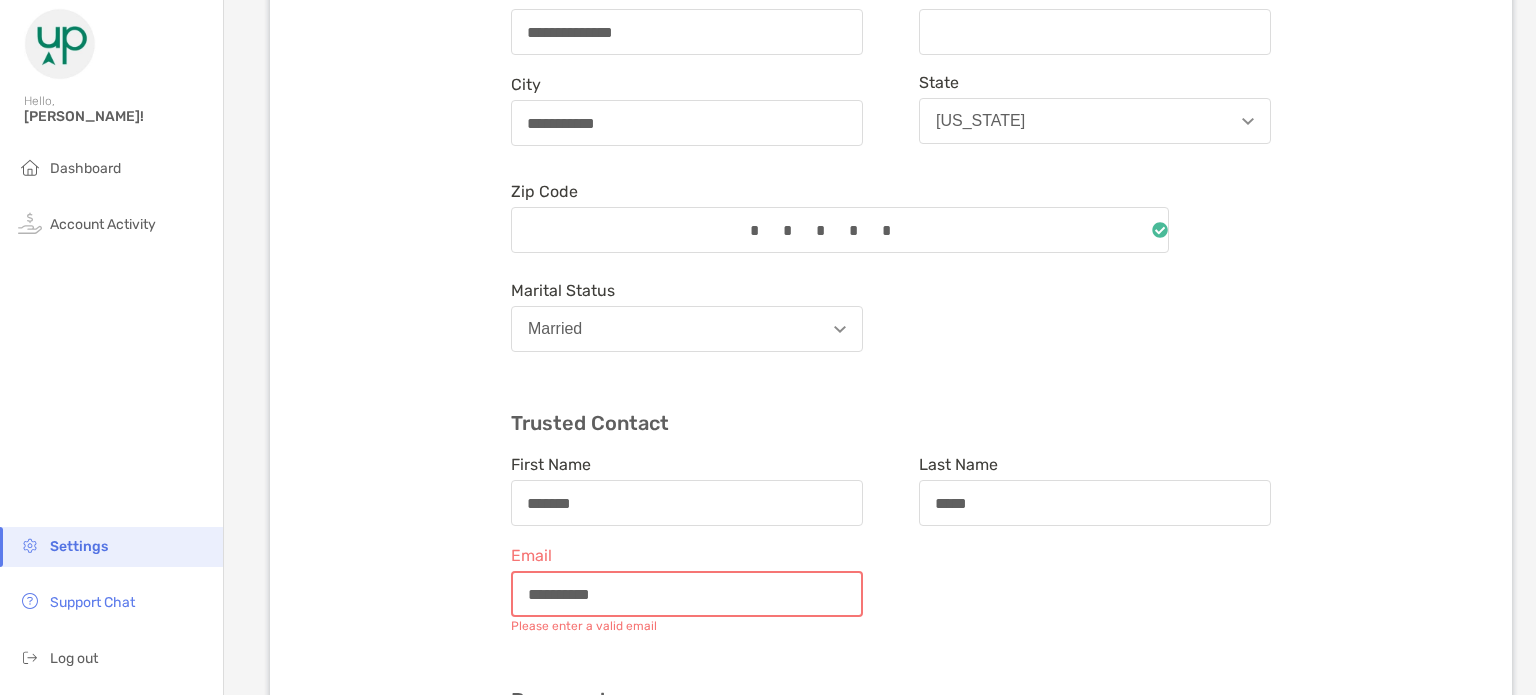 type on "**********" 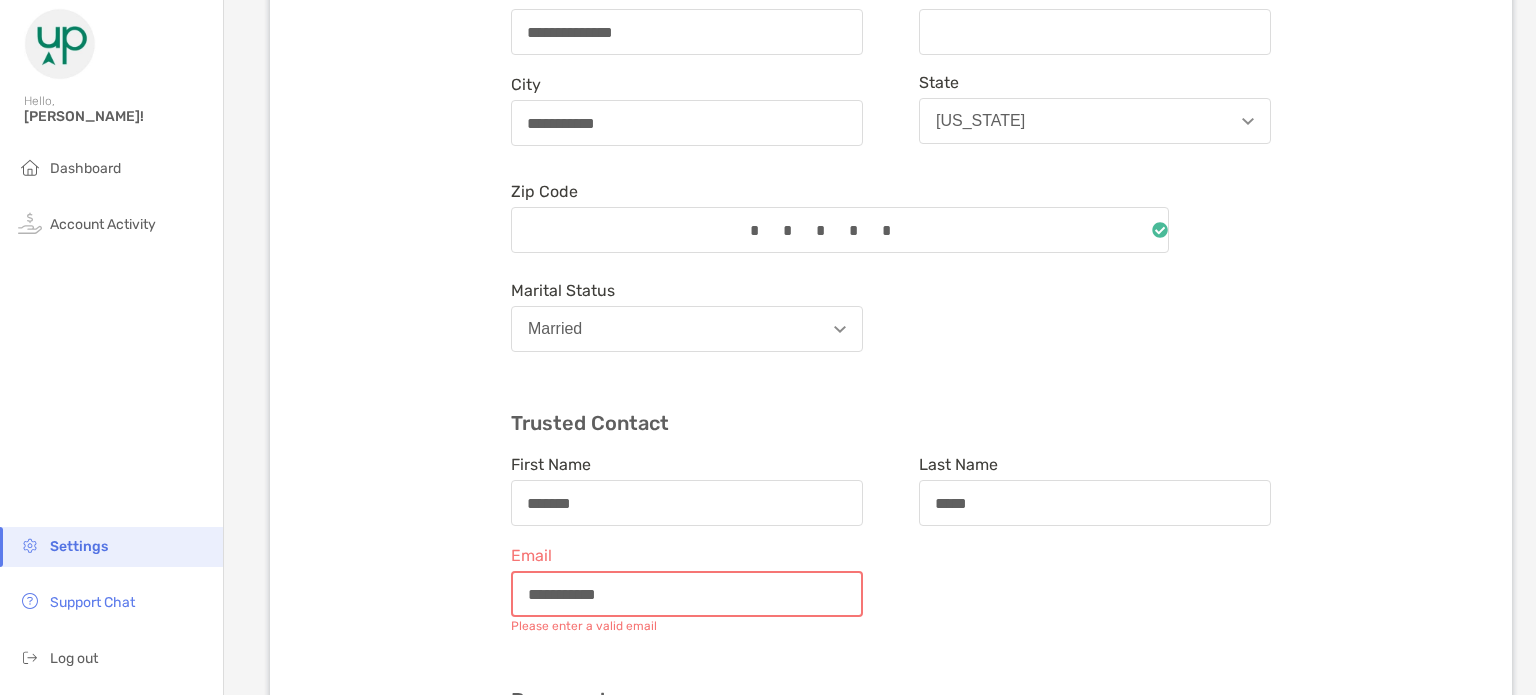 type on "**********" 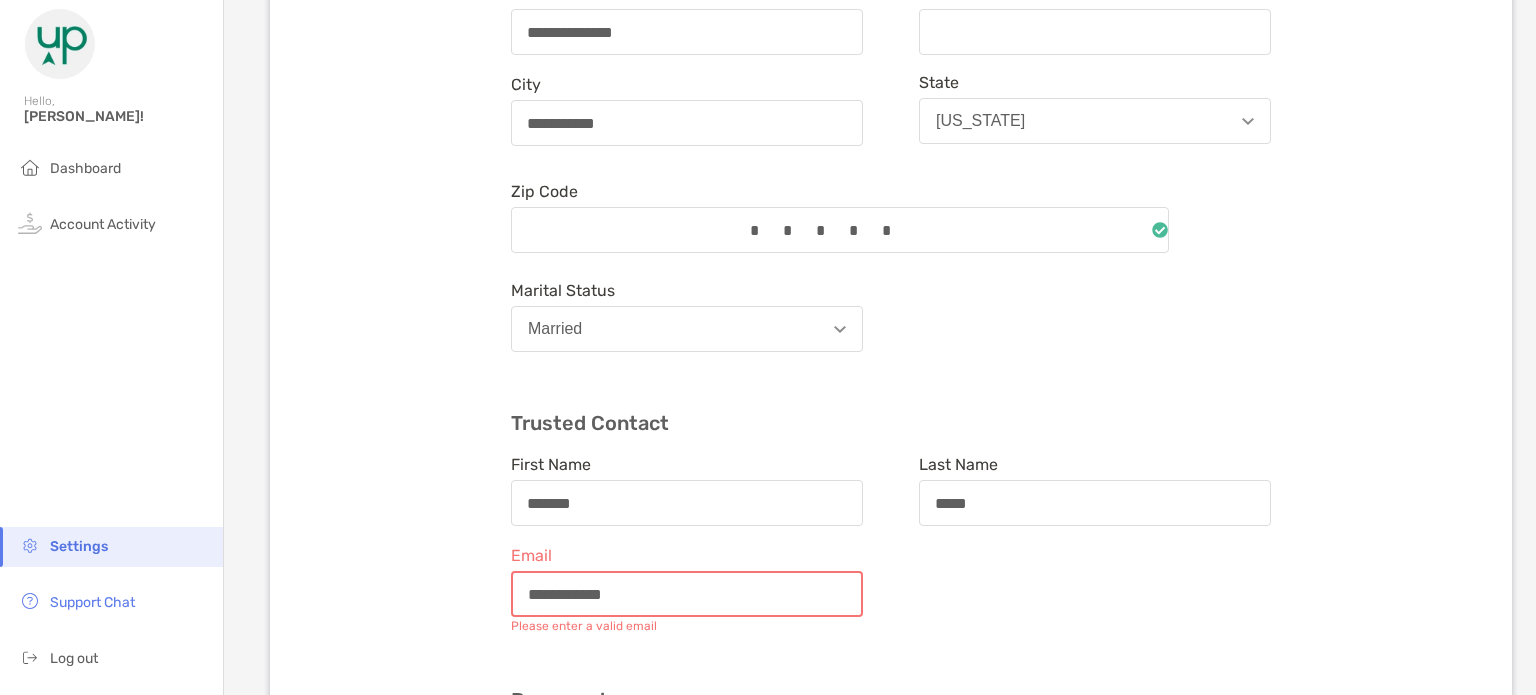 type on "**********" 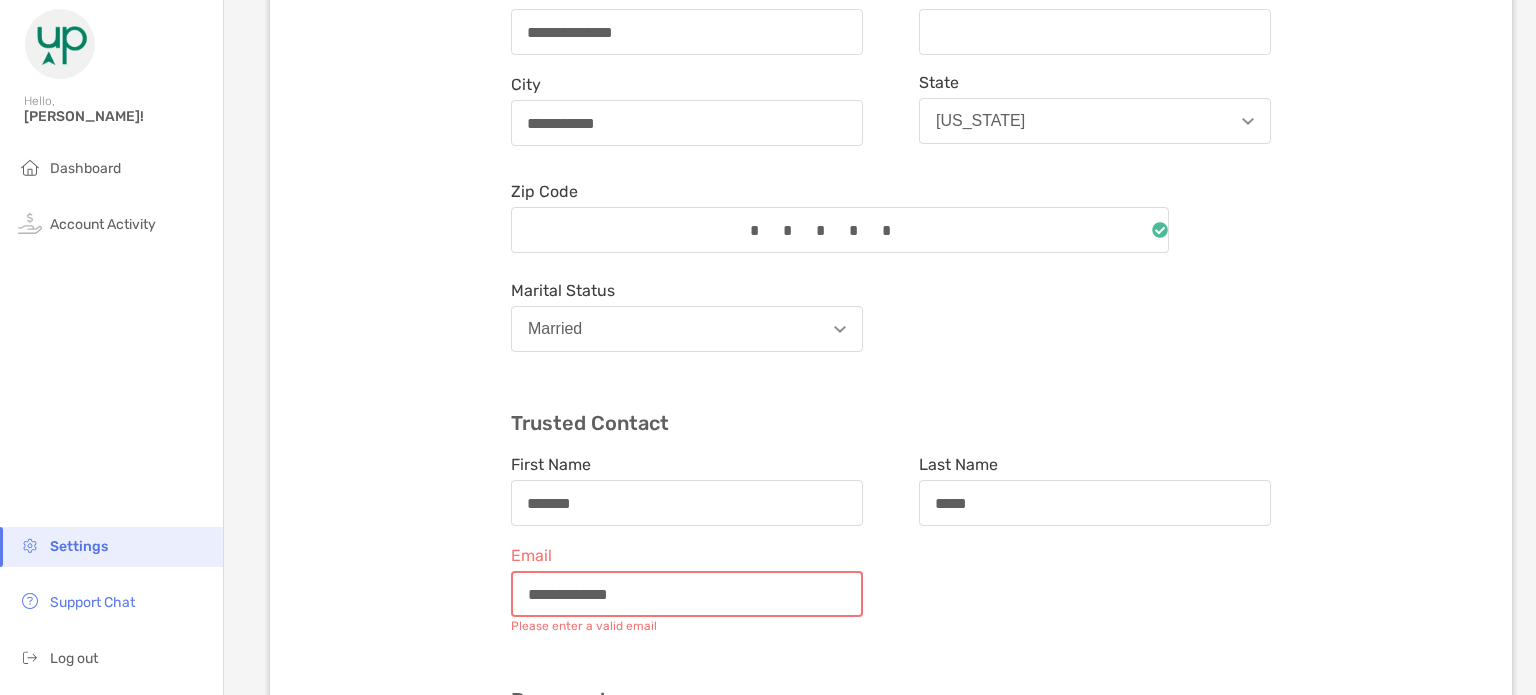 type on "**********" 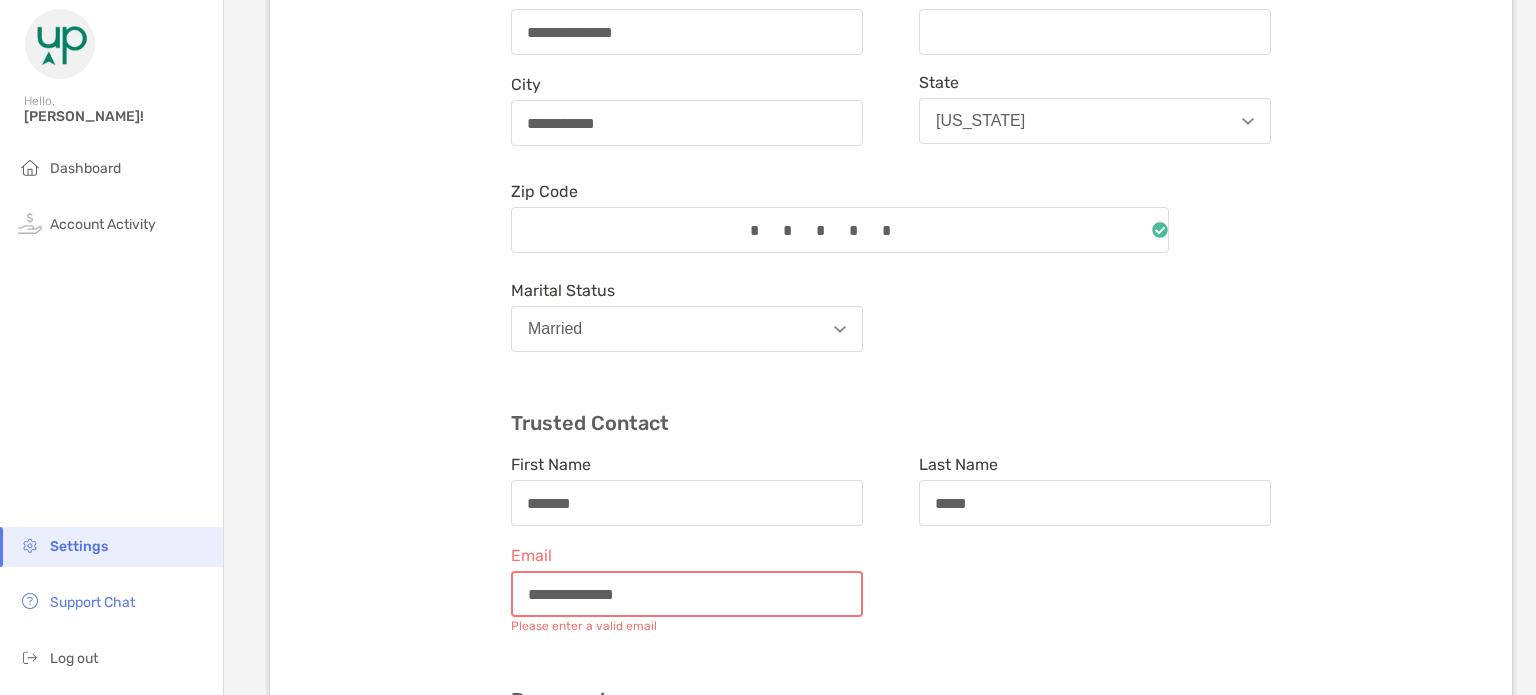 type on "**********" 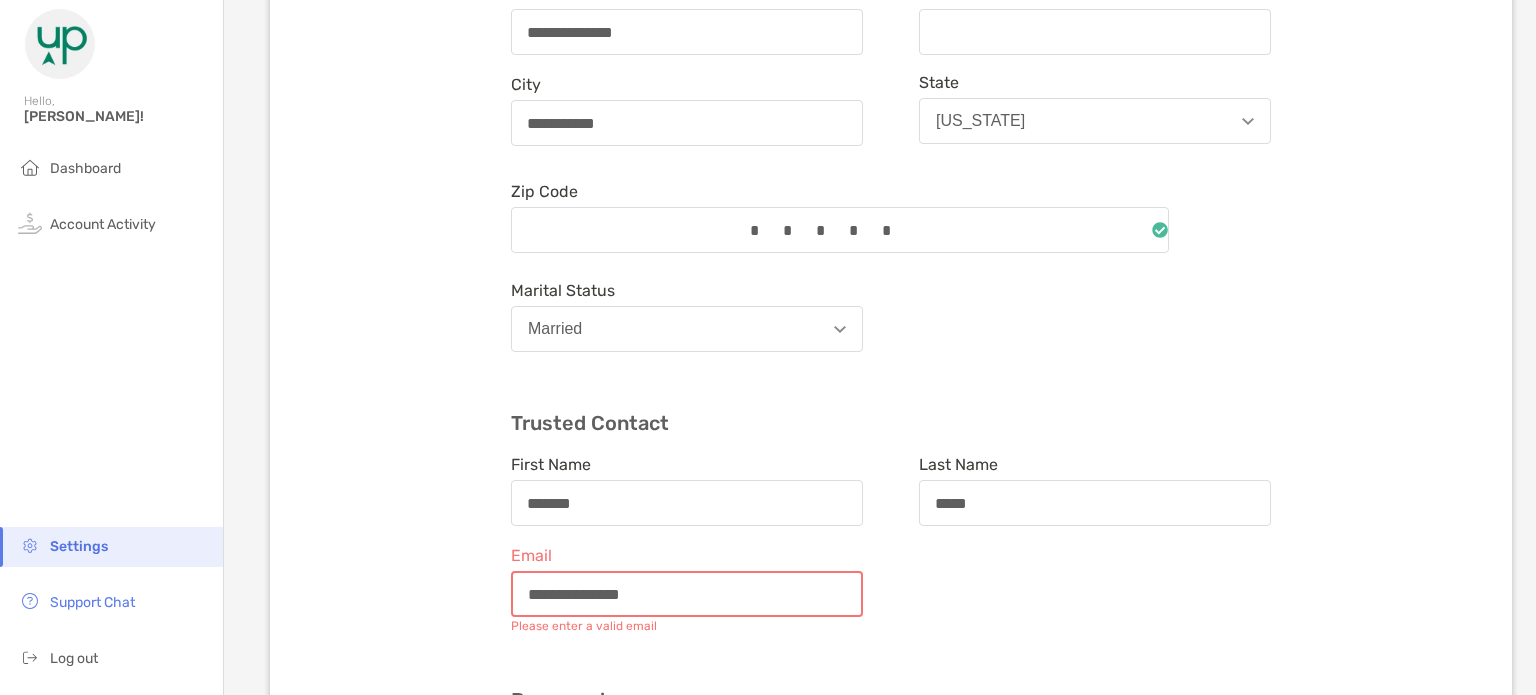 type on "**********" 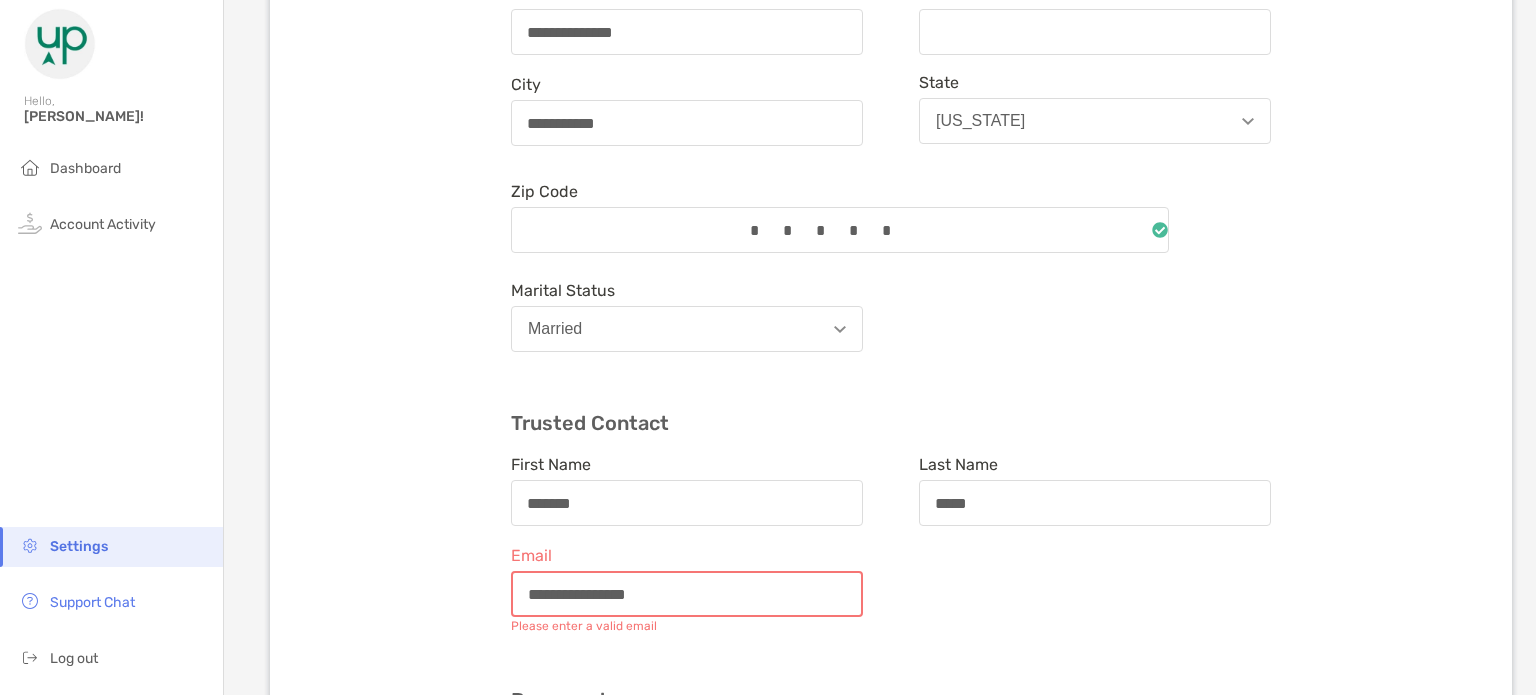 type on "**********" 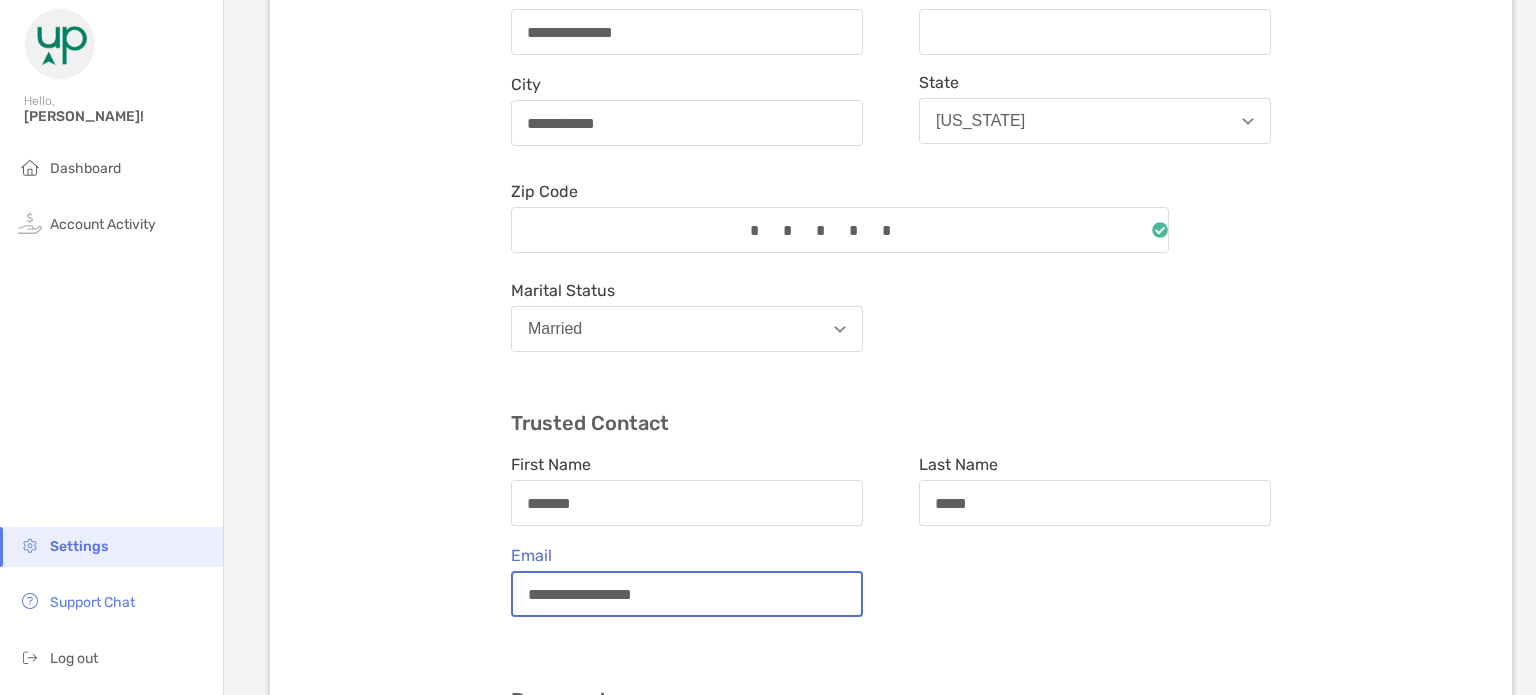 type on "**********" 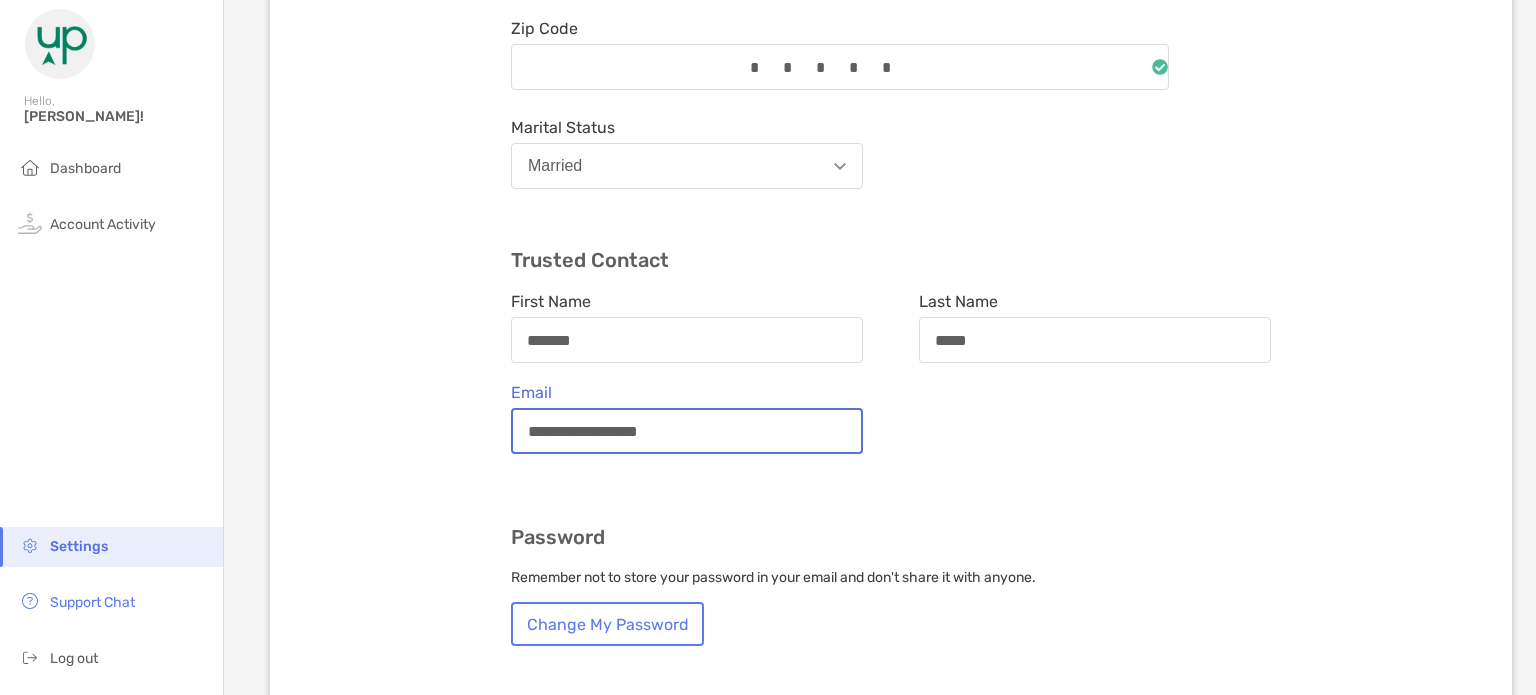 scroll, scrollTop: 685, scrollLeft: 0, axis: vertical 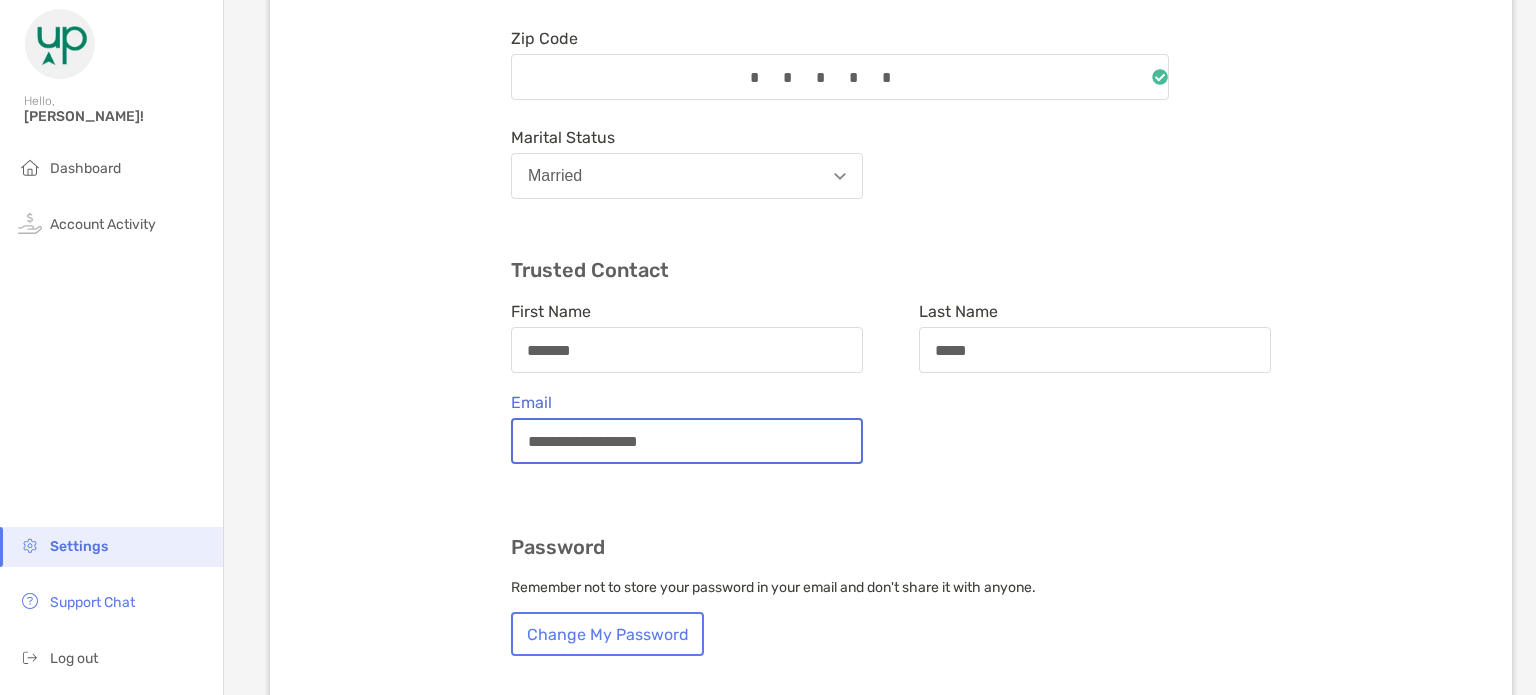 type on "**********" 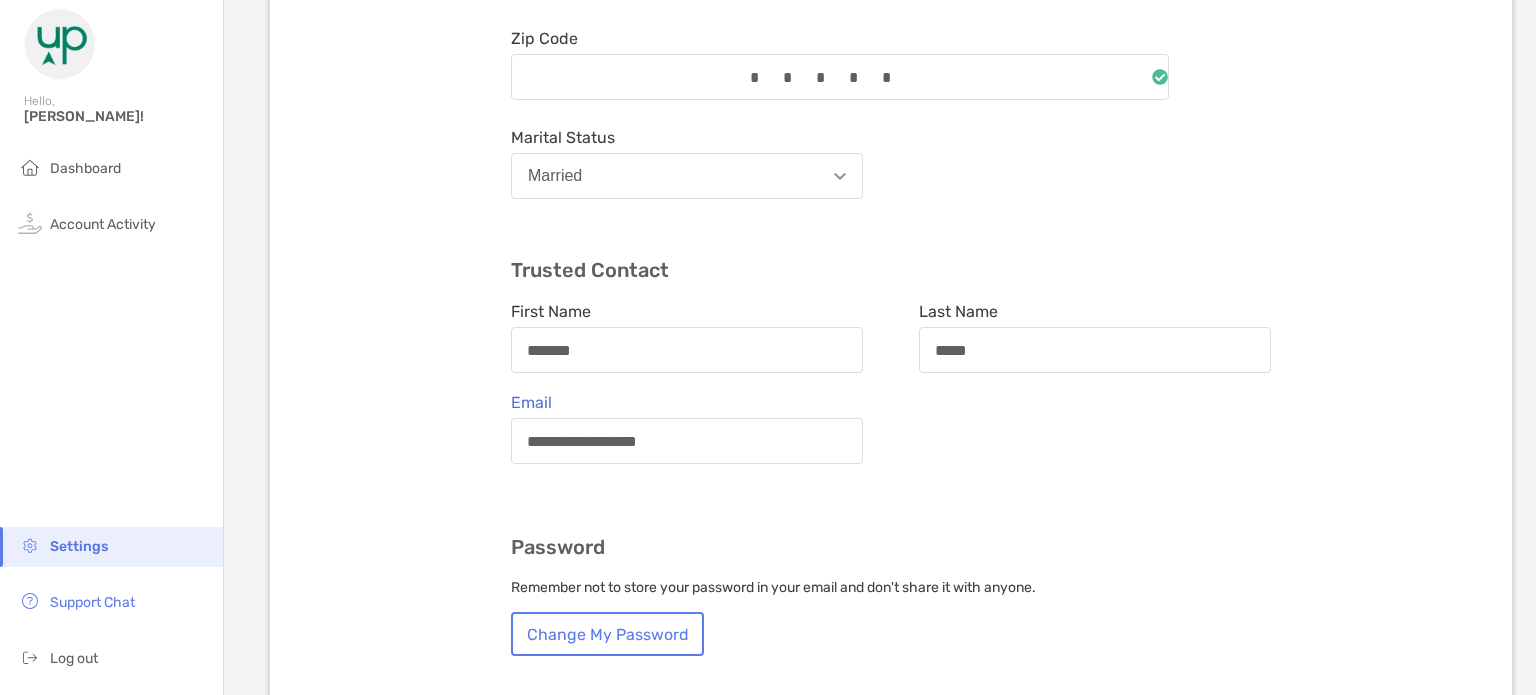 click on "**********" at bounding box center [891, 393] 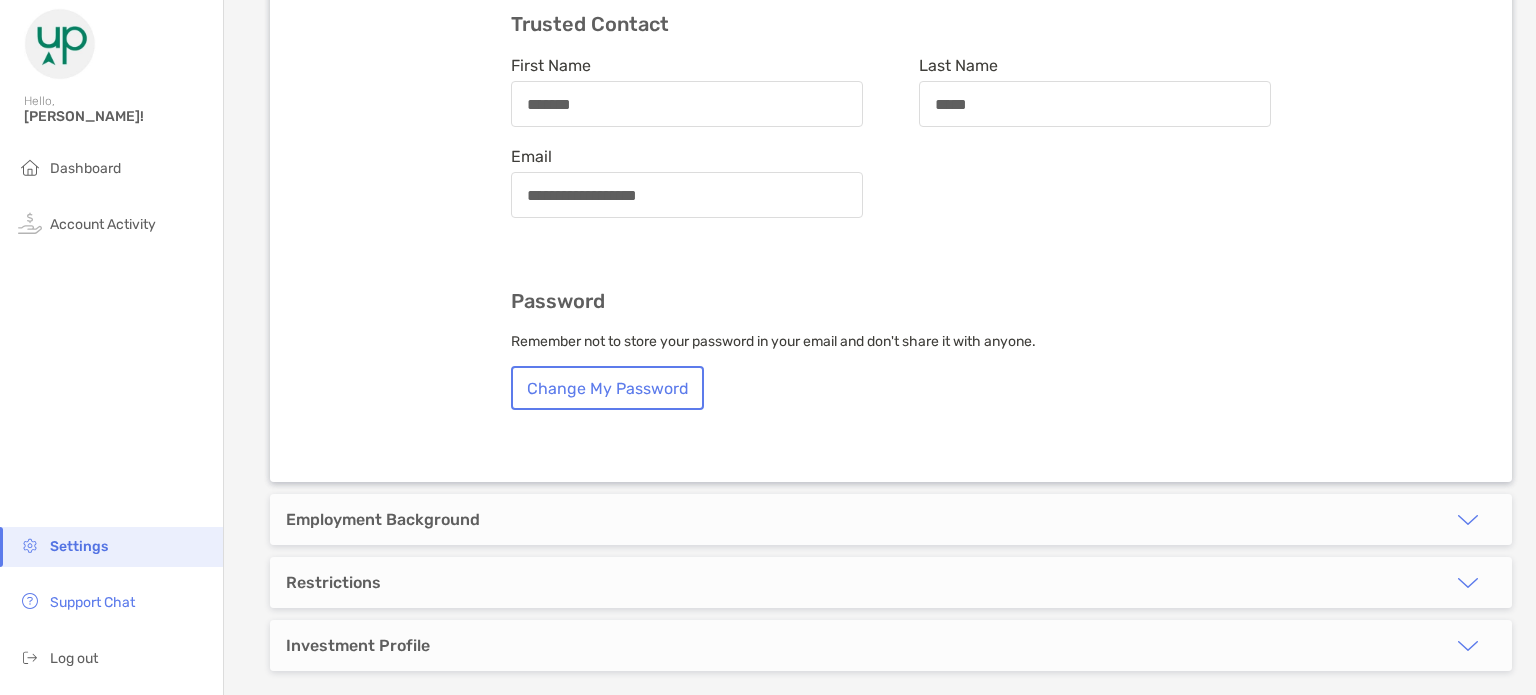 scroll, scrollTop: 933, scrollLeft: 0, axis: vertical 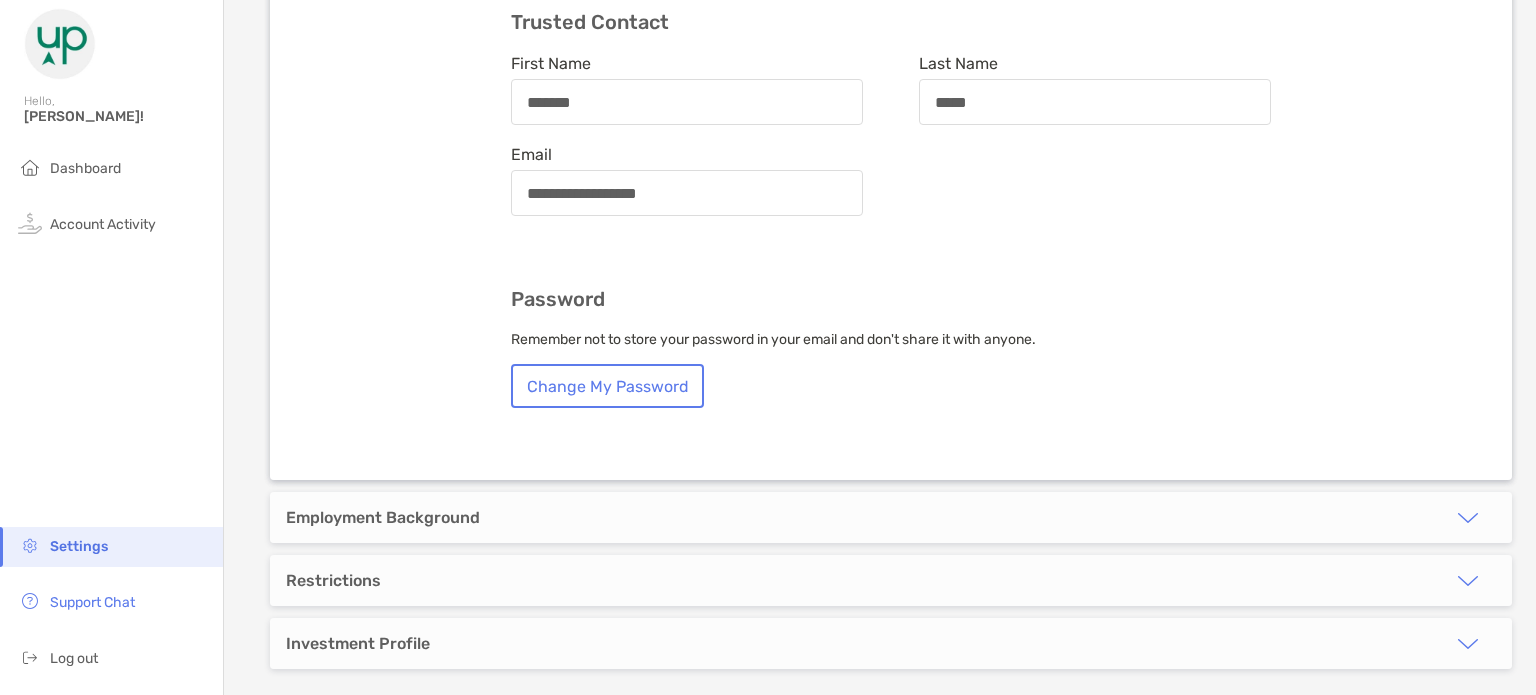 click on "Restrictions" at bounding box center (333, 580) 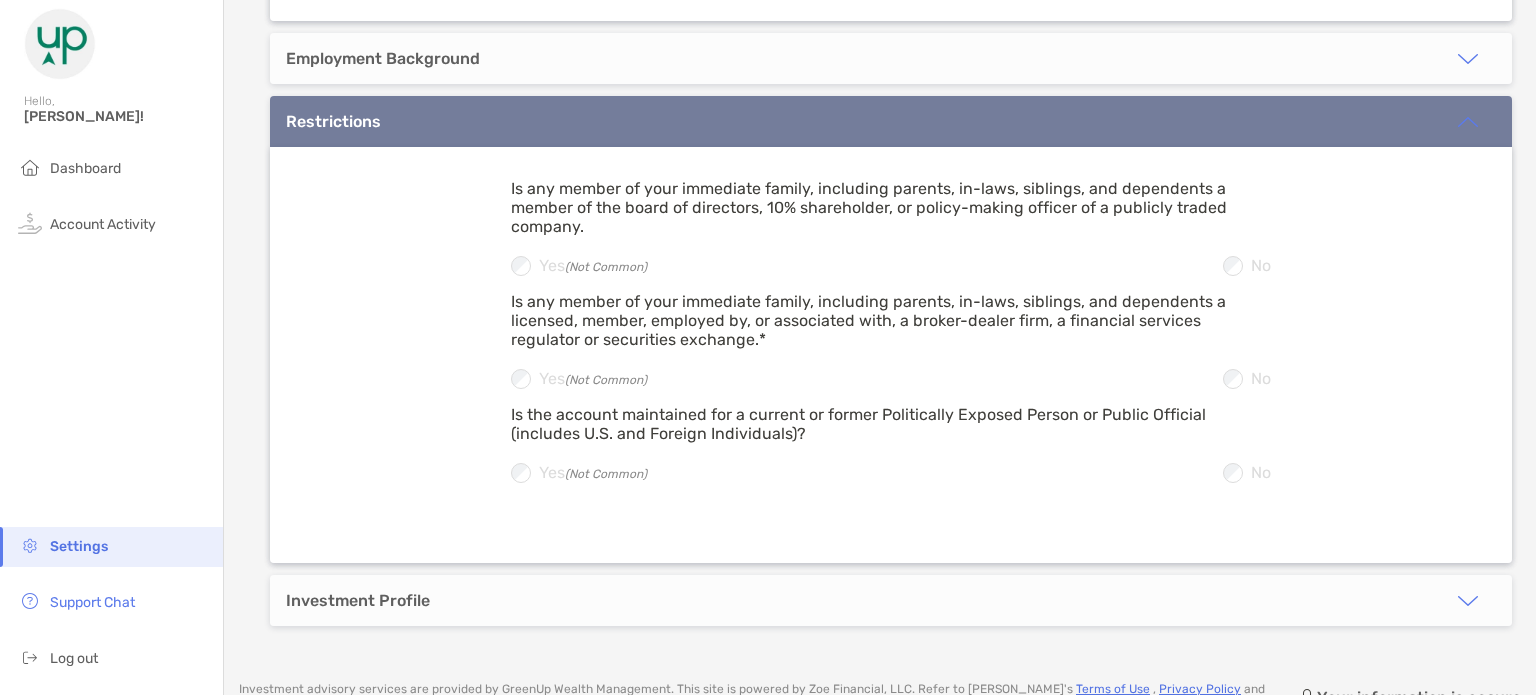 scroll, scrollTop: 1394, scrollLeft: 0, axis: vertical 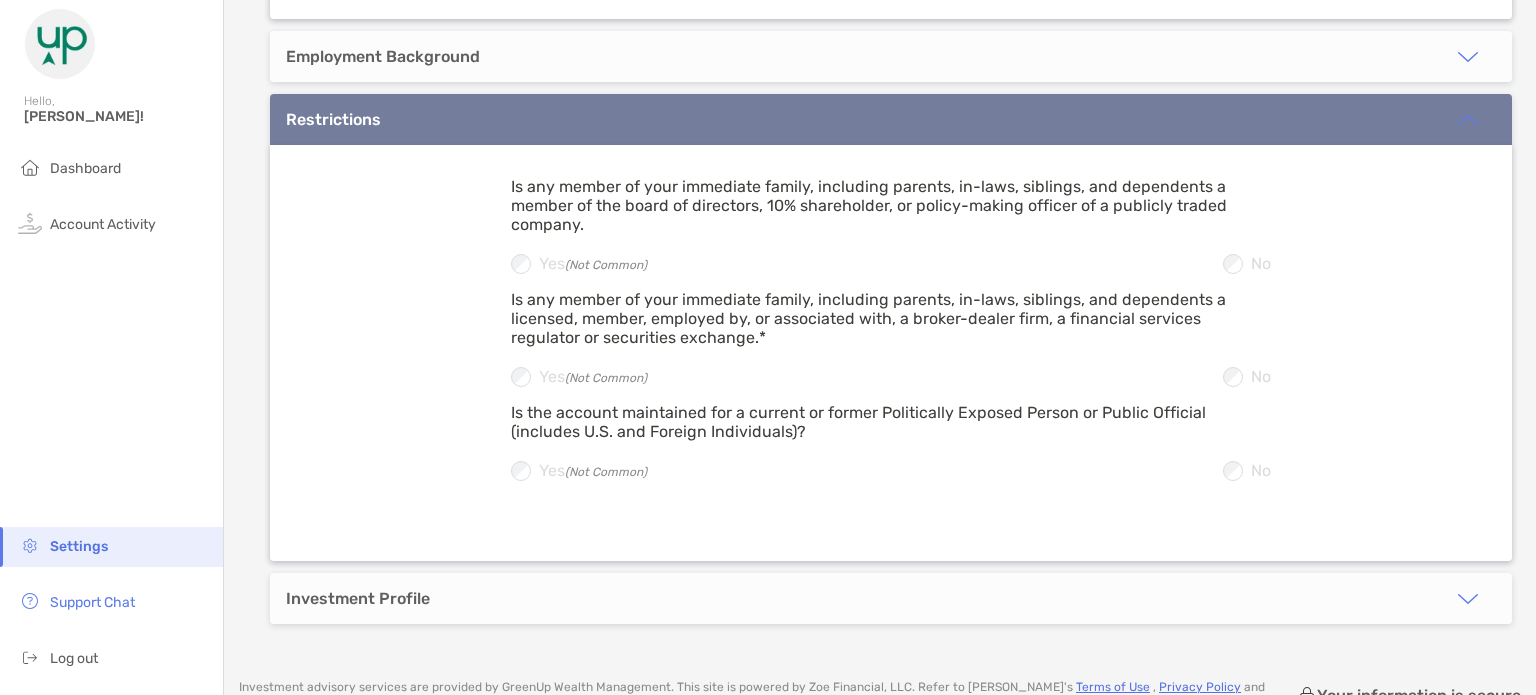 click on "Investment Profile" at bounding box center (358, 598) 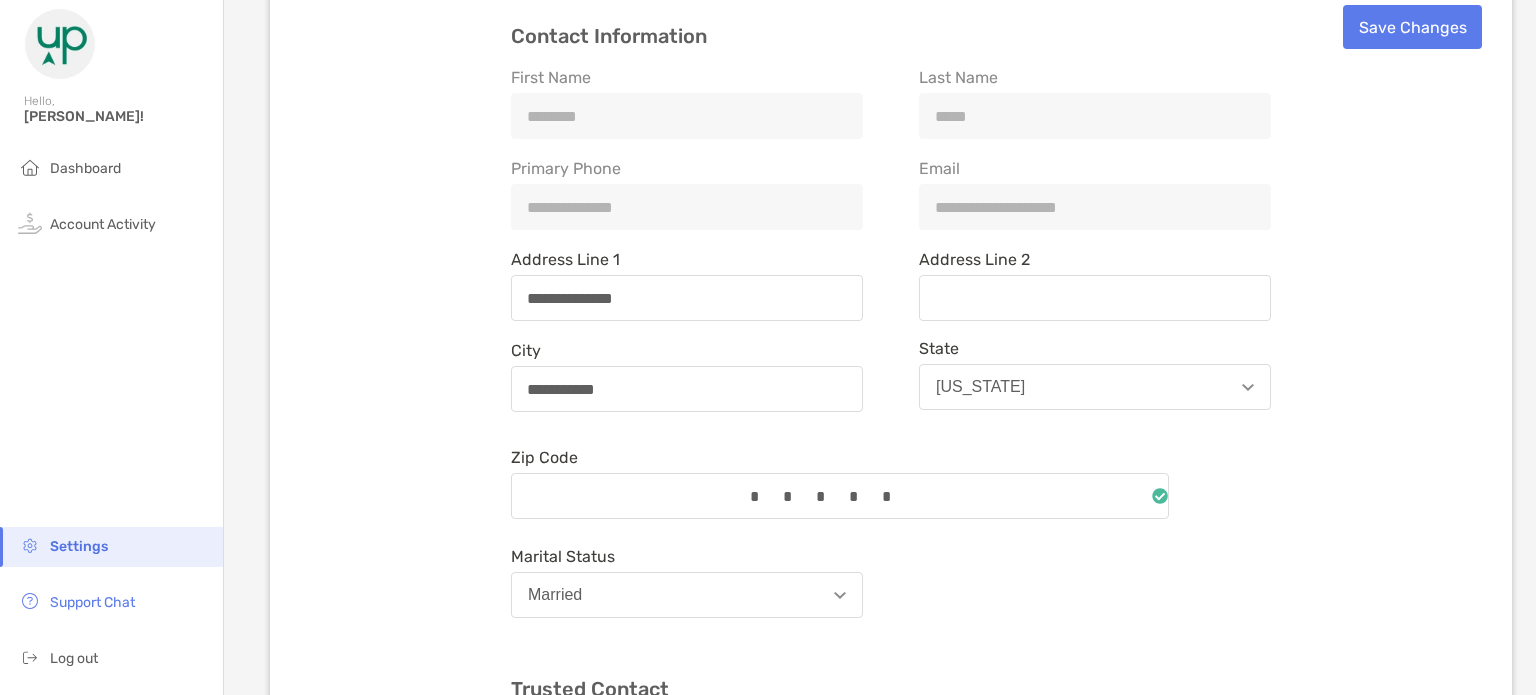 scroll, scrollTop: 0, scrollLeft: 0, axis: both 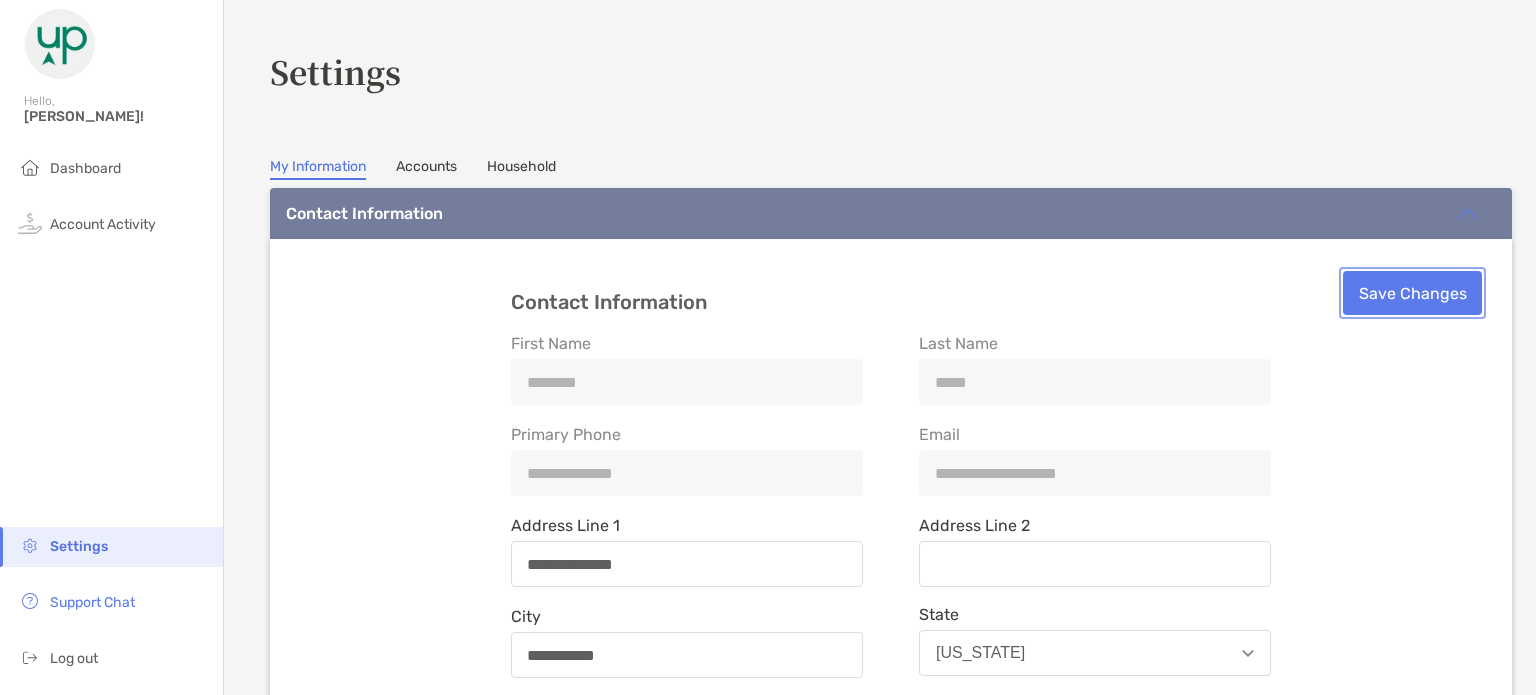 click on "Save Changes" at bounding box center (1412, 293) 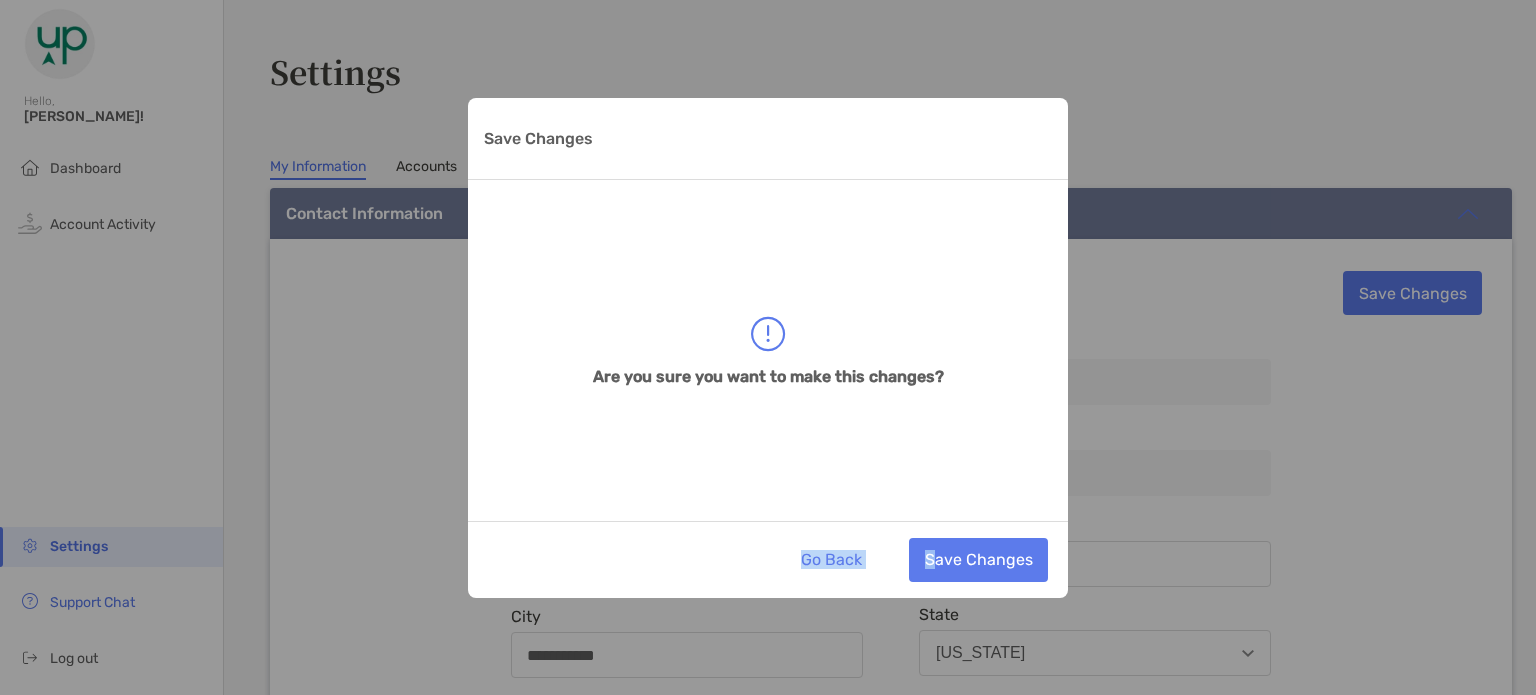 drag, startPoint x: 1409, startPoint y: 302, endPoint x: 926, endPoint y: 583, distance: 558.79333 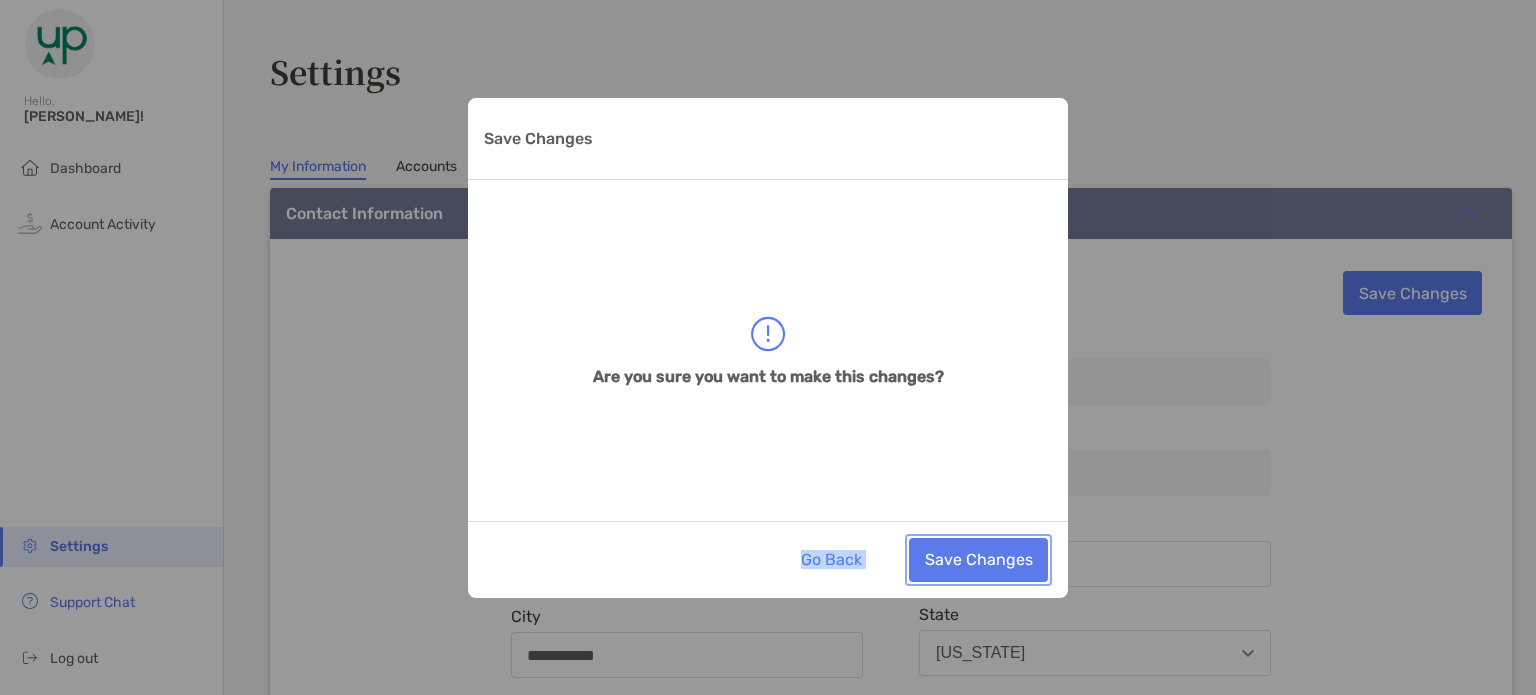 click on "Save Changes" at bounding box center [978, 560] 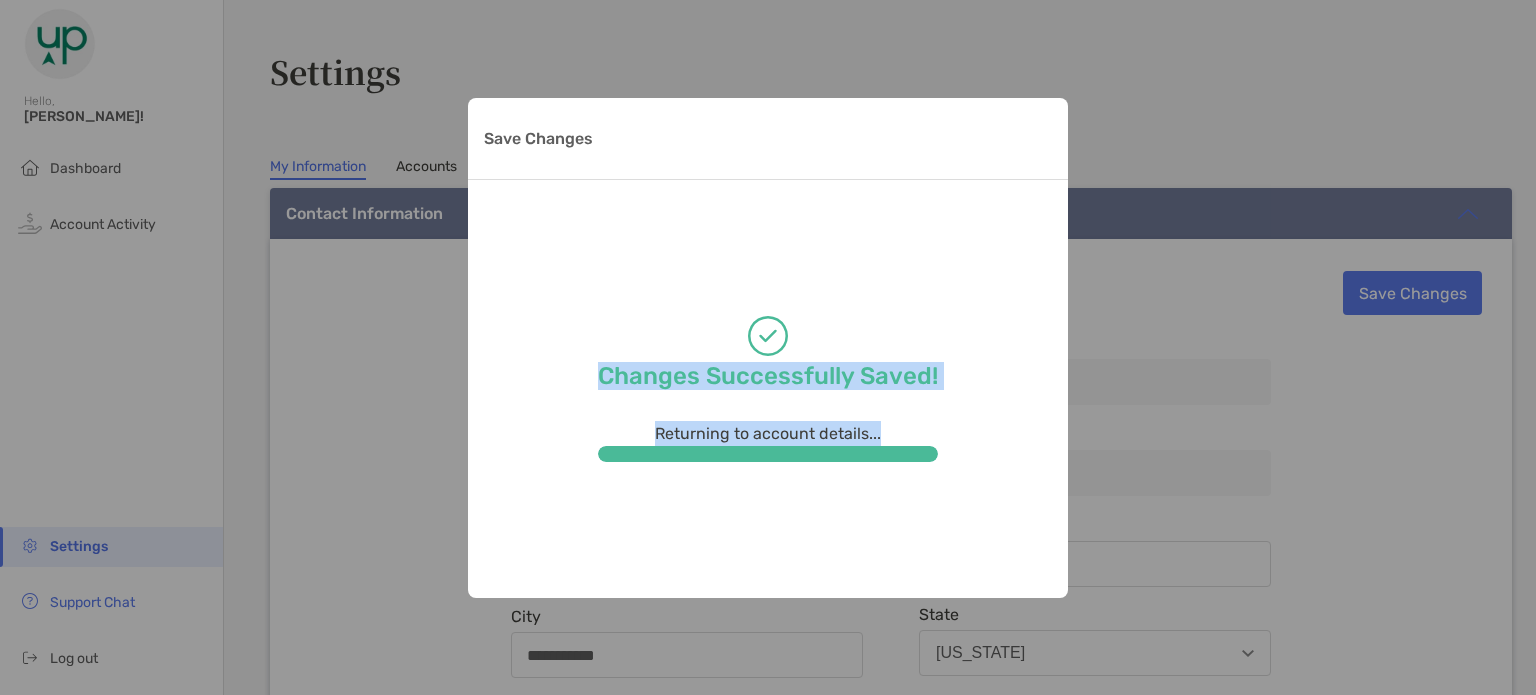 type on "**********" 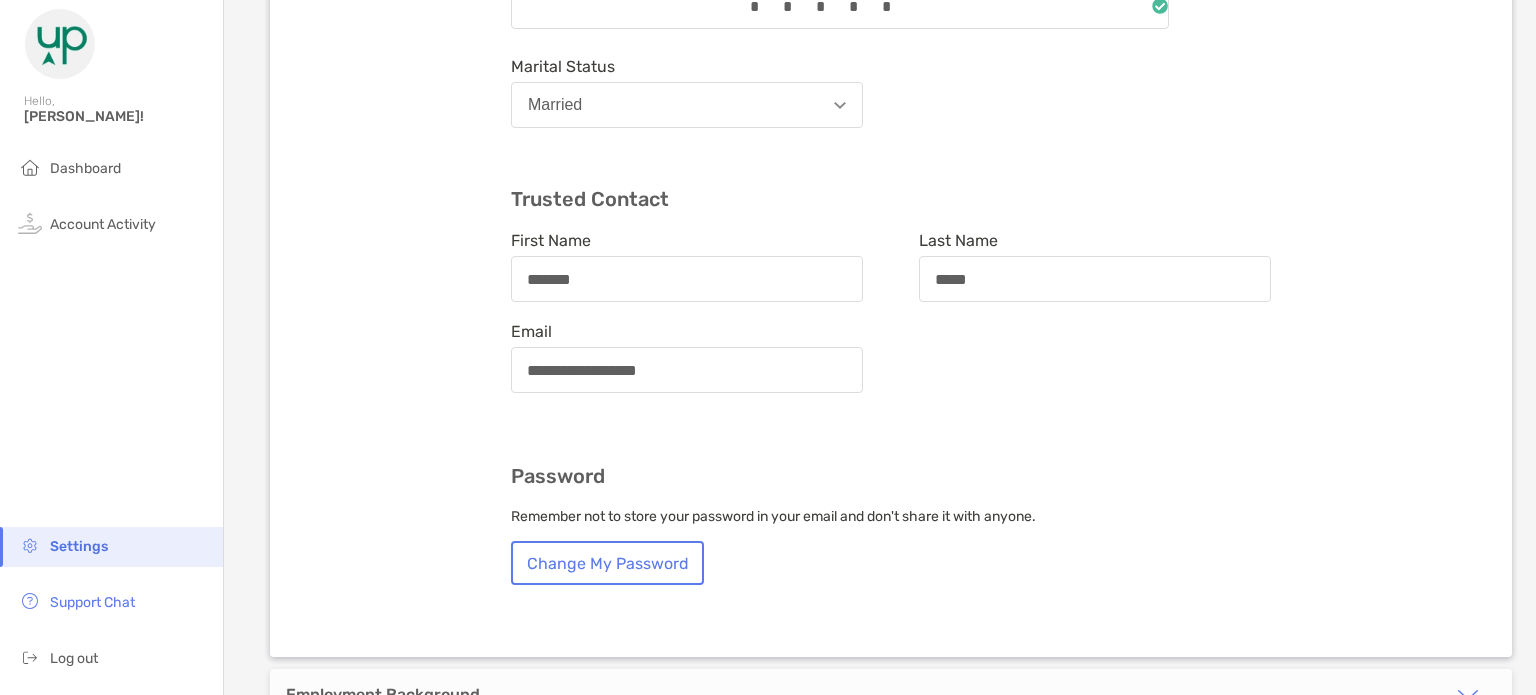 scroll, scrollTop: 760, scrollLeft: 0, axis: vertical 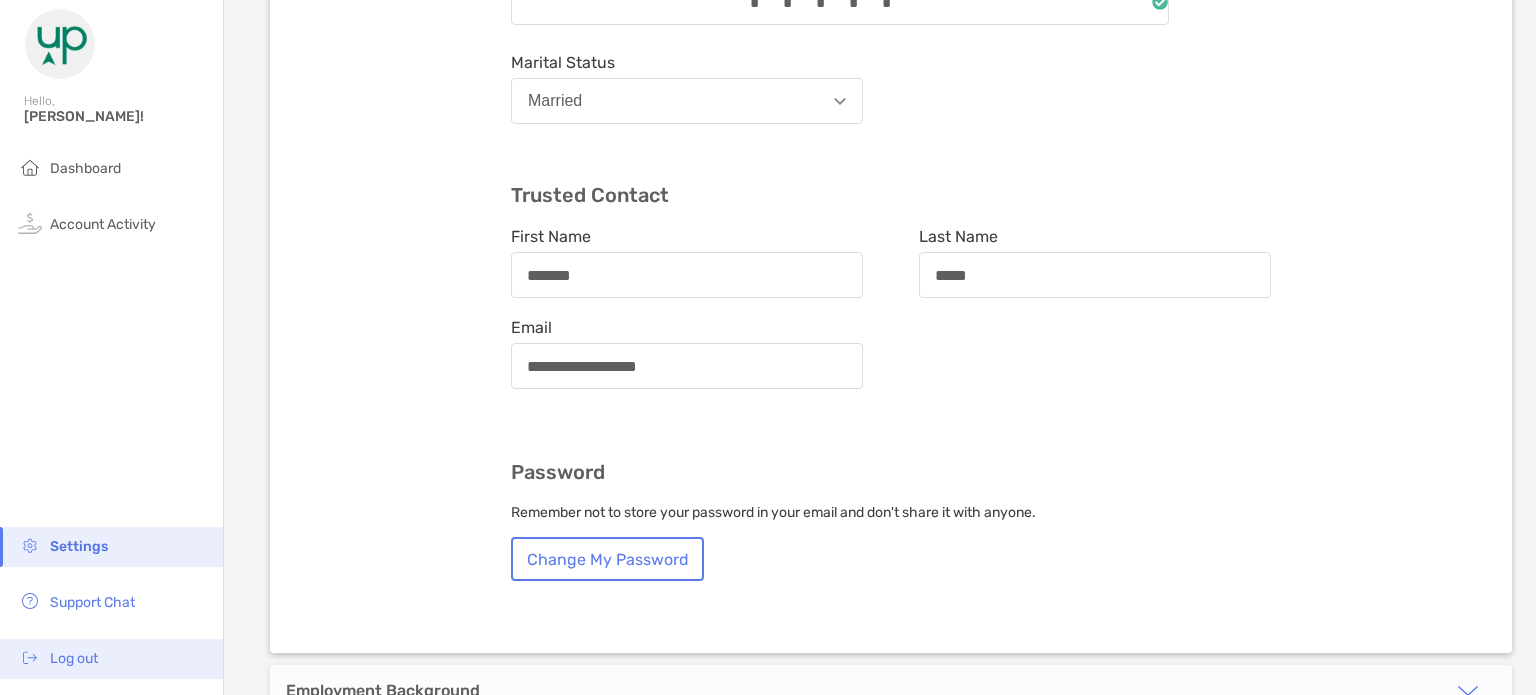 click on "Log out" at bounding box center (74, 658) 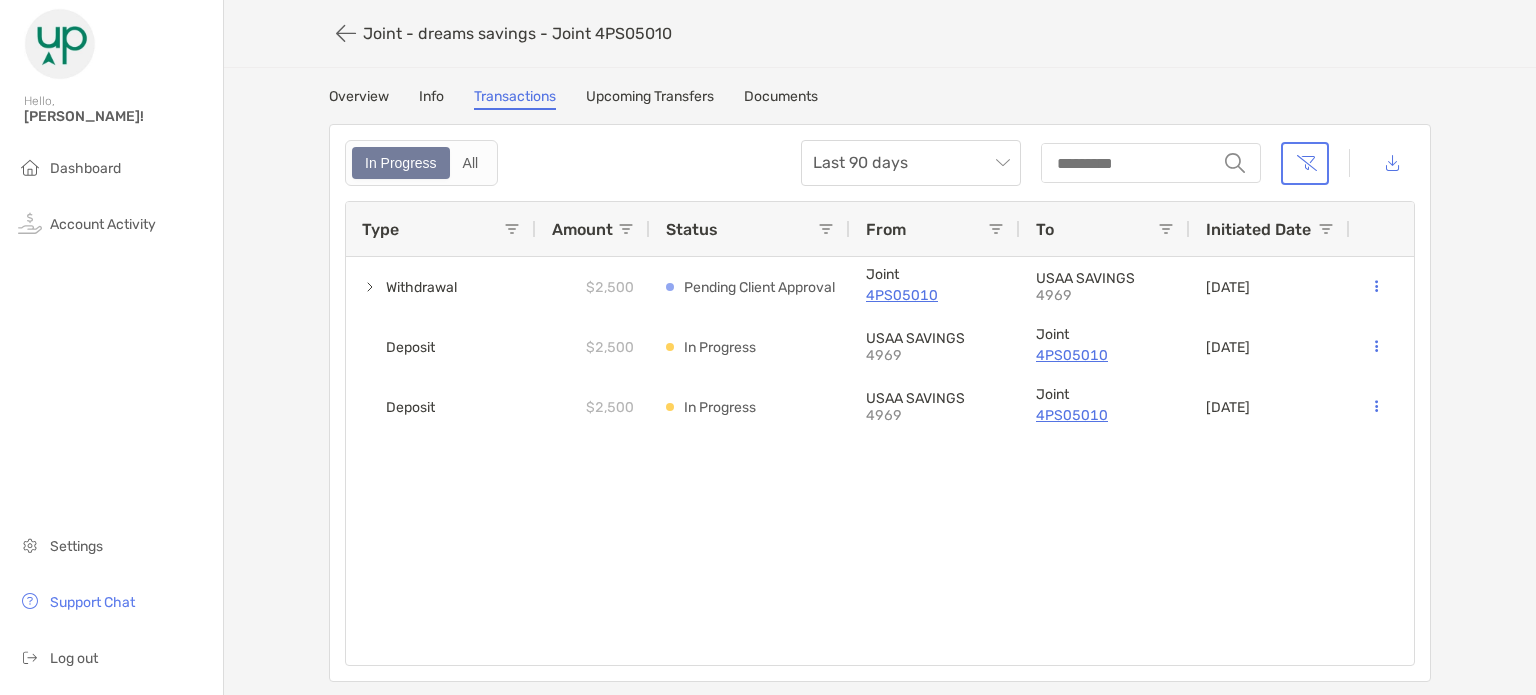scroll, scrollTop: 0, scrollLeft: 0, axis: both 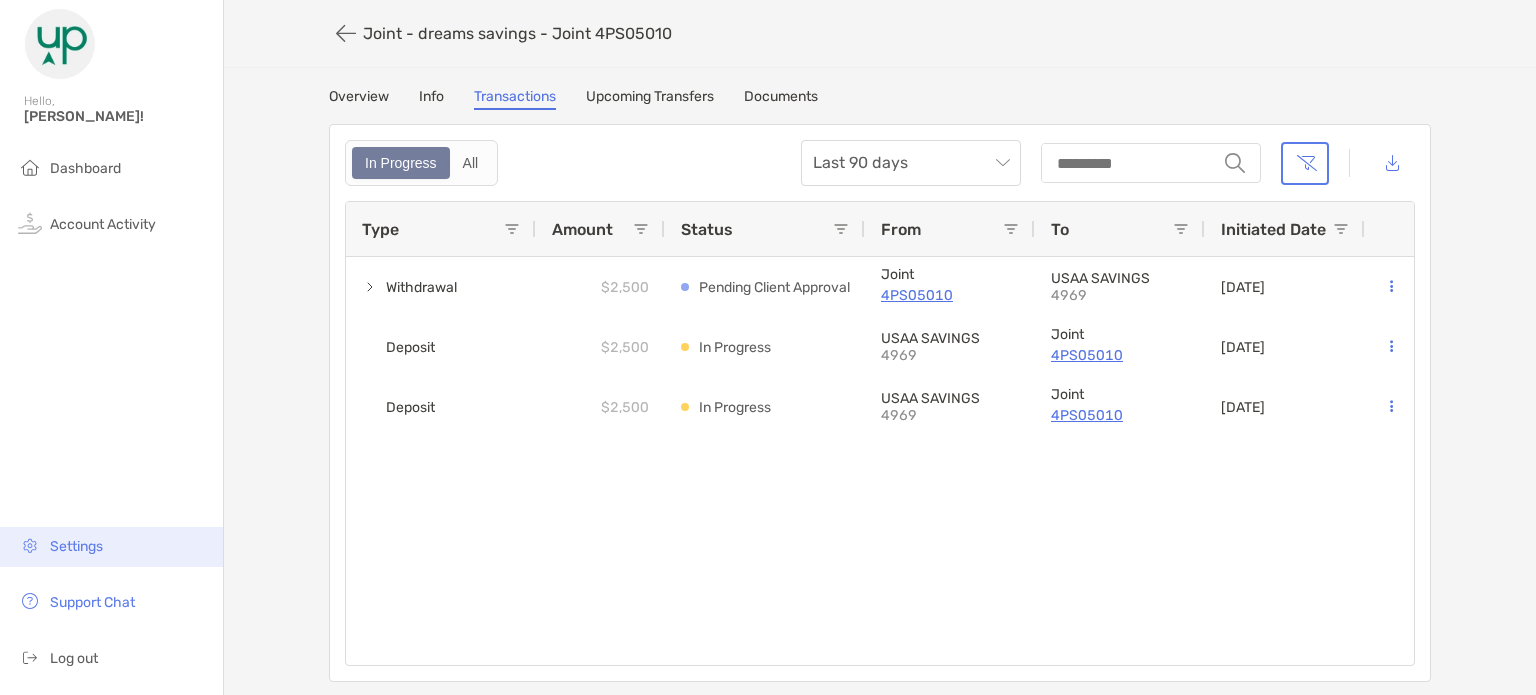click on "Settings" at bounding box center (111, 547) 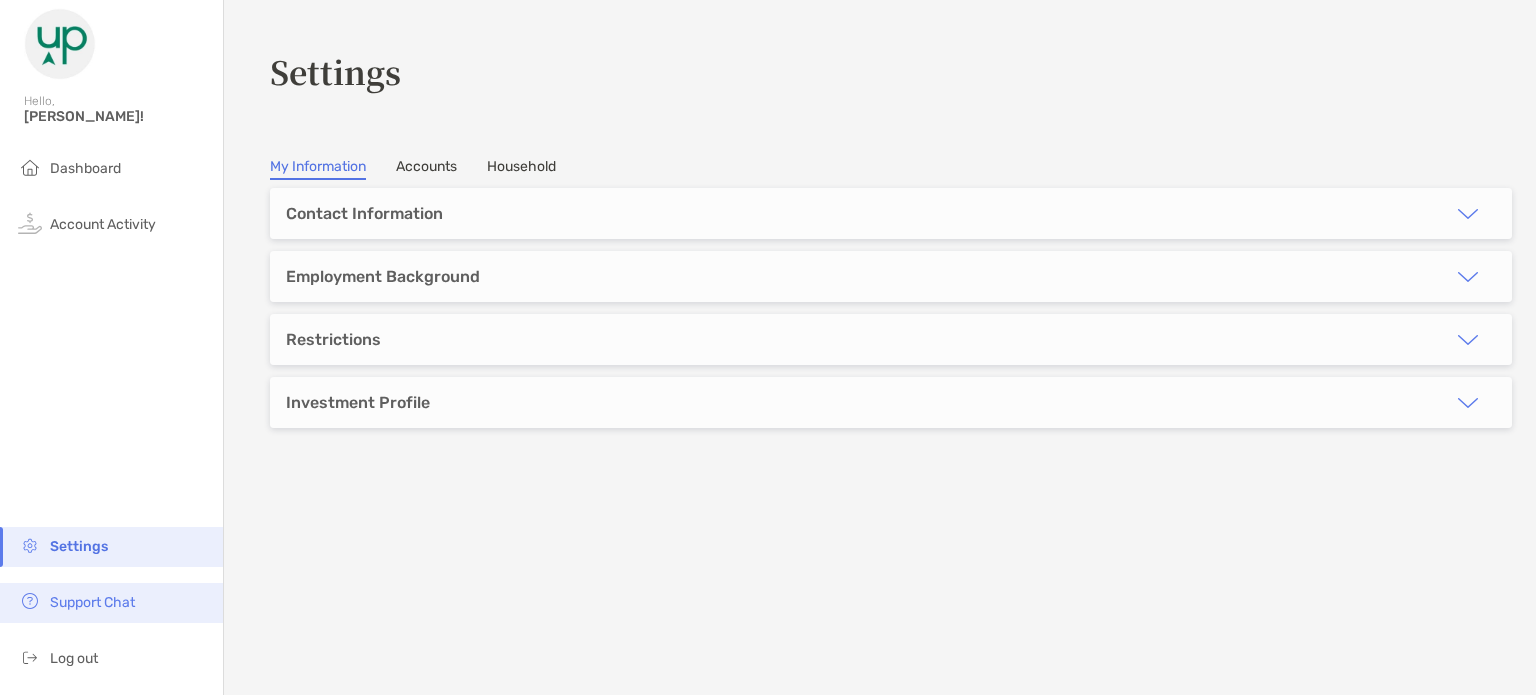 click on "Support Chat" at bounding box center [92, 602] 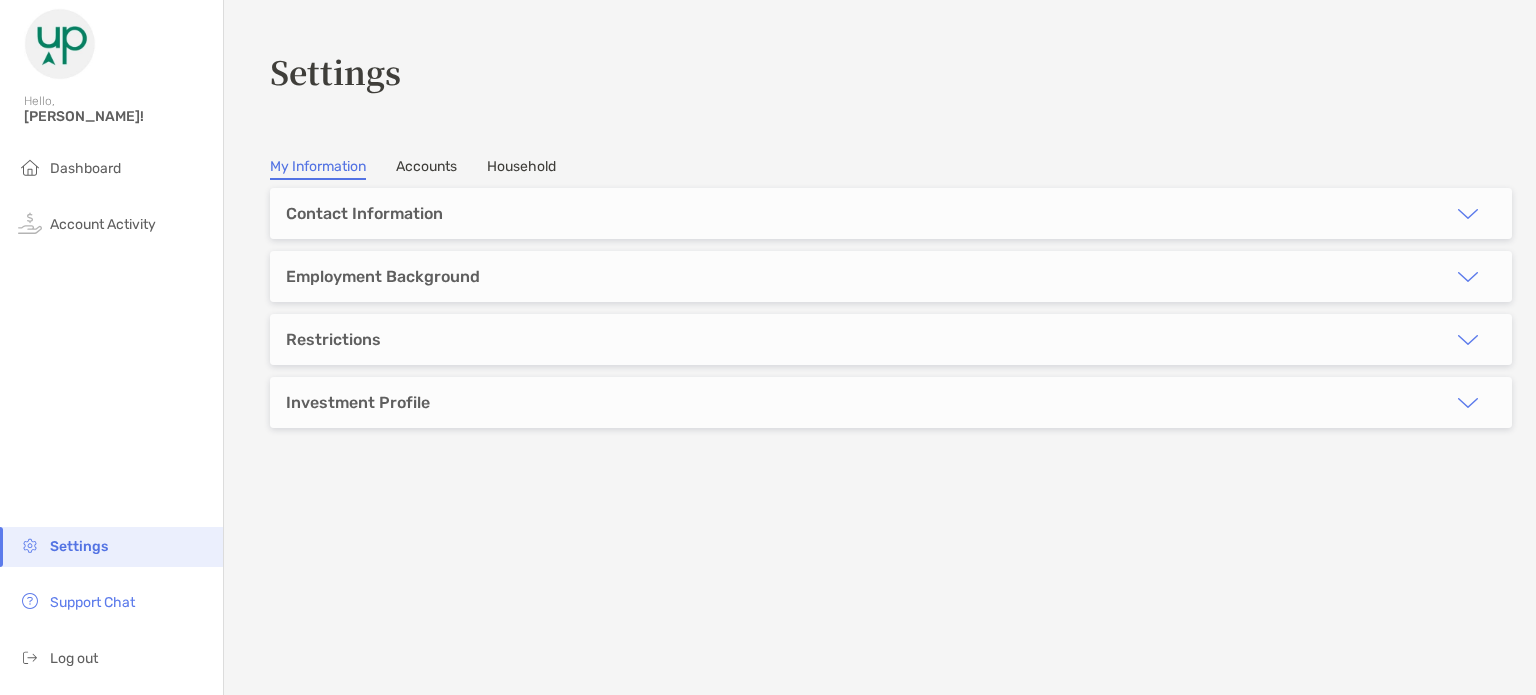 click on "Settings" at bounding box center [891, 71] 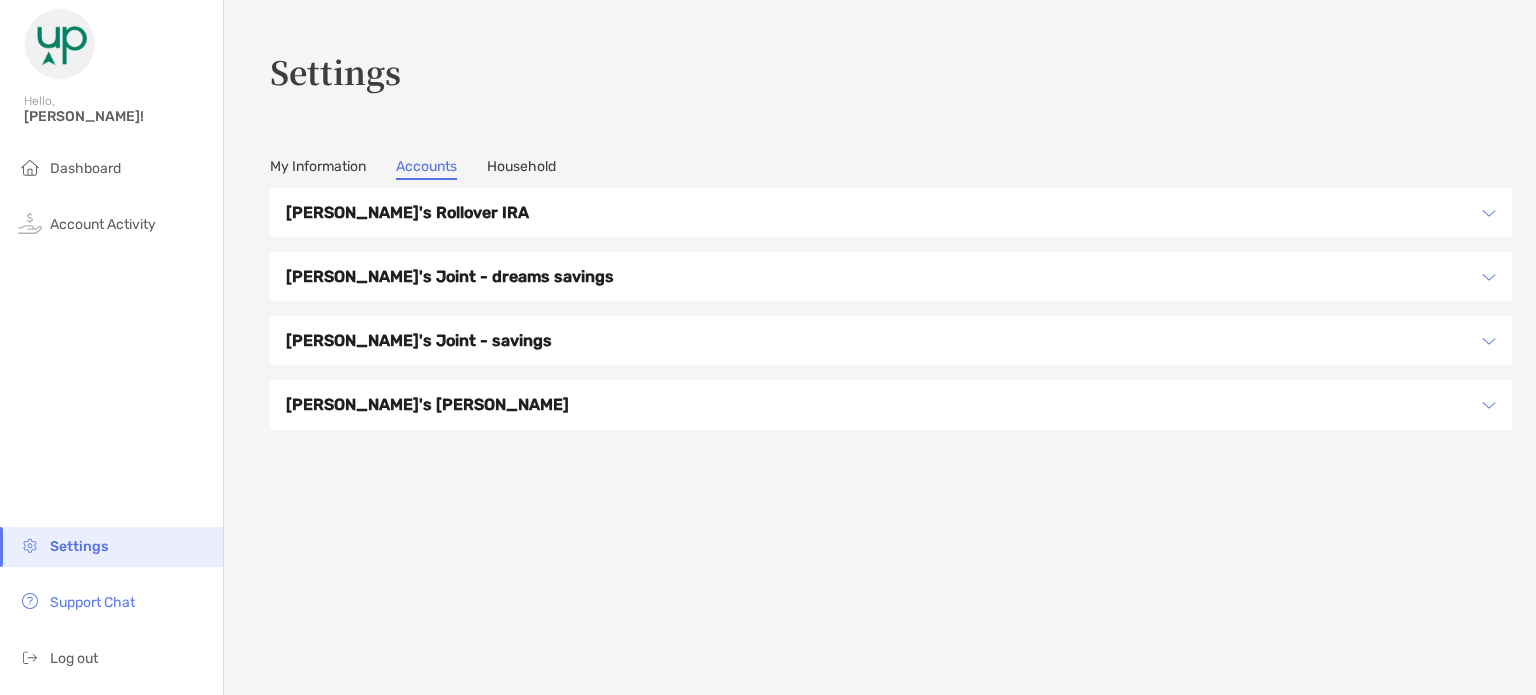 click on "Jennifer's Joint - dreams savings" at bounding box center (891, 276) 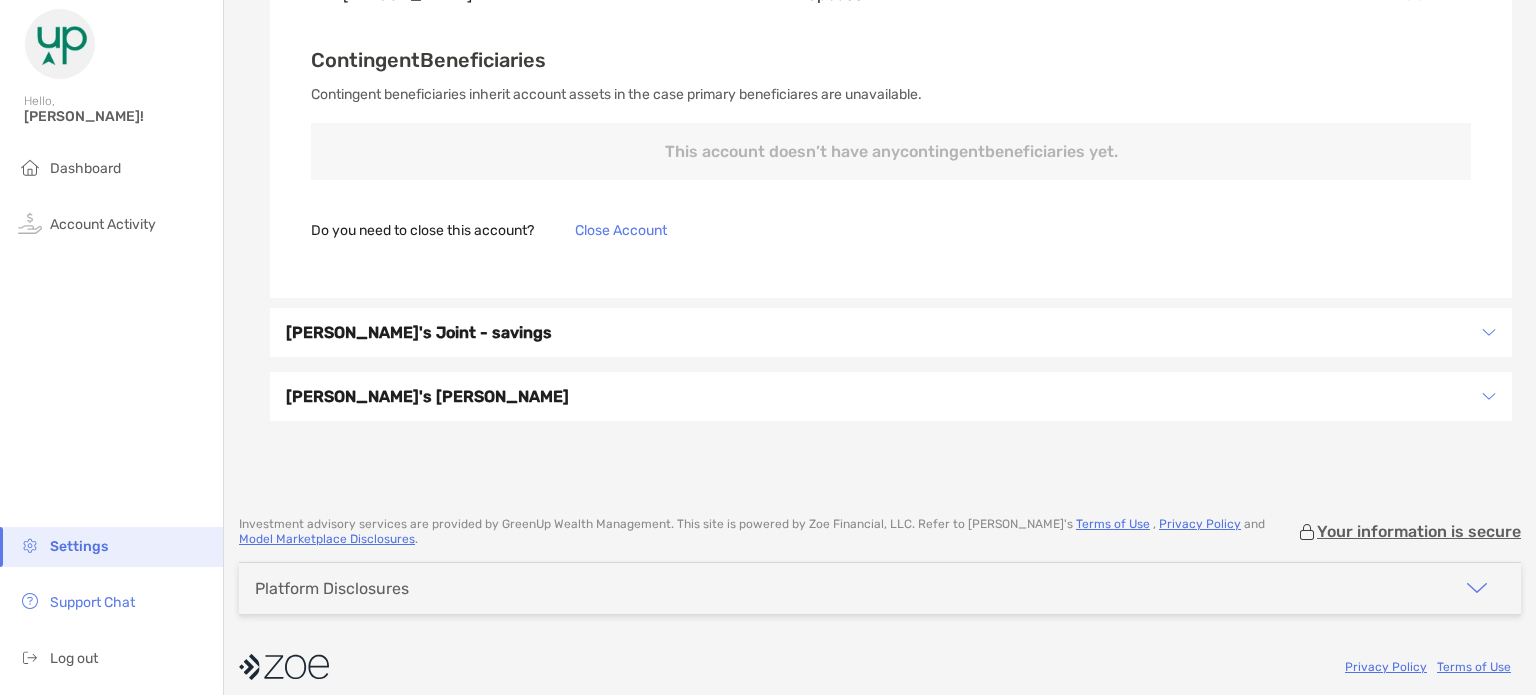 scroll, scrollTop: 1167, scrollLeft: 0, axis: vertical 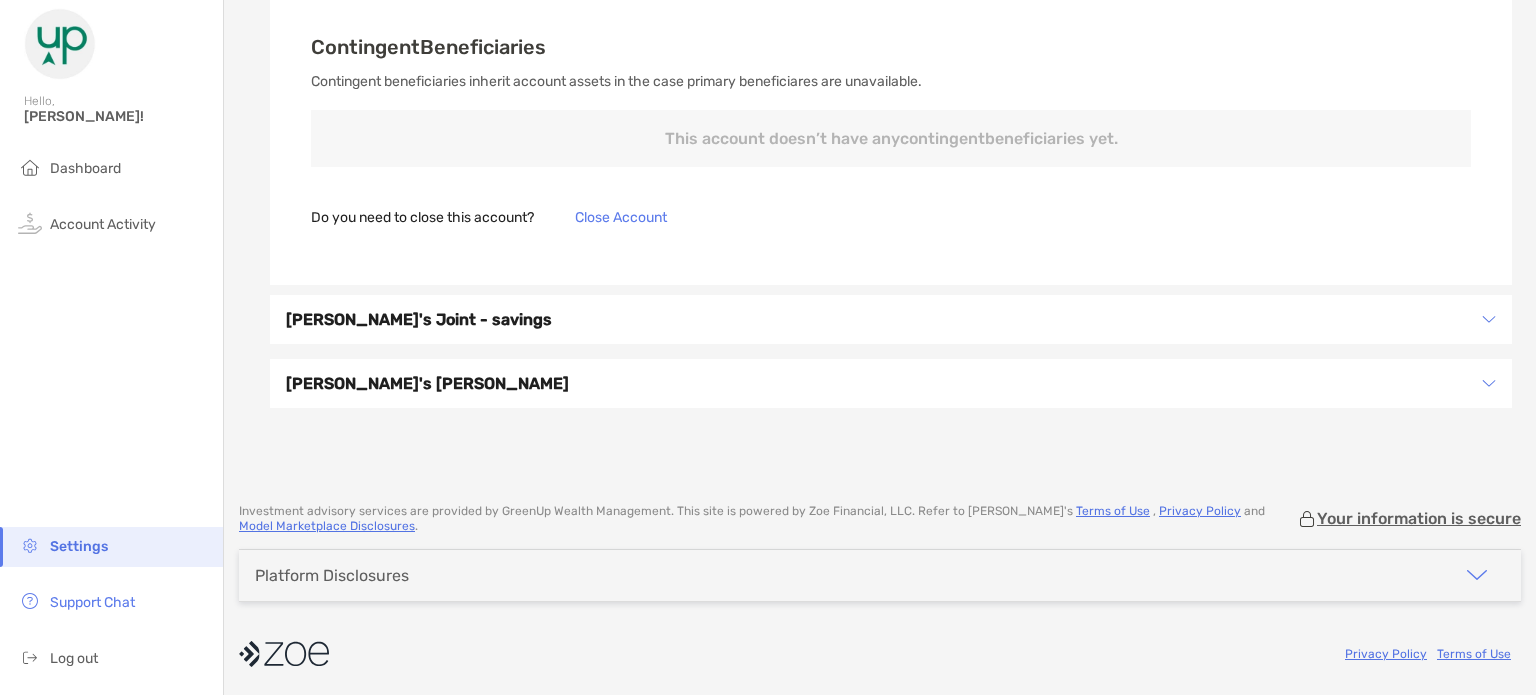 click on "Settings" at bounding box center (79, 546) 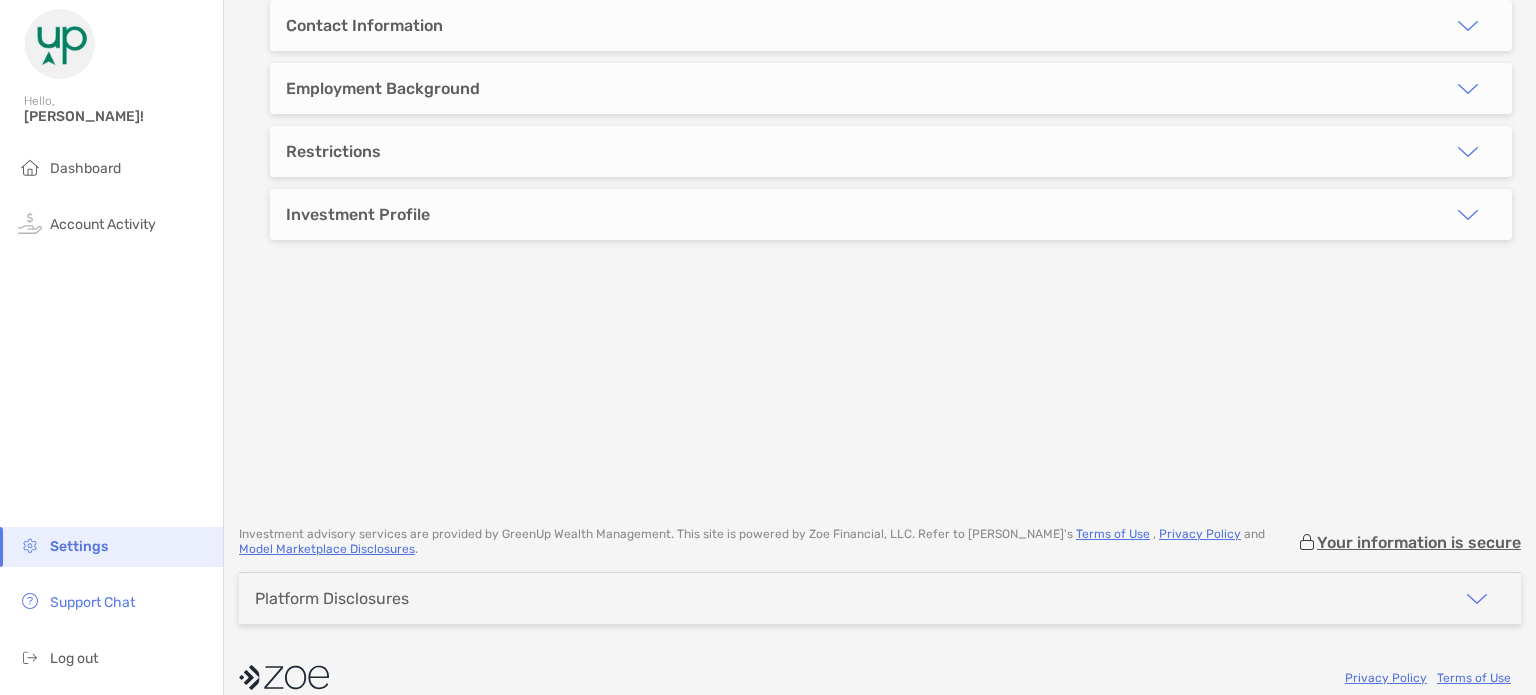 type on "********" 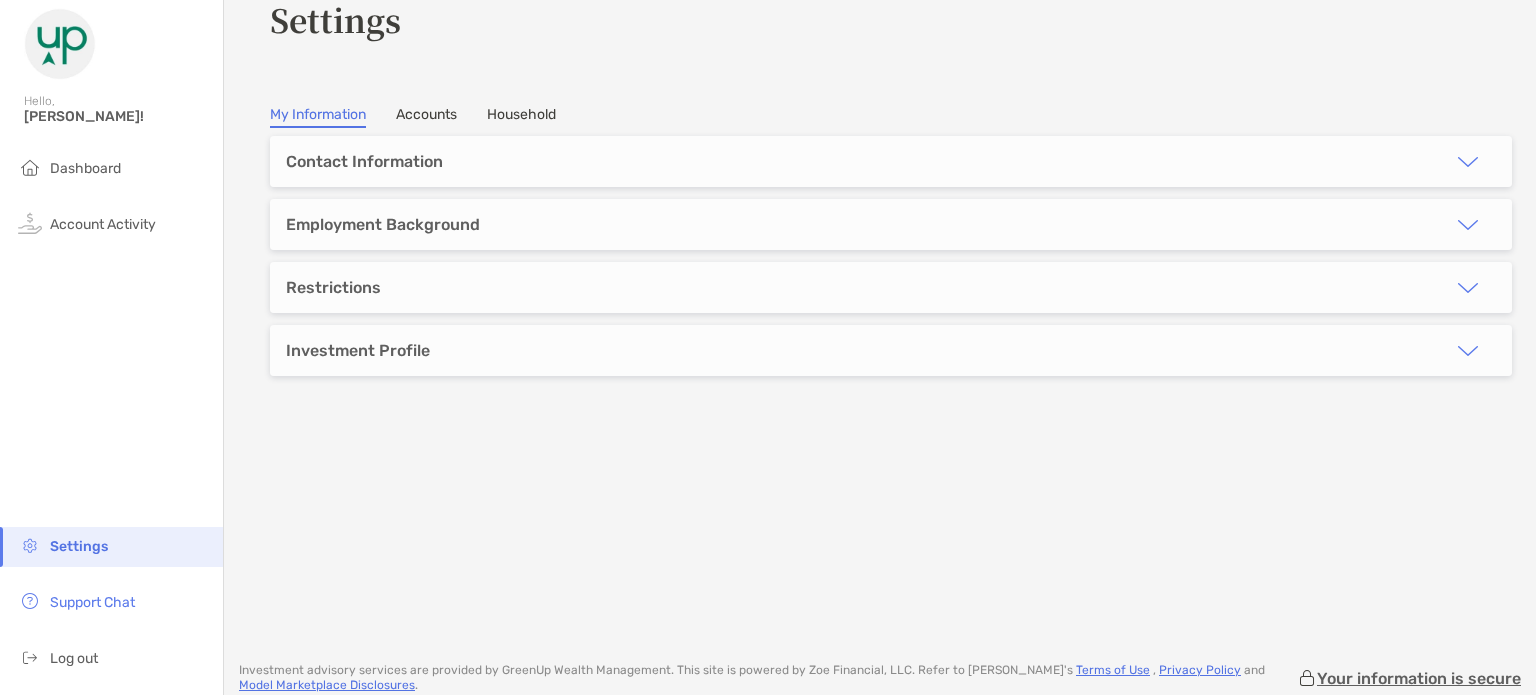 scroll, scrollTop: 54, scrollLeft: 0, axis: vertical 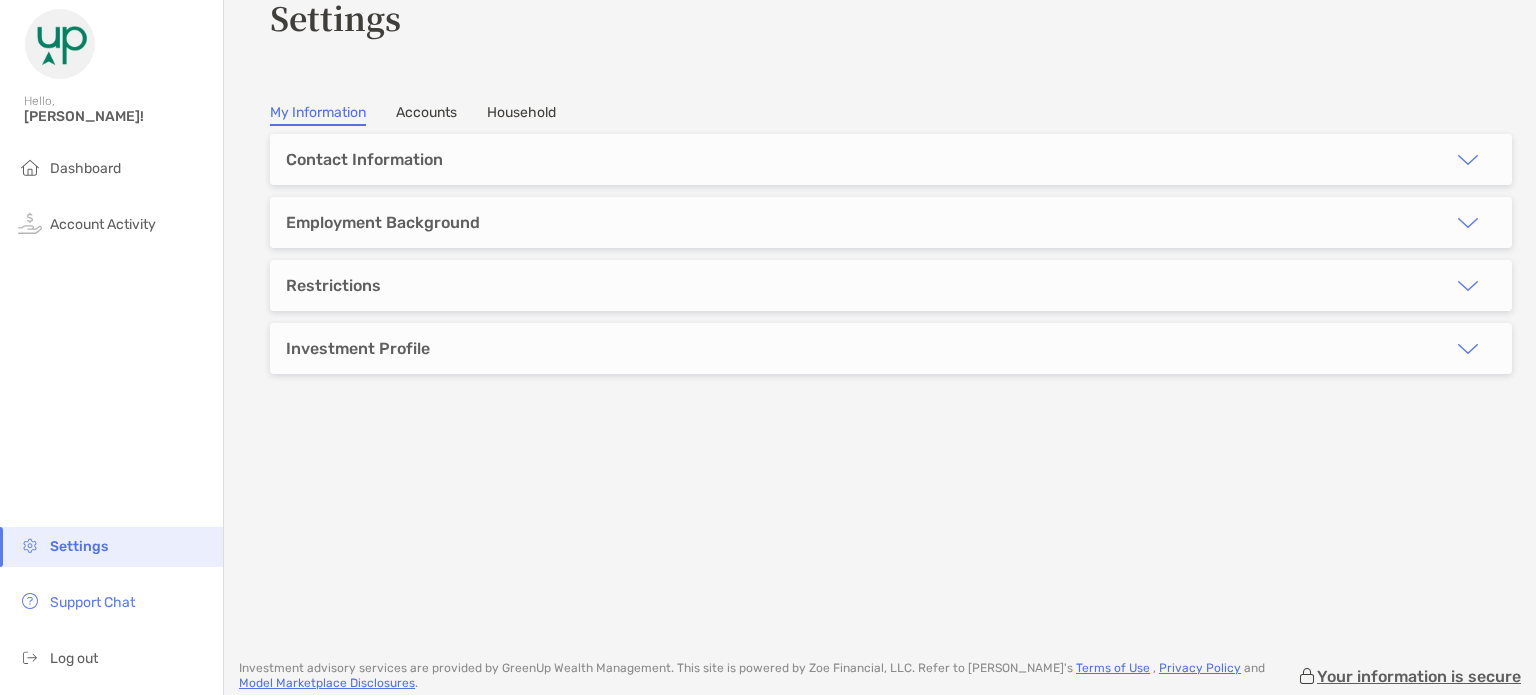 click on "Contact Information" at bounding box center [364, 159] 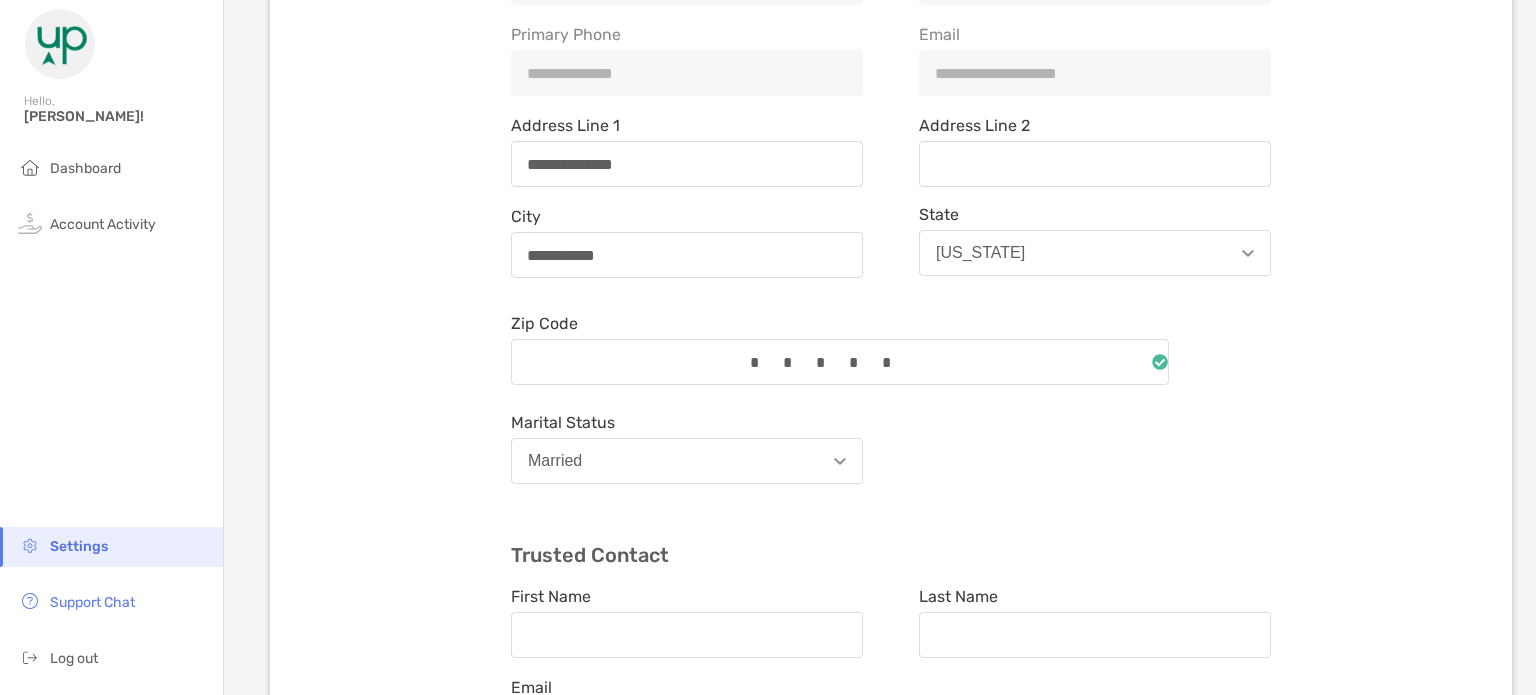 scroll, scrollTop: 401, scrollLeft: 0, axis: vertical 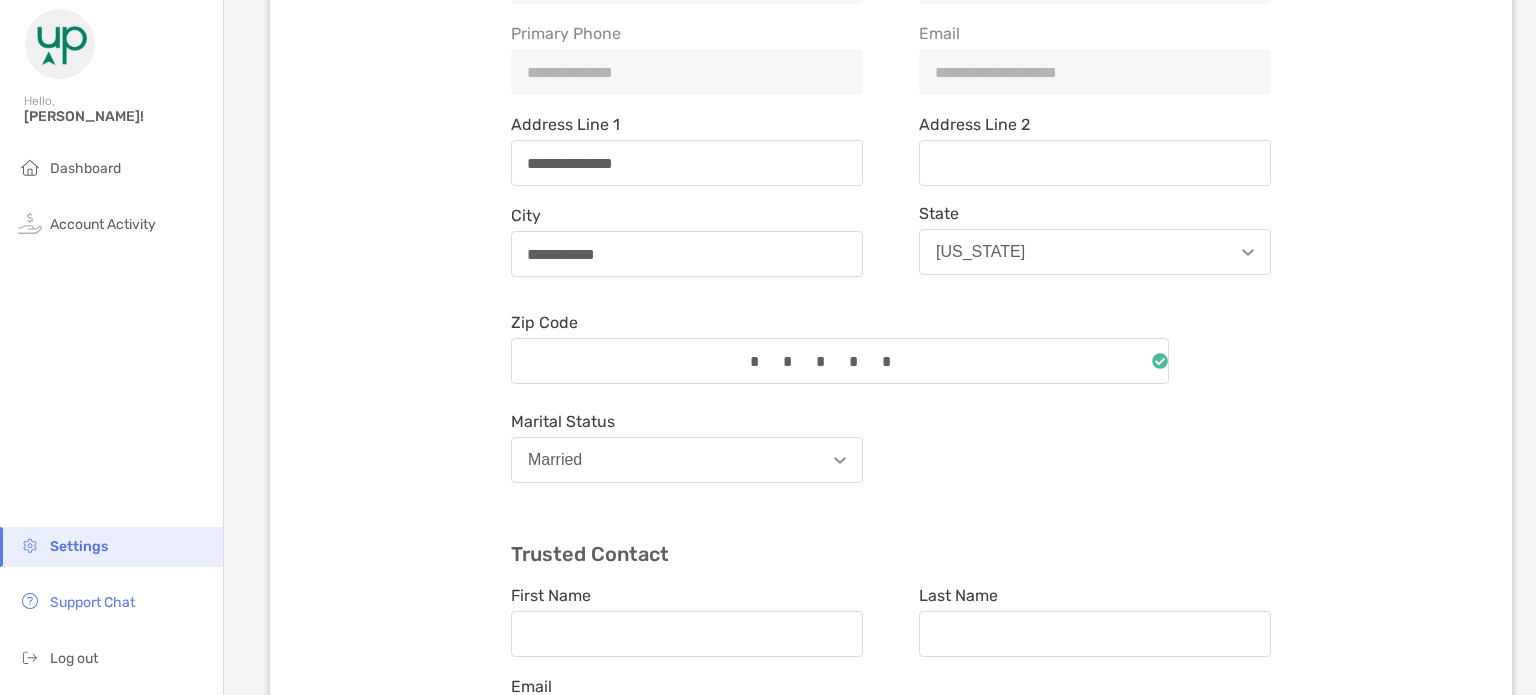 click on "Settings" at bounding box center [79, 546] 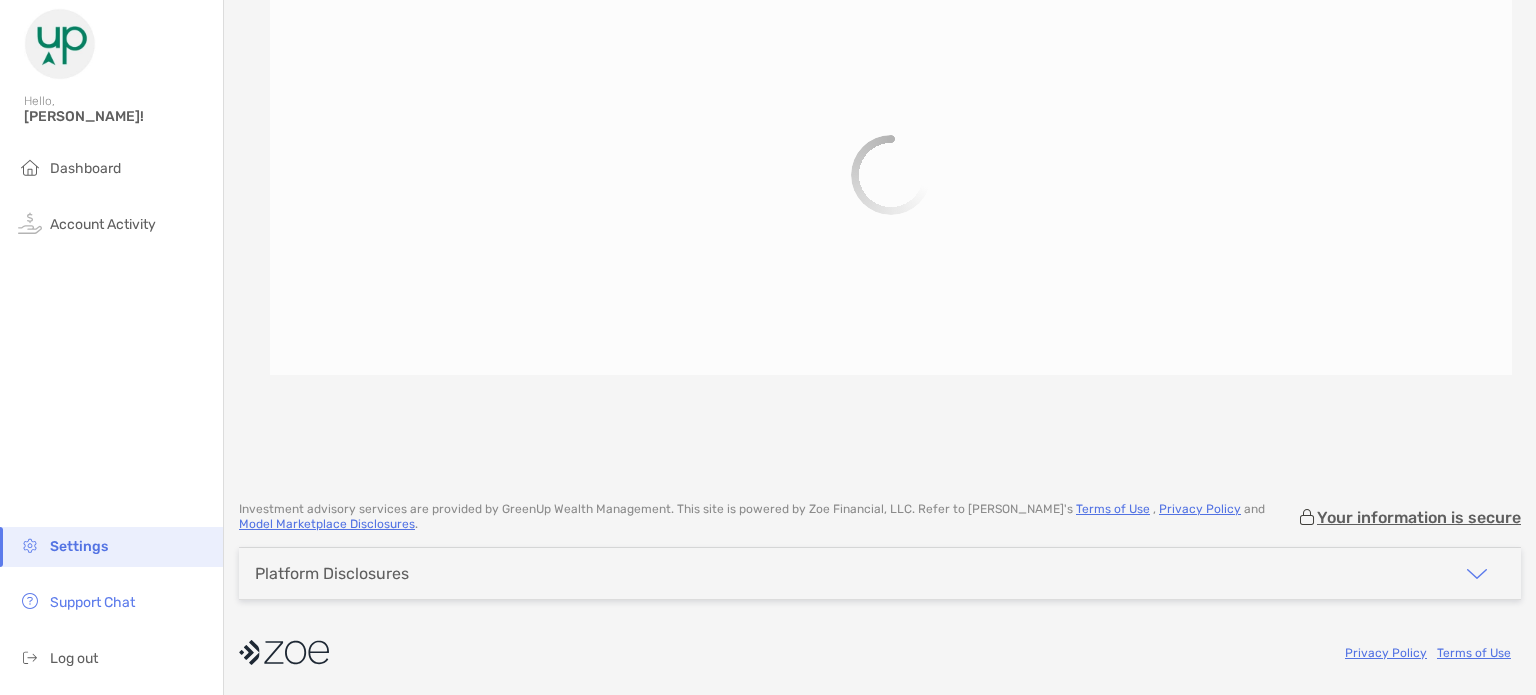 scroll, scrollTop: 188, scrollLeft: 0, axis: vertical 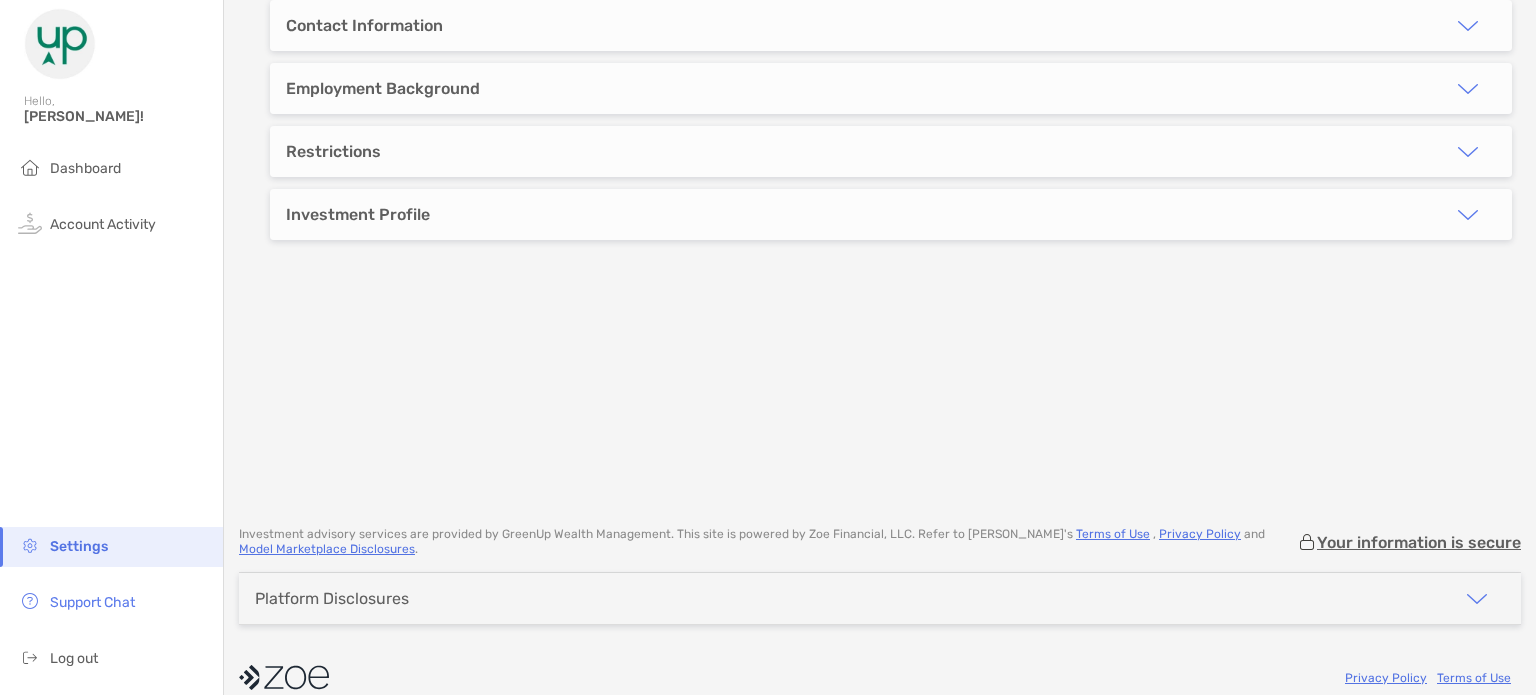 click on "**********" at bounding box center [891, 120] 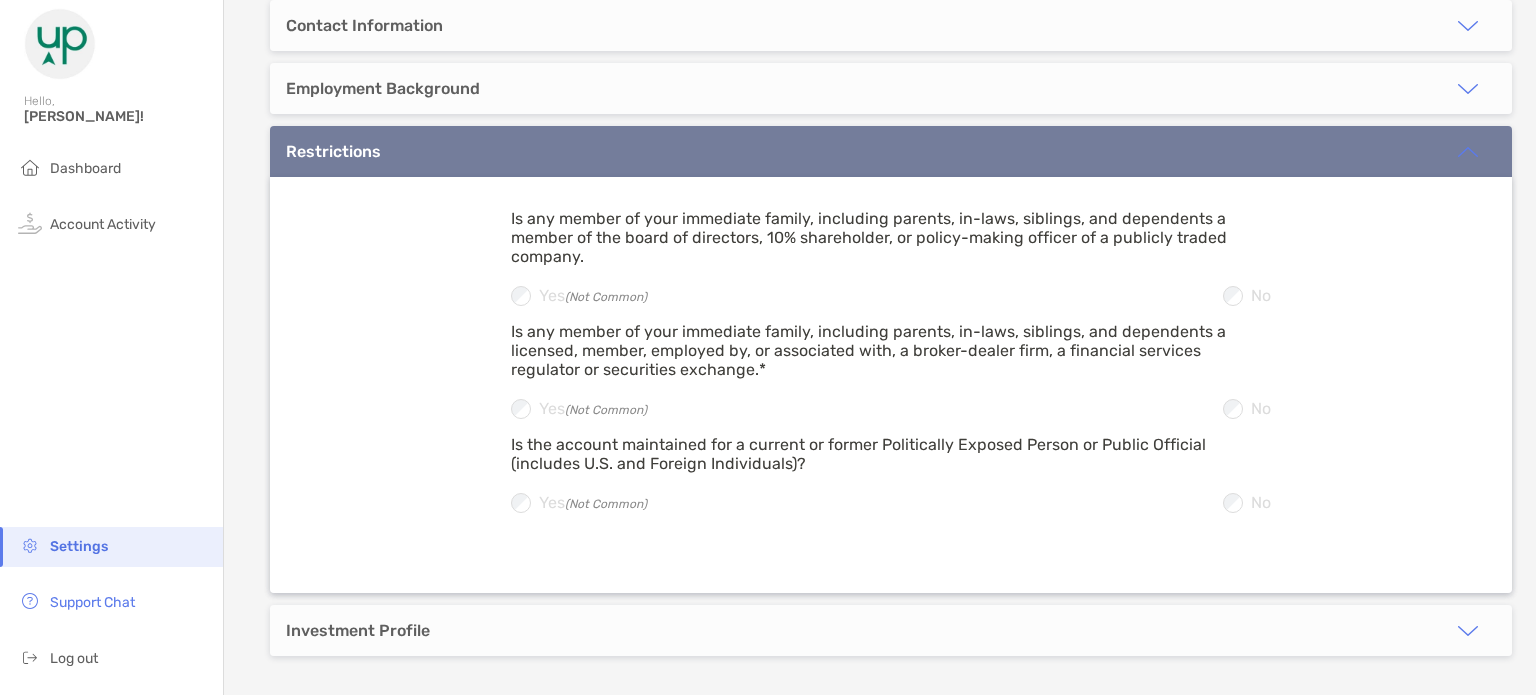 click on "Restrictions" at bounding box center (891, 151) 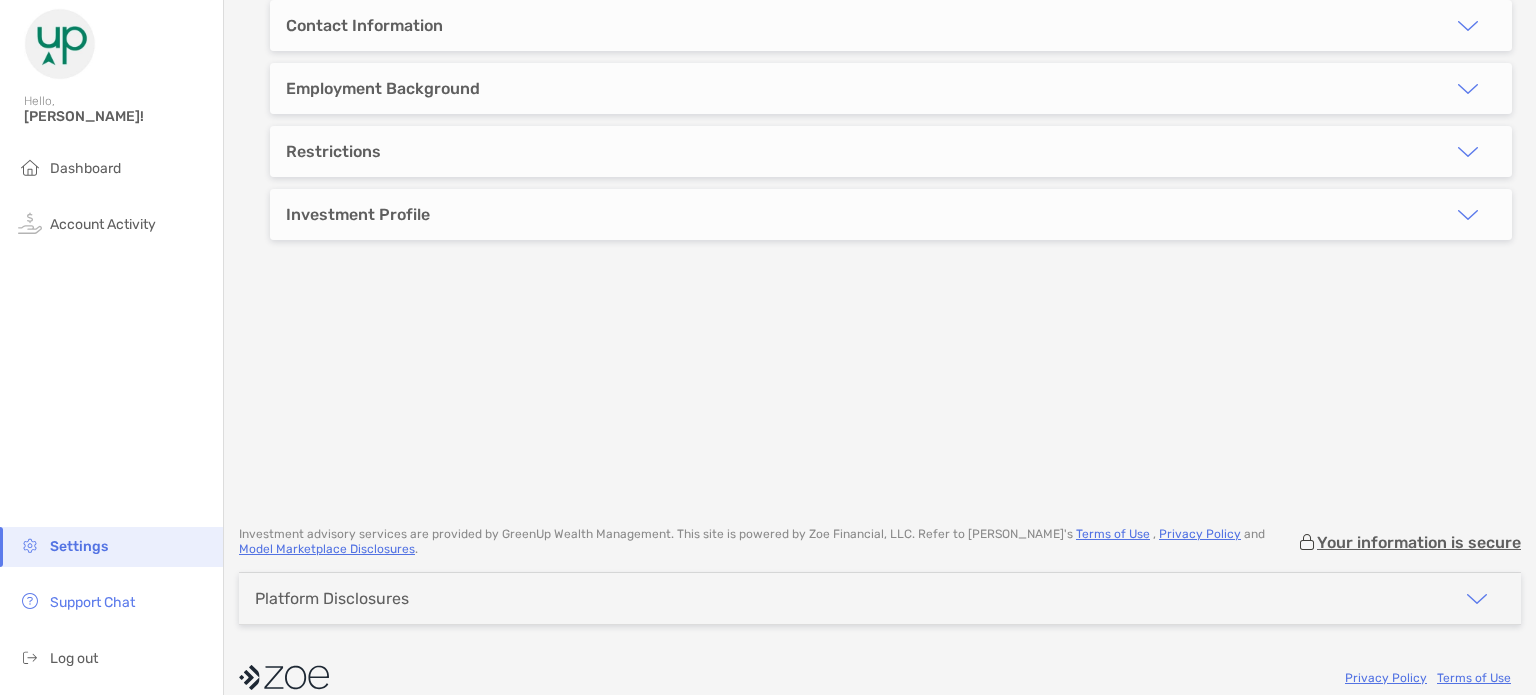 click on "Investment Profile" at bounding box center [891, 214] 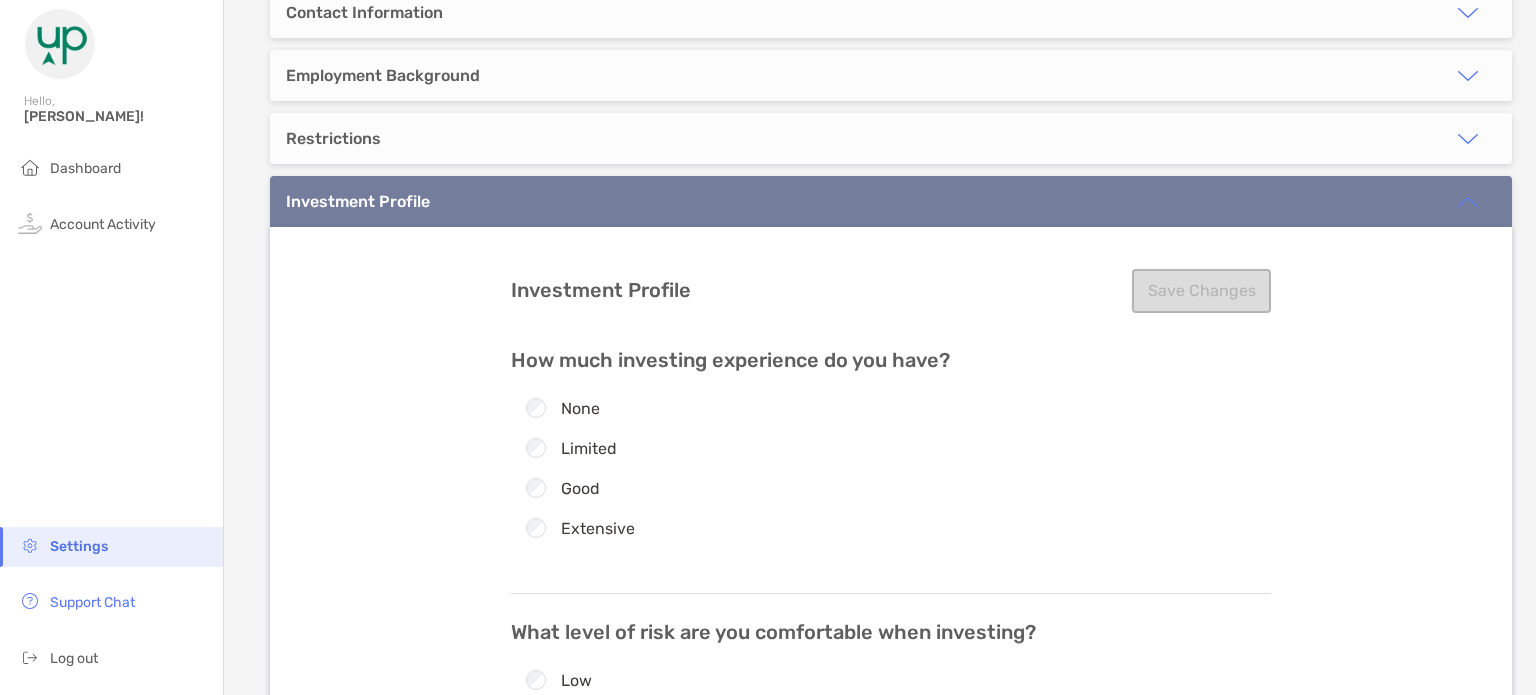 scroll, scrollTop: 200, scrollLeft: 0, axis: vertical 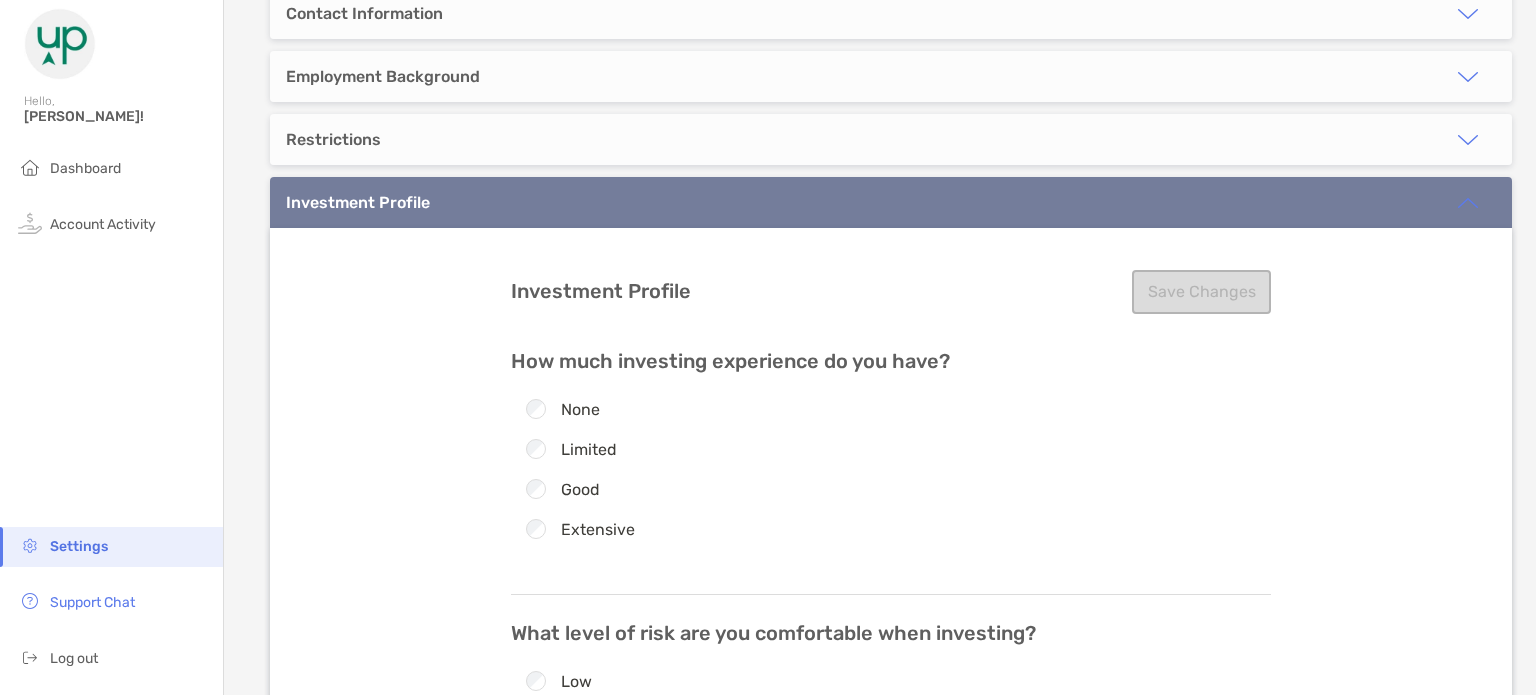 click on "Restrictions" at bounding box center (333, 139) 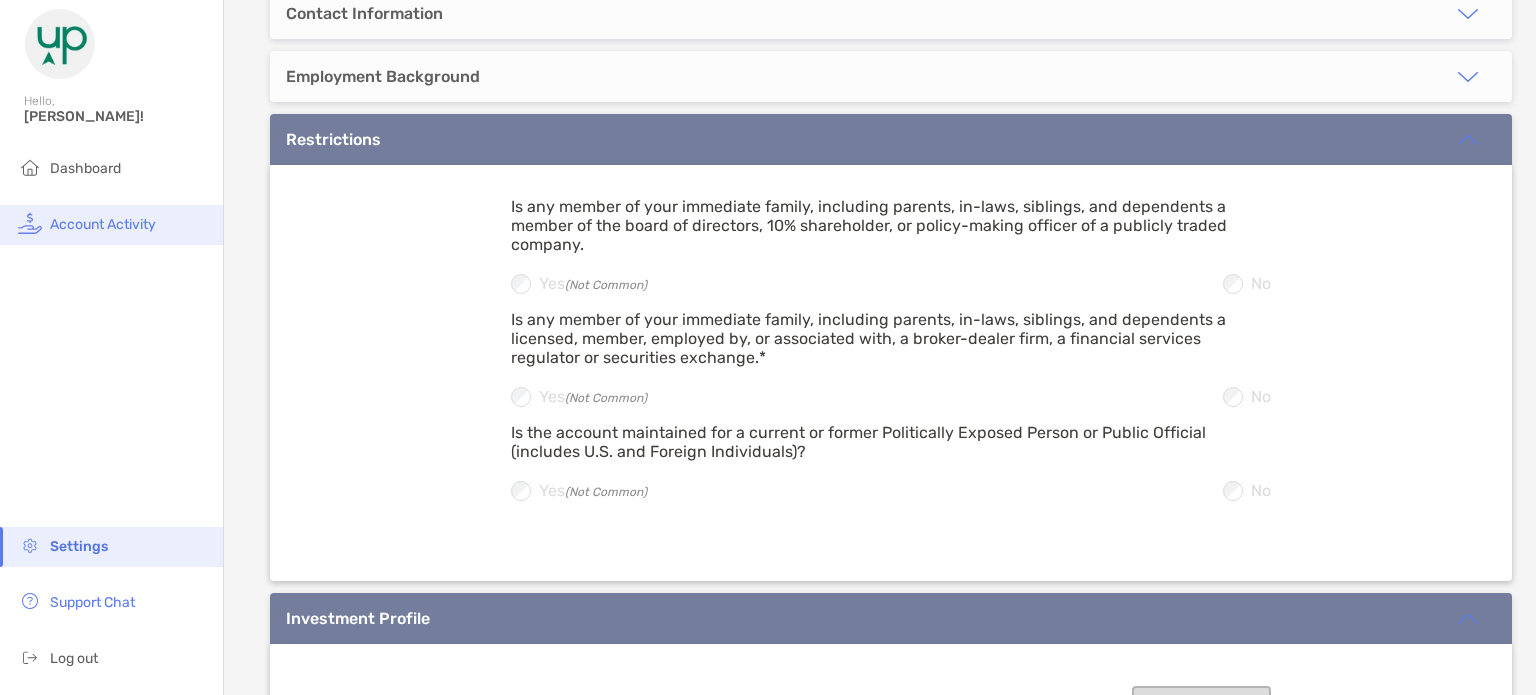 click on "Account Activity" at bounding box center (103, 224) 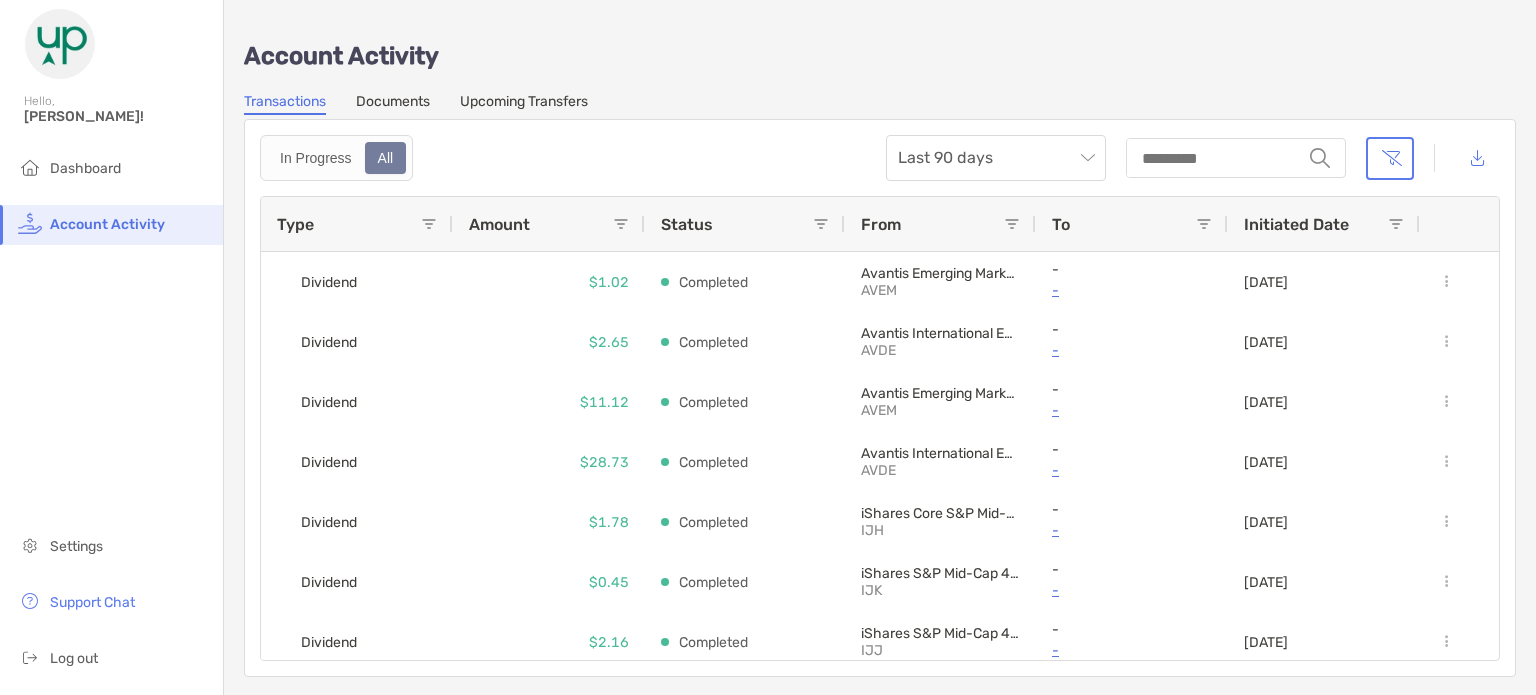 scroll, scrollTop: 273, scrollLeft: 0, axis: vertical 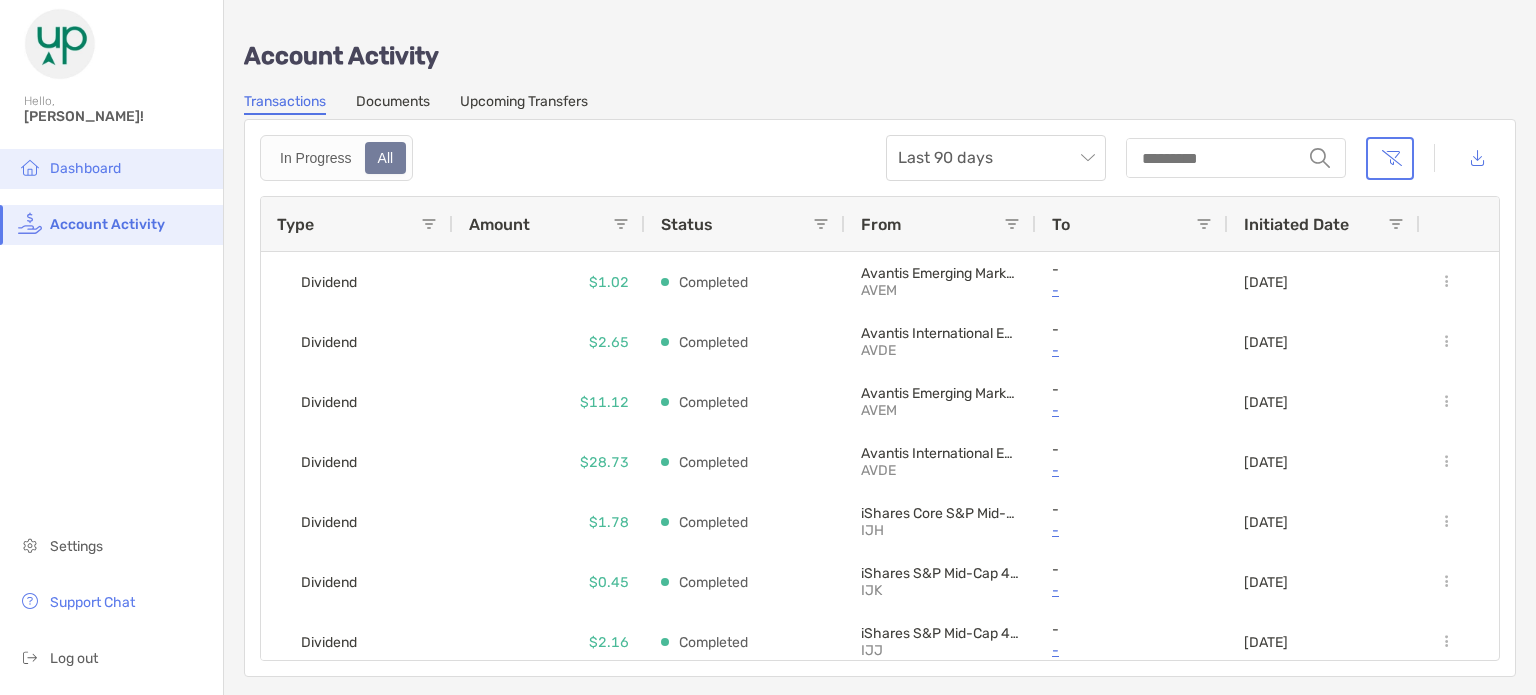click on "Dashboard" at bounding box center (111, 169) 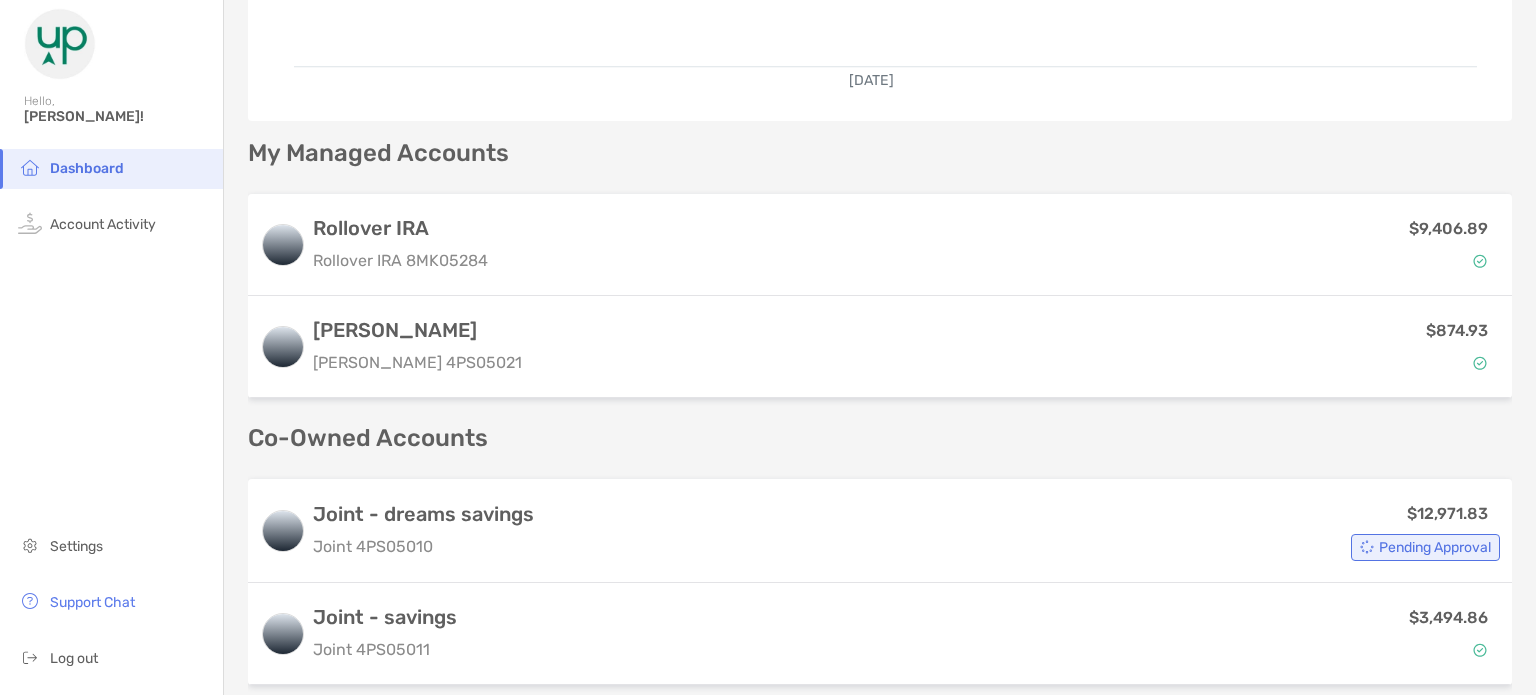 click on "Dashboard" at bounding box center (111, 46) 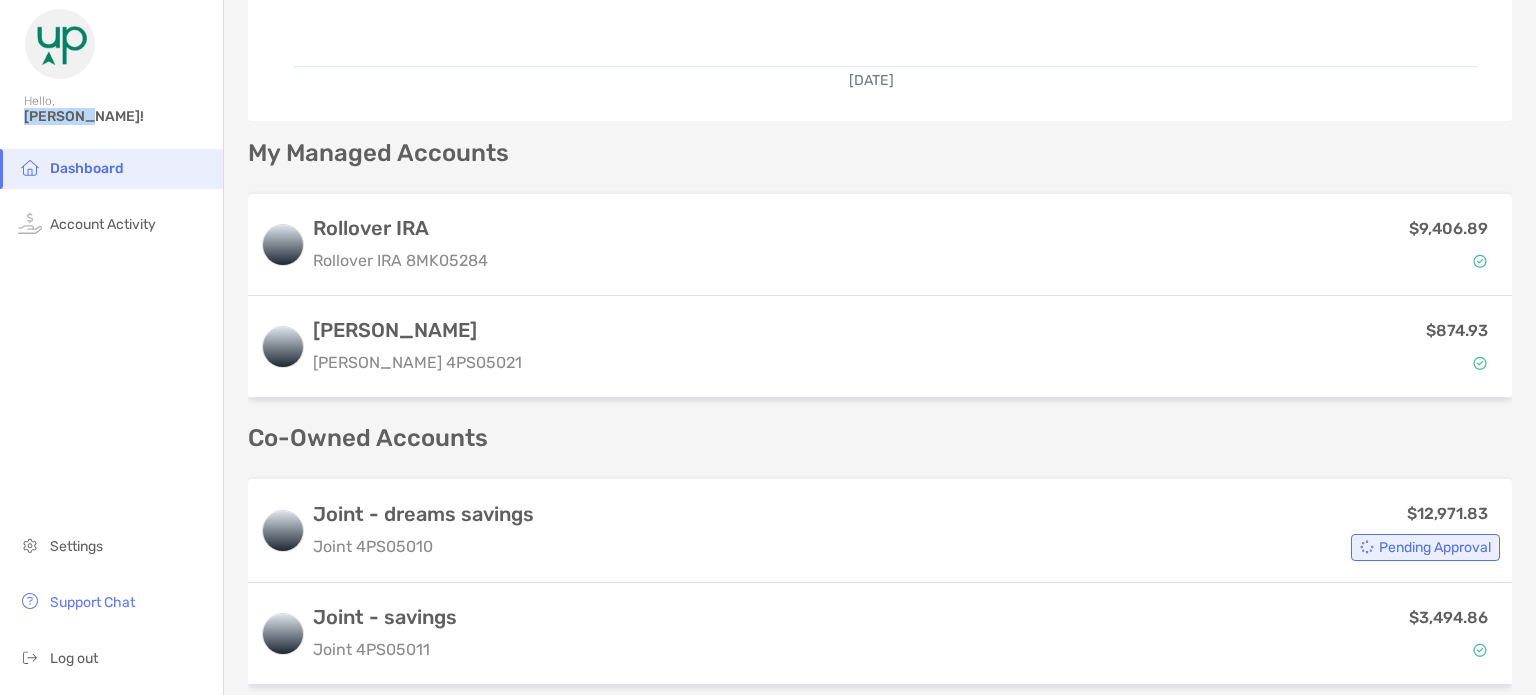 click on "[PERSON_NAME]!" at bounding box center (117, 116) 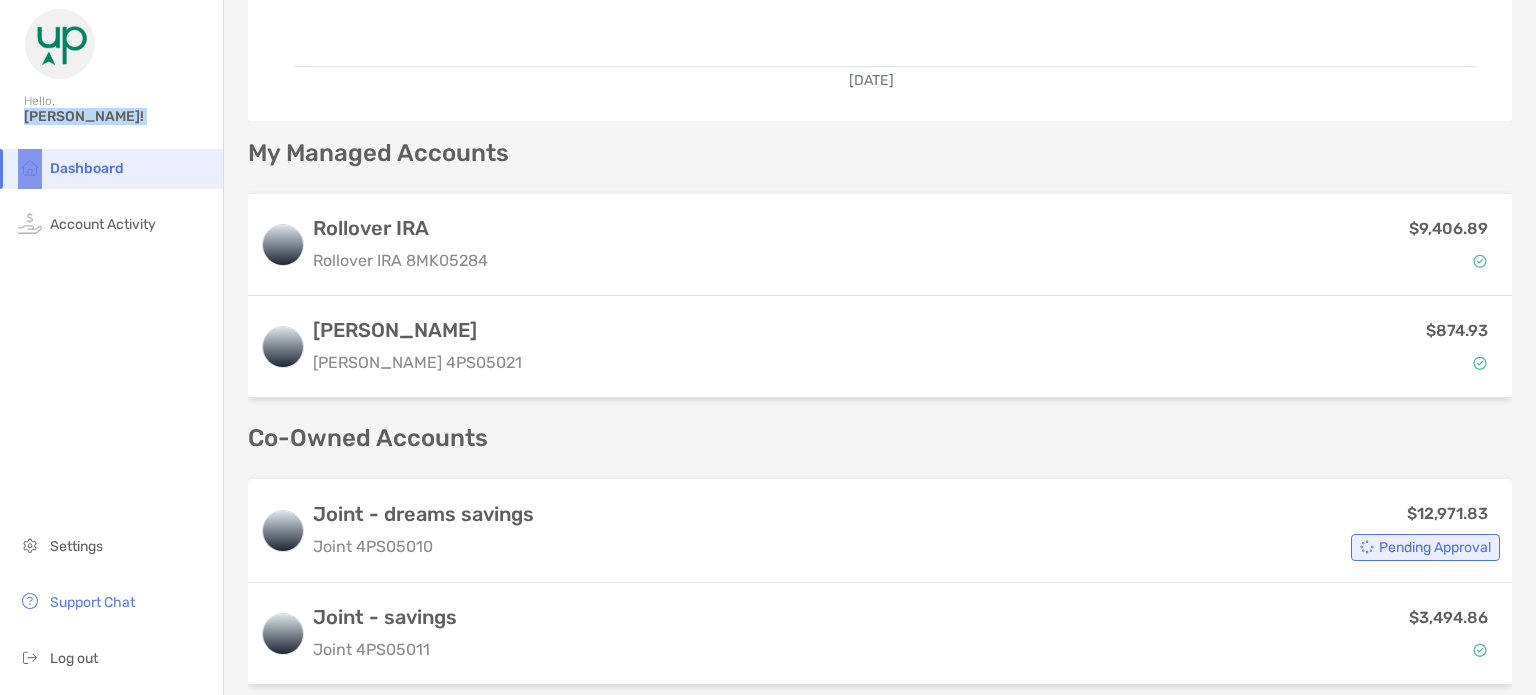 click on "[PERSON_NAME]!" at bounding box center (117, 116) 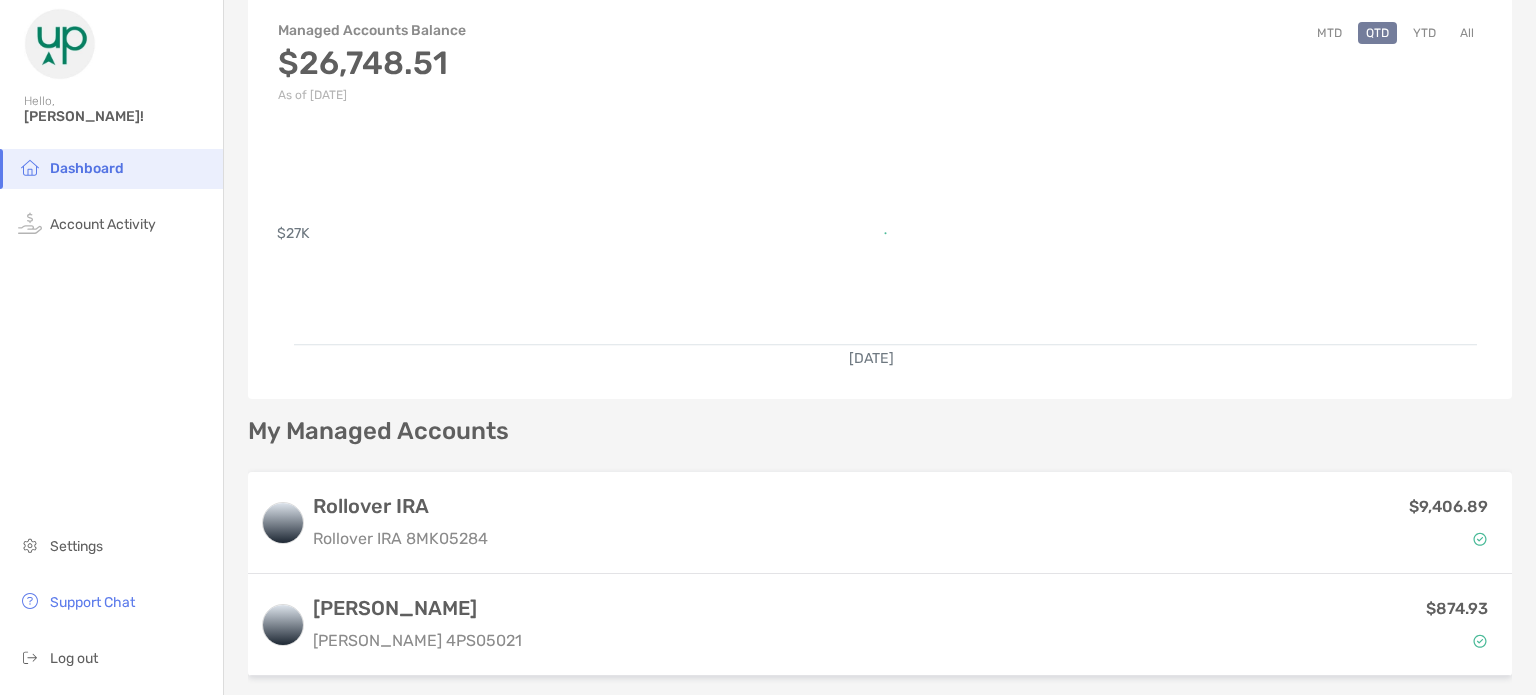 scroll, scrollTop: 0, scrollLeft: 0, axis: both 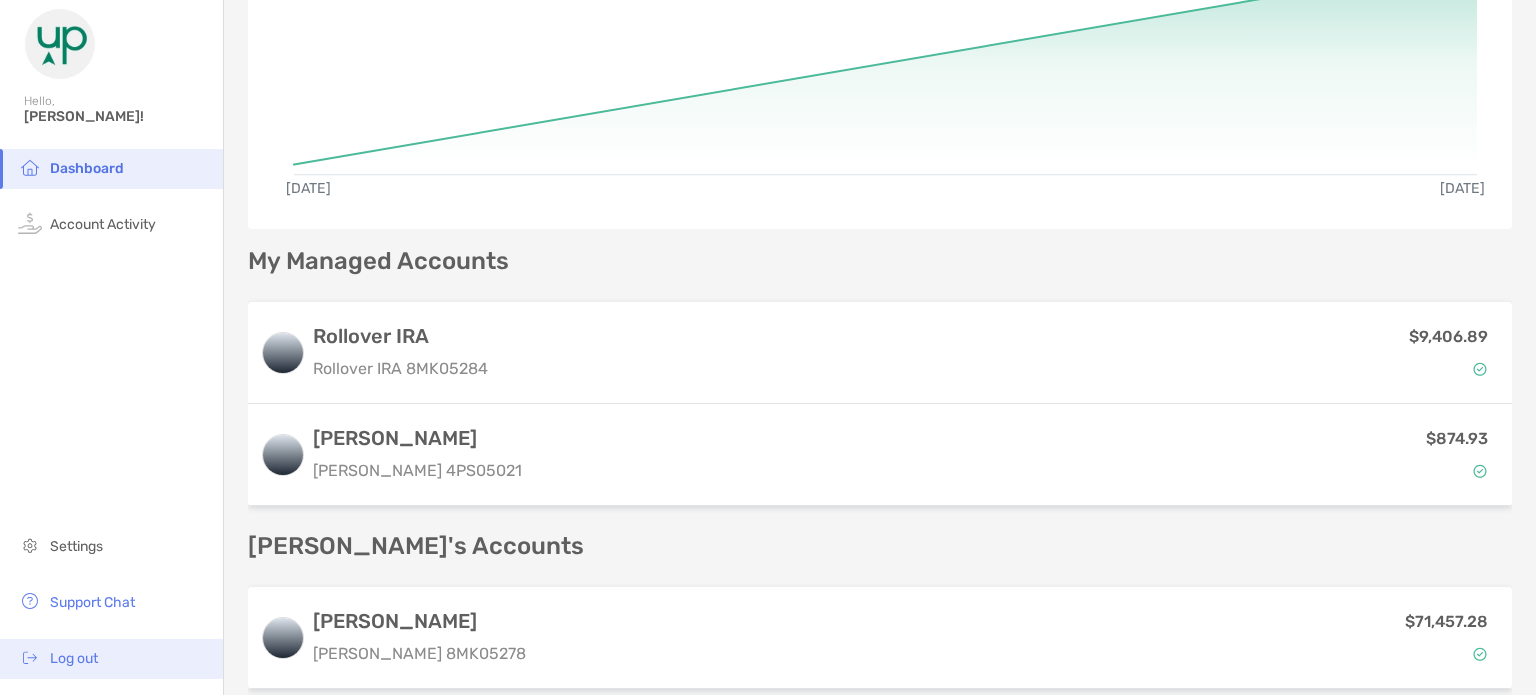 click on "Log out" at bounding box center [74, 658] 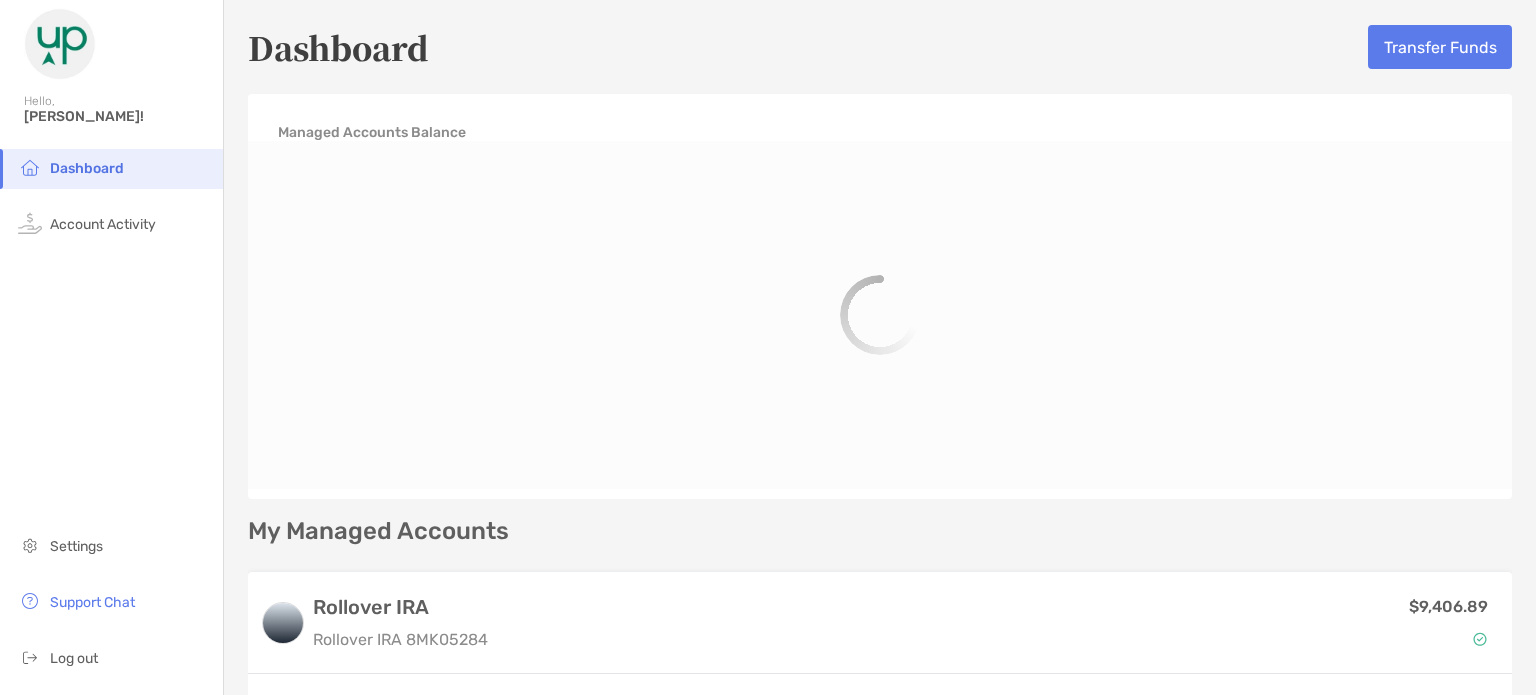 scroll, scrollTop: 0, scrollLeft: 0, axis: both 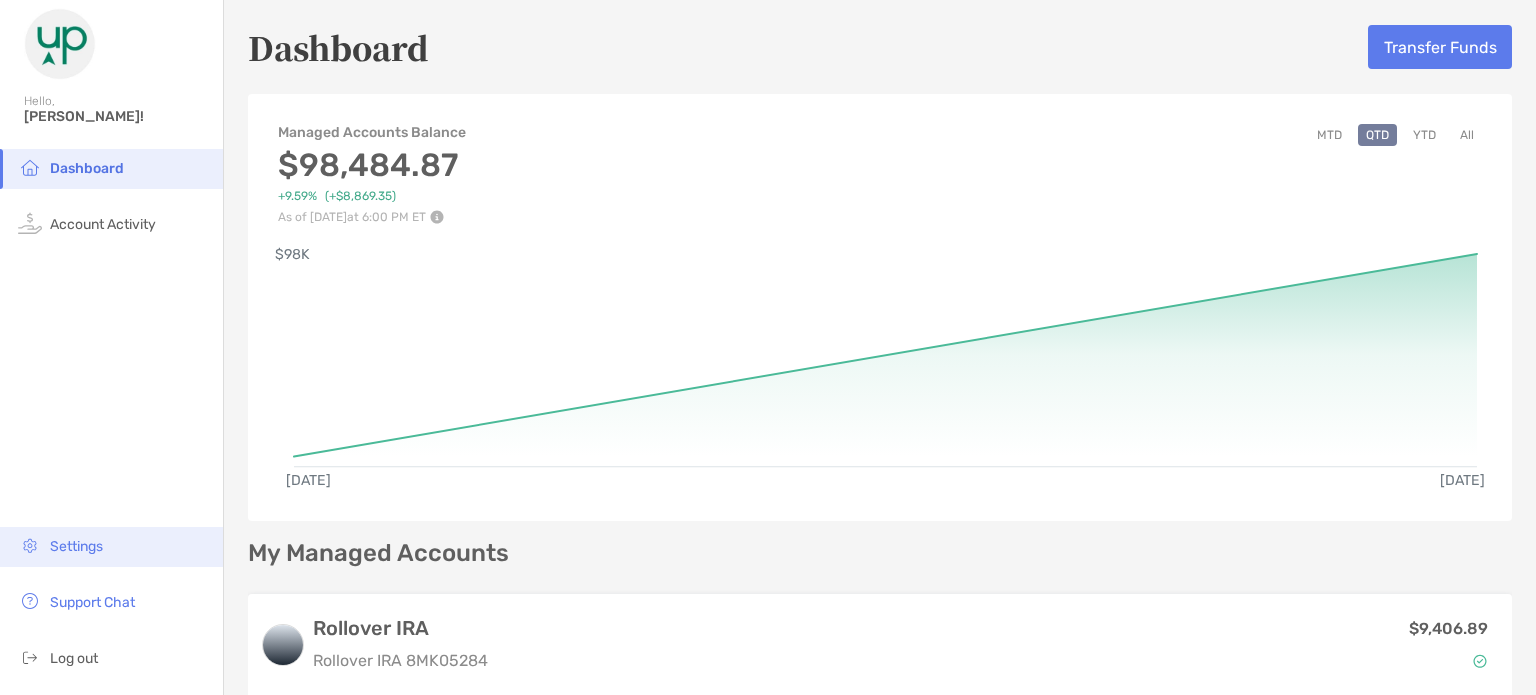 click on "Settings" at bounding box center [111, 547] 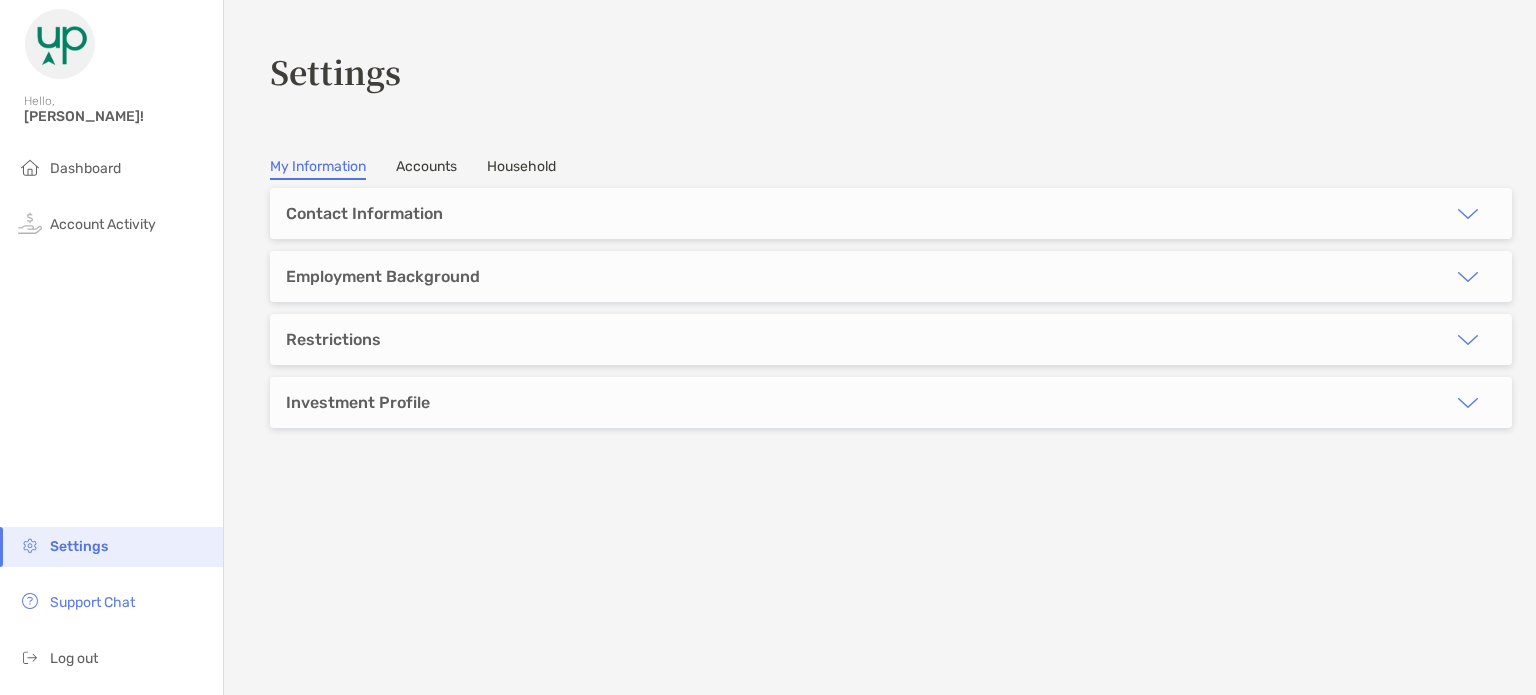 click on "Accounts" at bounding box center (426, 169) 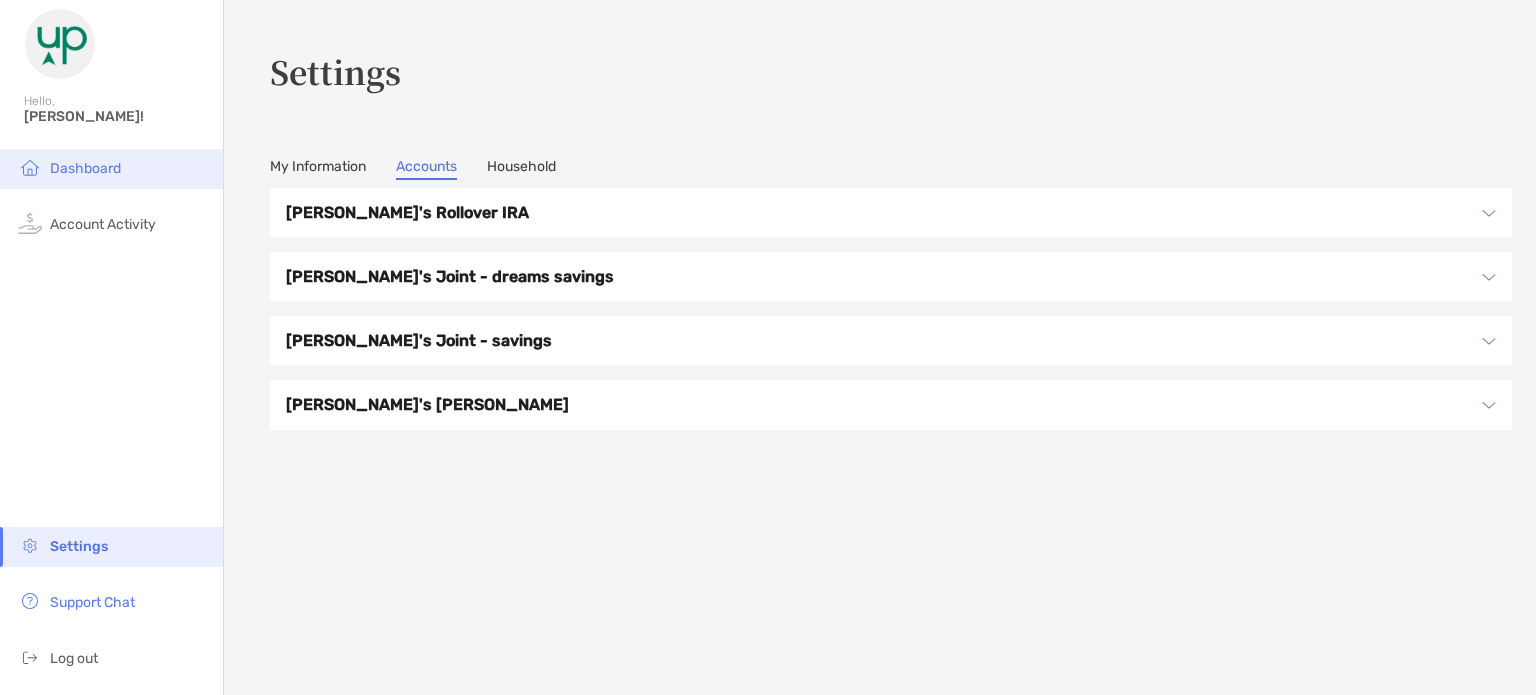 click on "Dashboard" at bounding box center (85, 168) 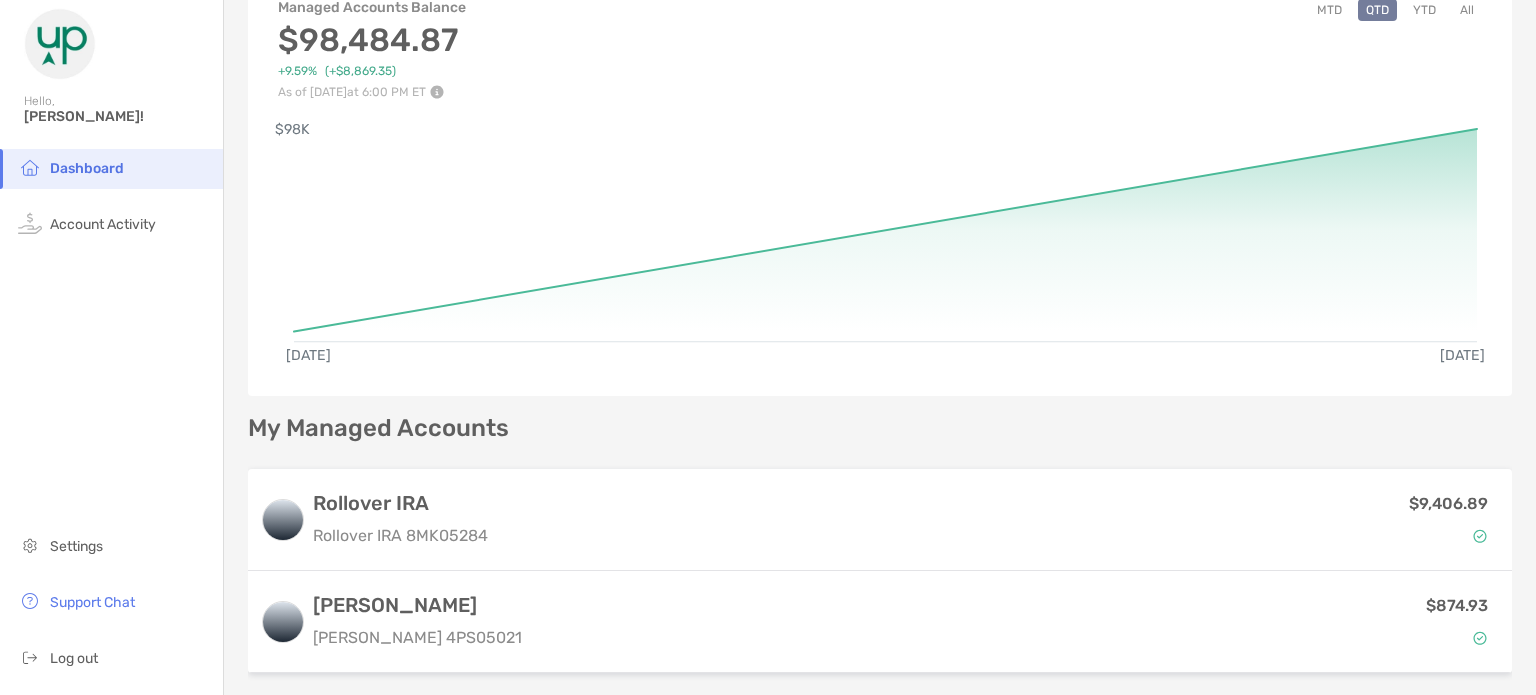 scroll, scrollTop: 0, scrollLeft: 0, axis: both 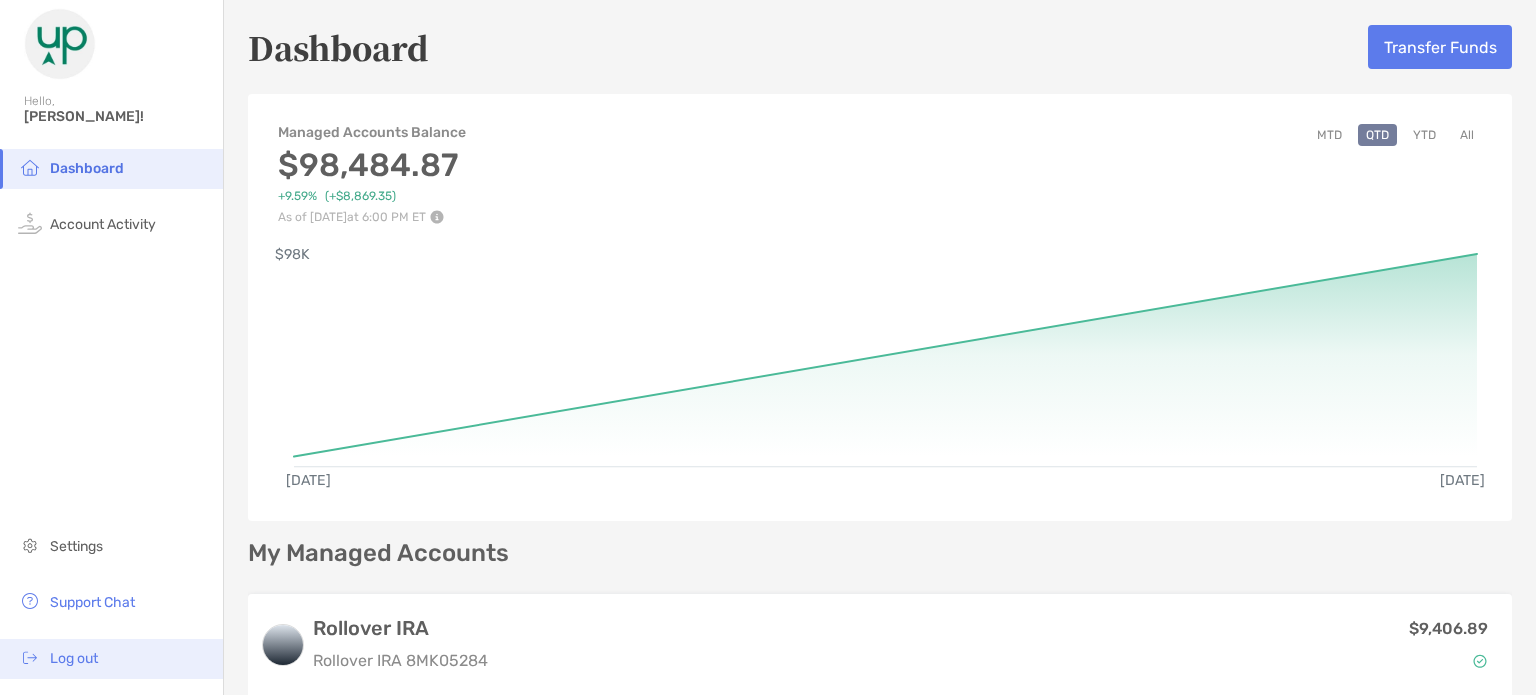 click on "Log out" at bounding box center (74, 658) 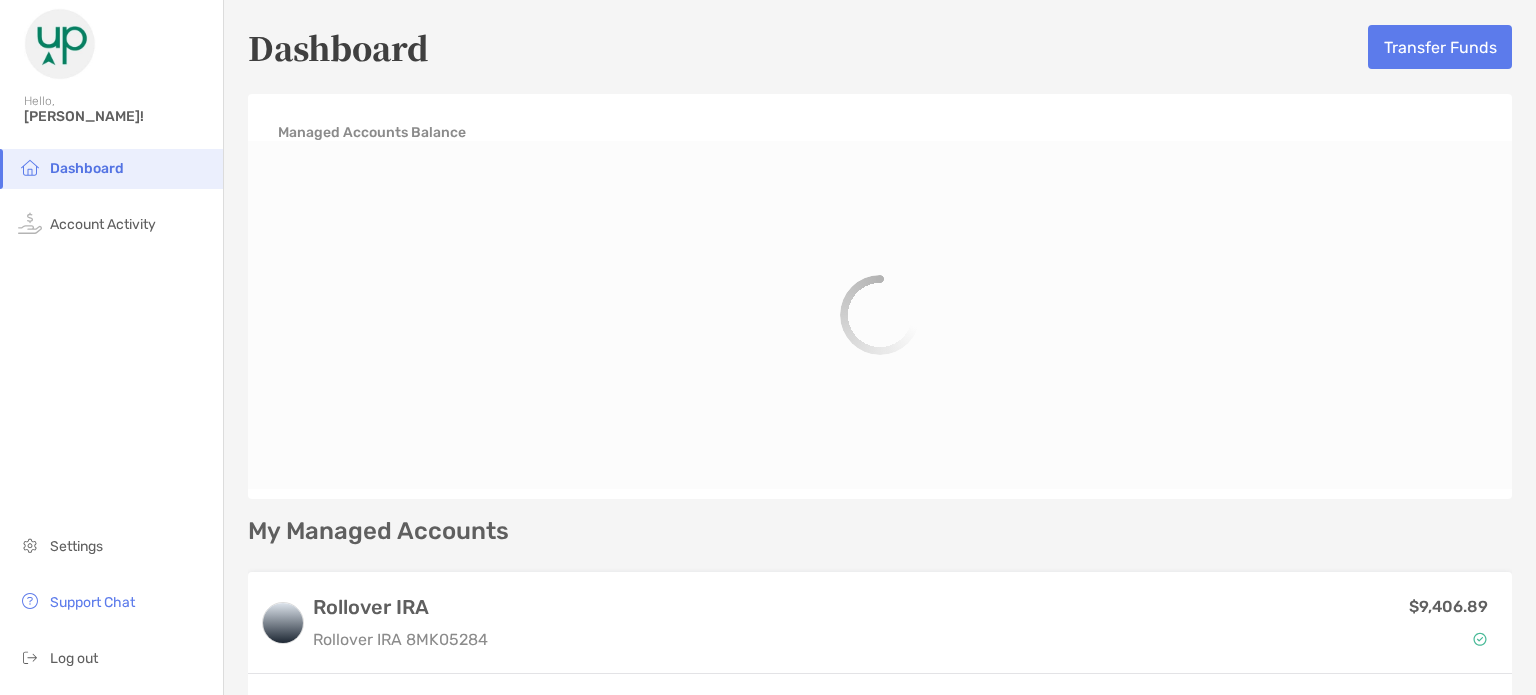 scroll, scrollTop: 0, scrollLeft: 0, axis: both 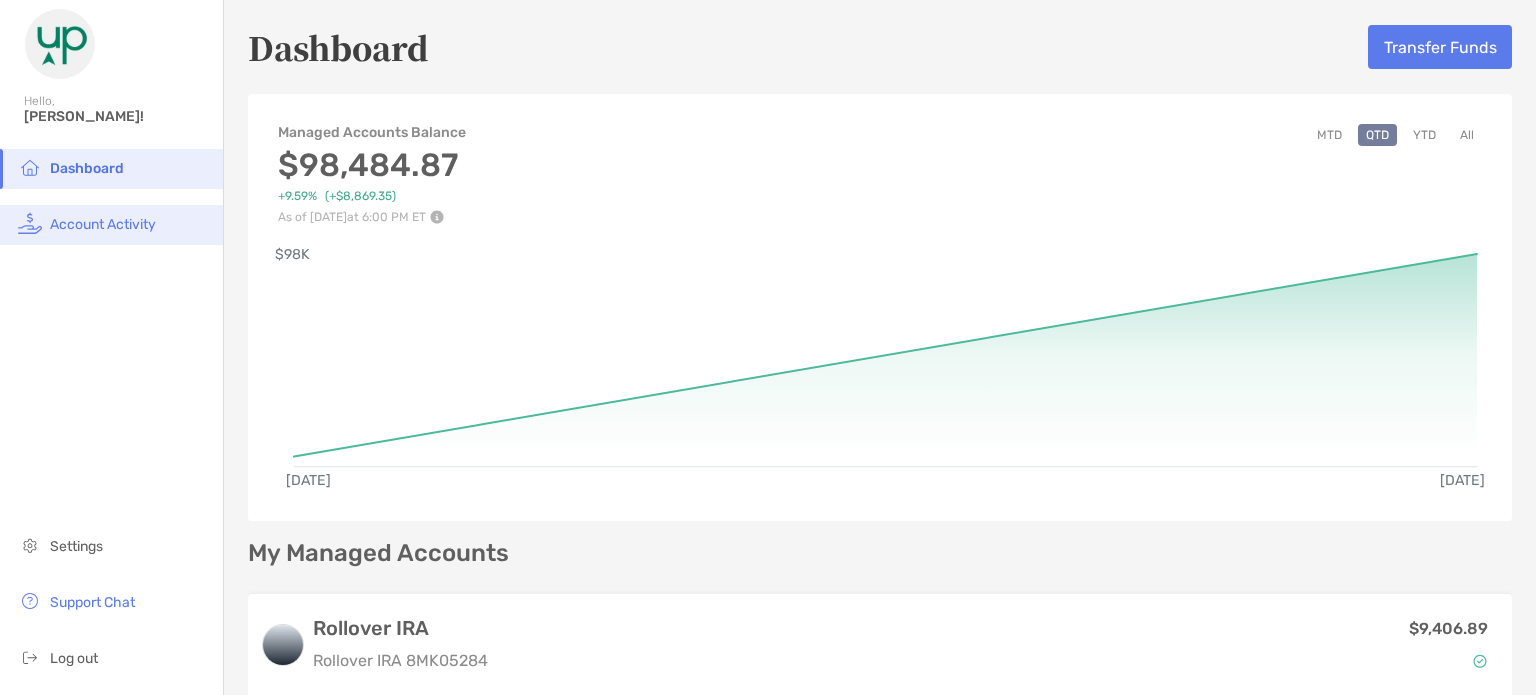 click on "Account Activity" at bounding box center [103, 224] 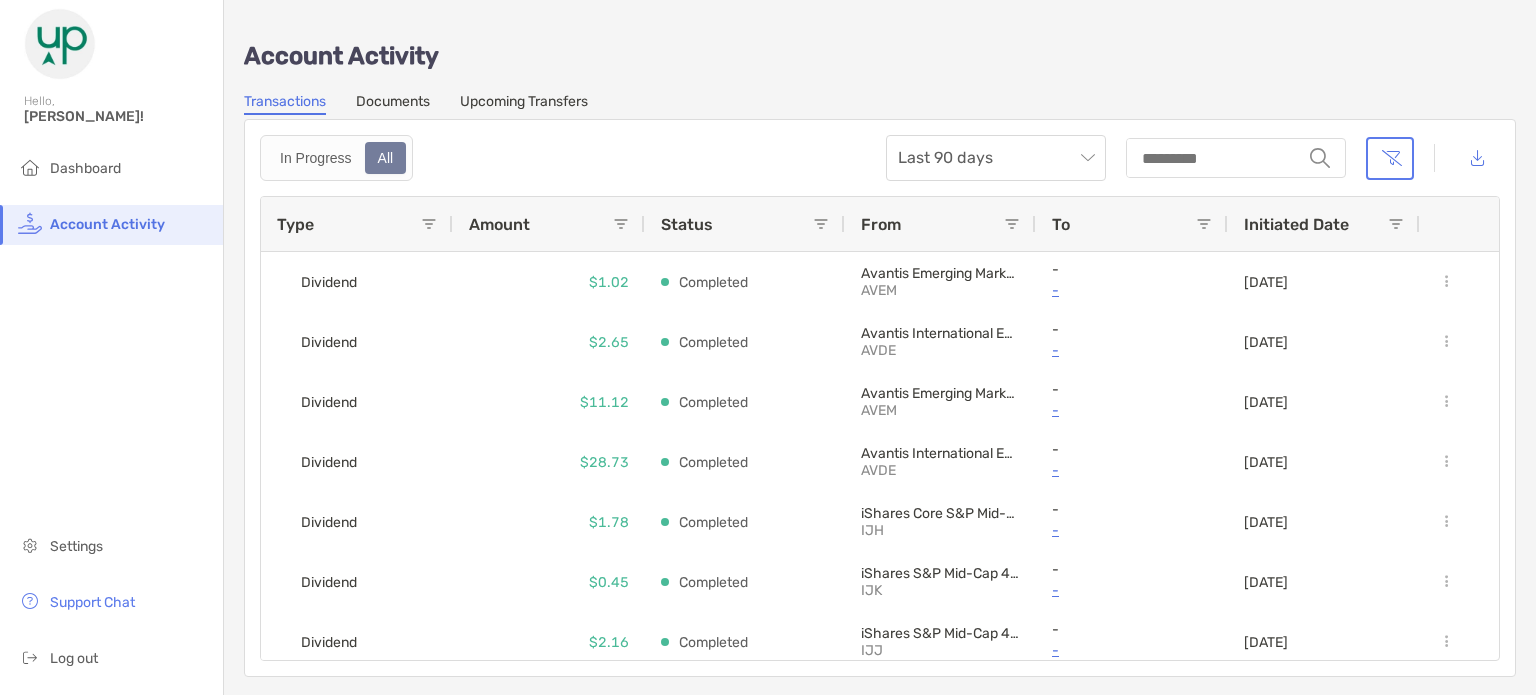 click on "Documents" at bounding box center (393, 104) 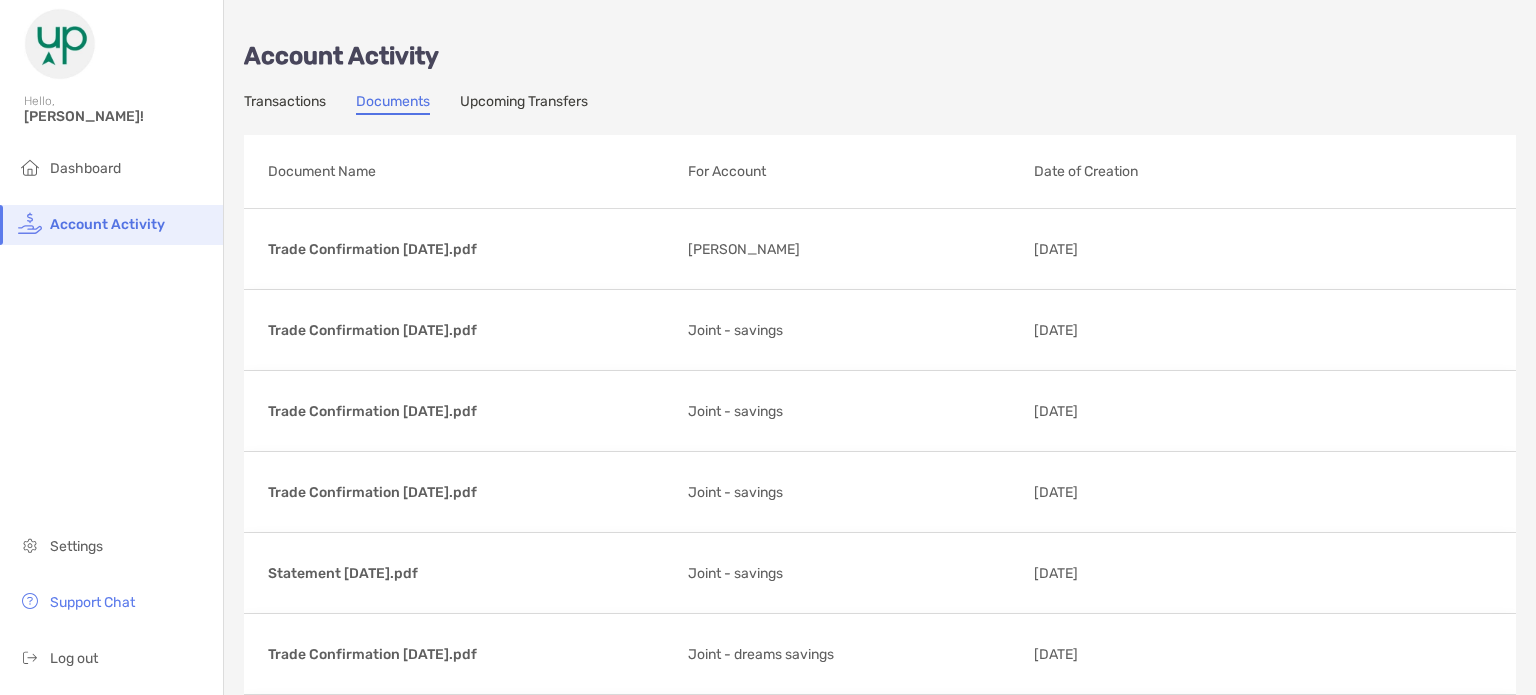click on "Upcoming Transfers" at bounding box center [524, 104] 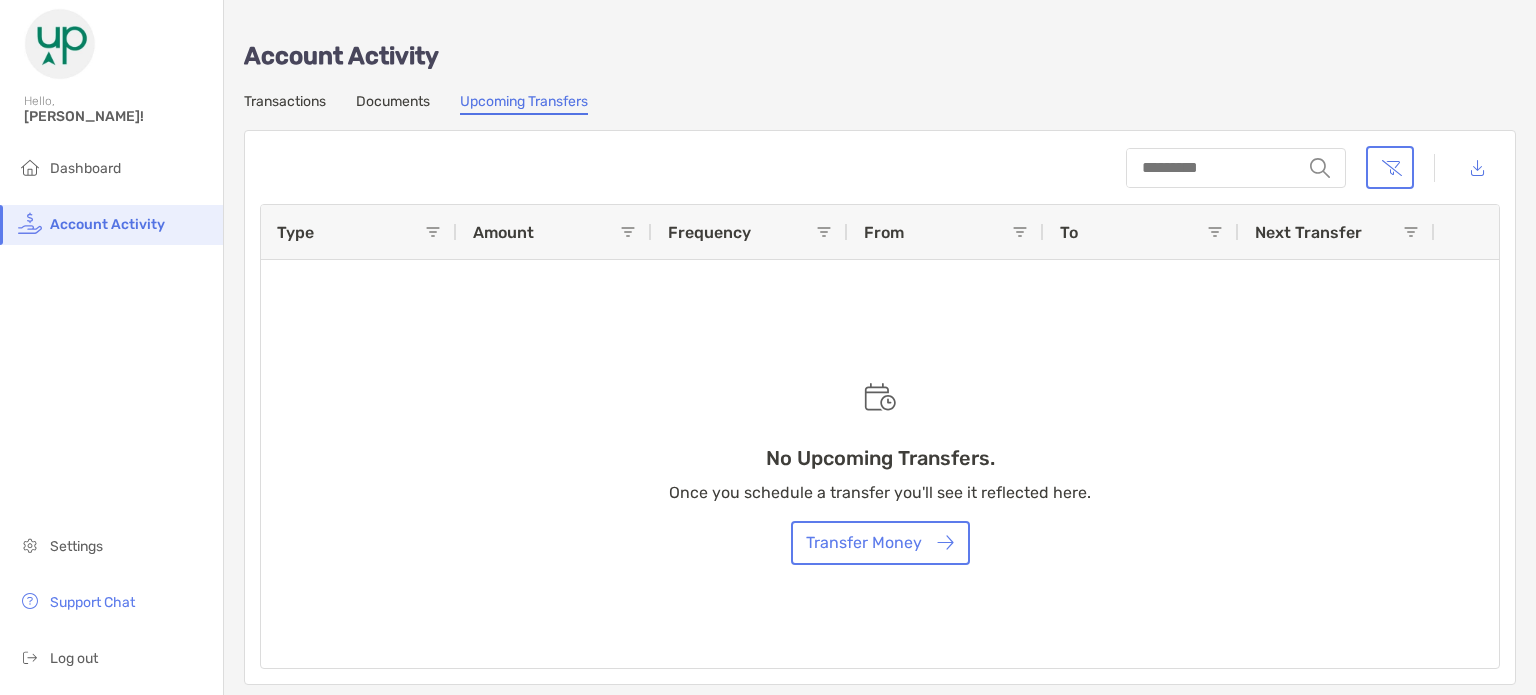 click on "No Upcoming Transfers. Once you schedule a transfer you'll see it reflected here. Transfer Money" at bounding box center [880, 436] 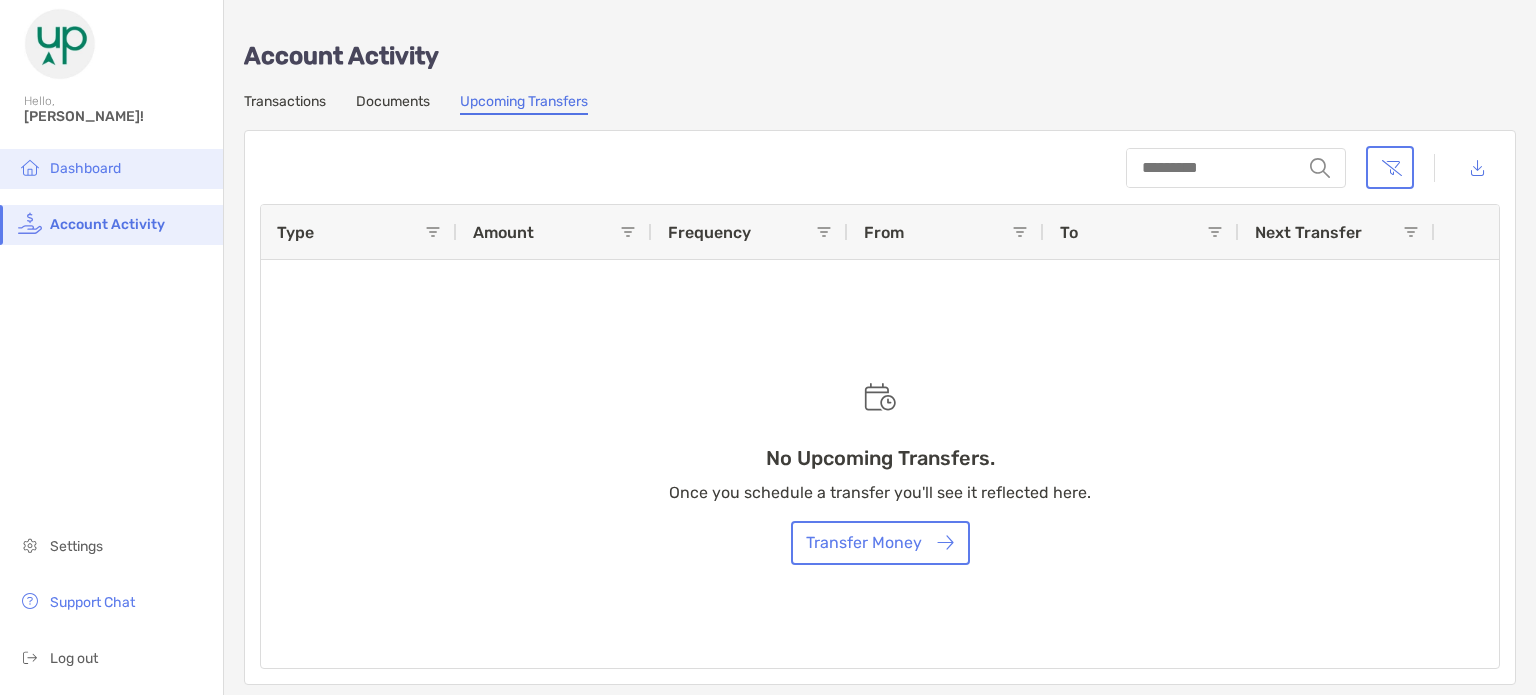 click on "Dashboard" at bounding box center (85, 168) 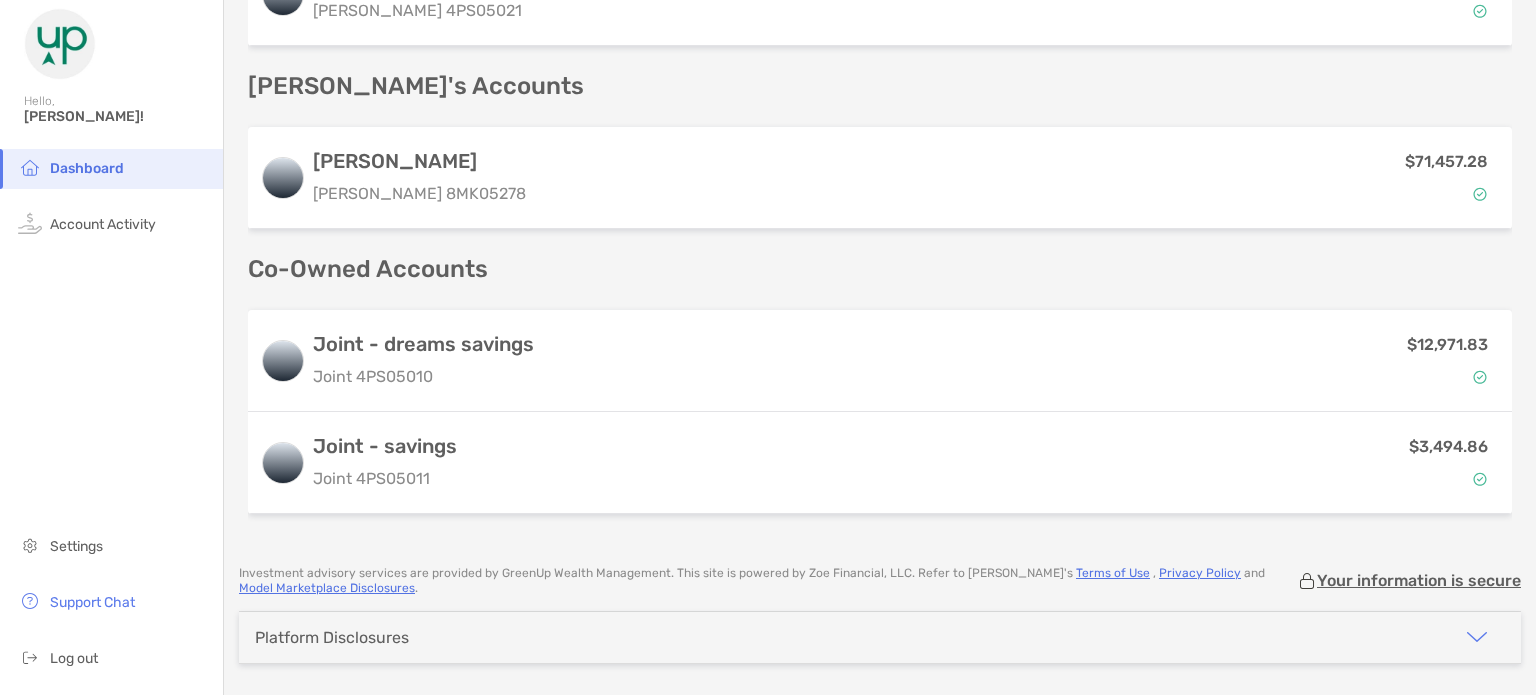 scroll, scrollTop: 762, scrollLeft: 0, axis: vertical 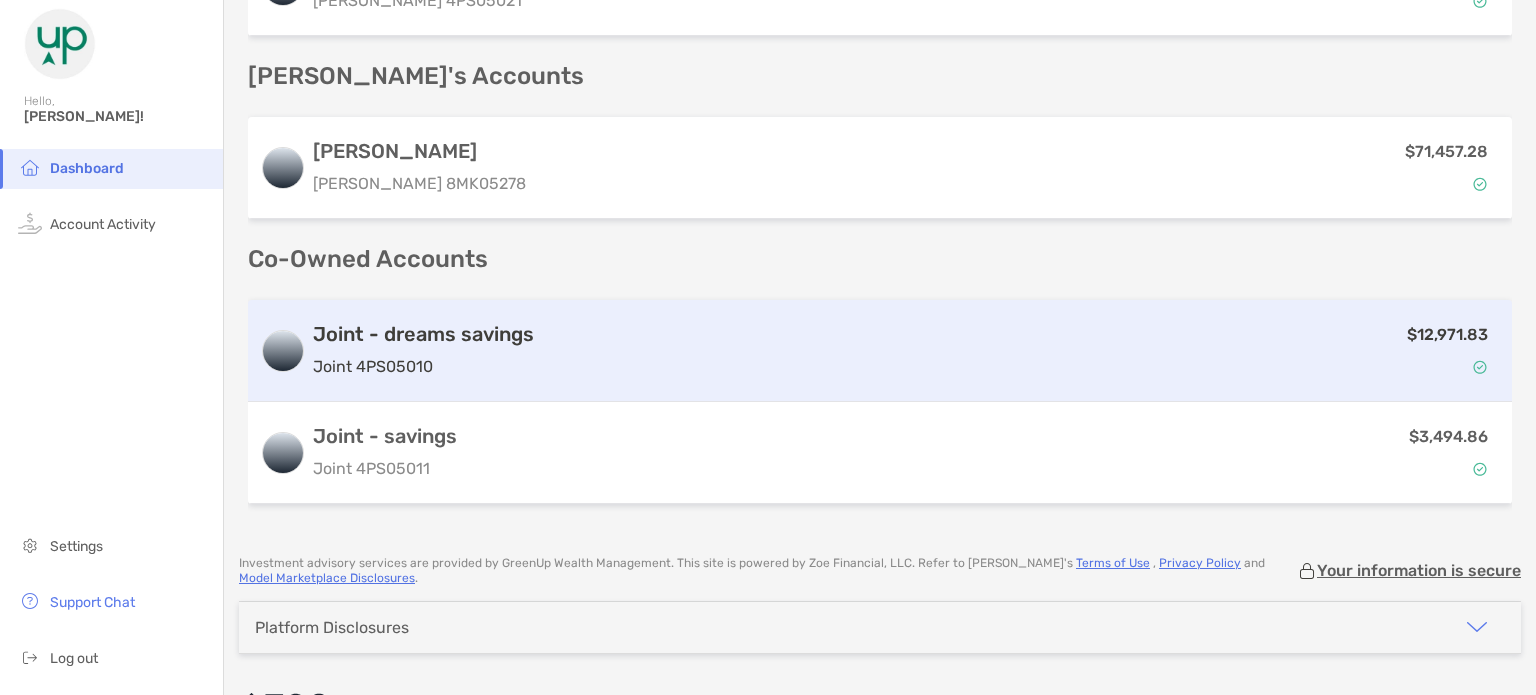 click on "Joint - dreams savings Joint   4PS05010" at bounding box center [423, 350] 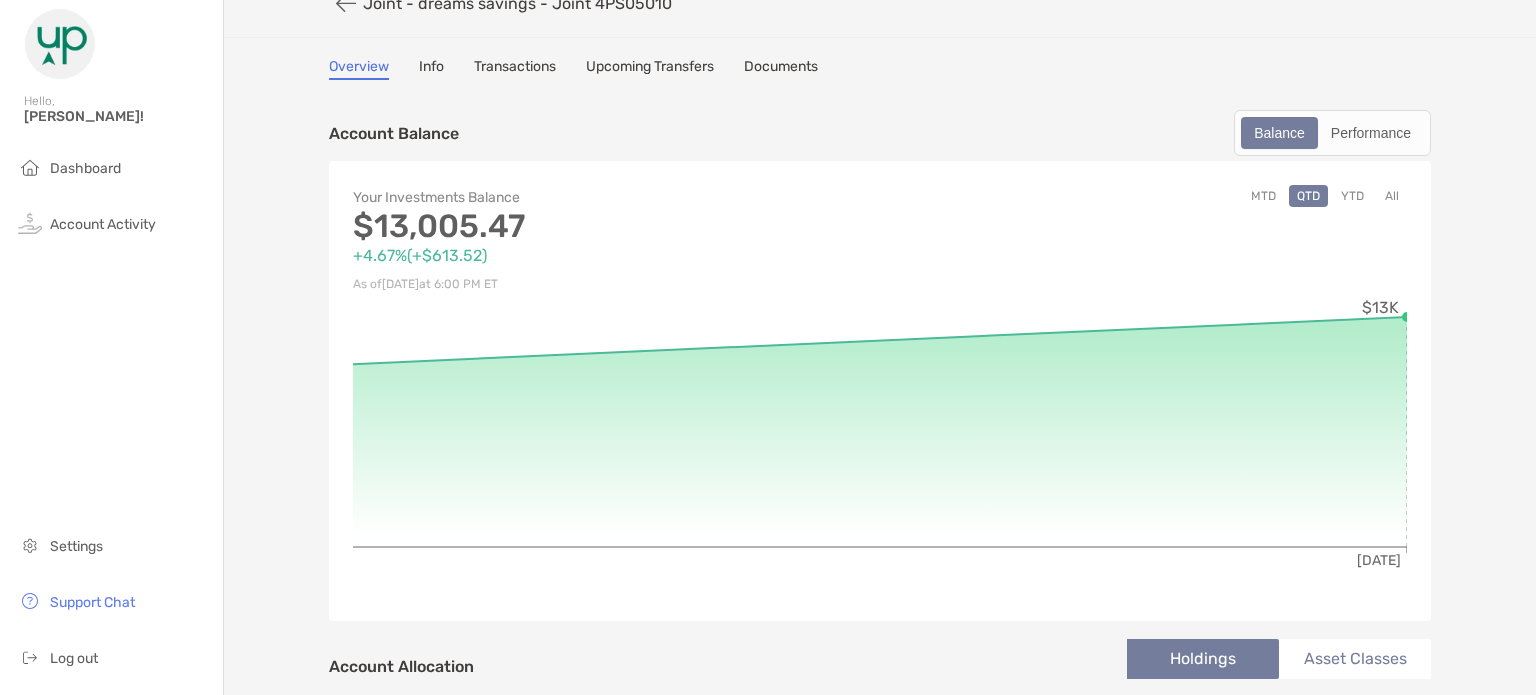 scroll, scrollTop: 30, scrollLeft: 0, axis: vertical 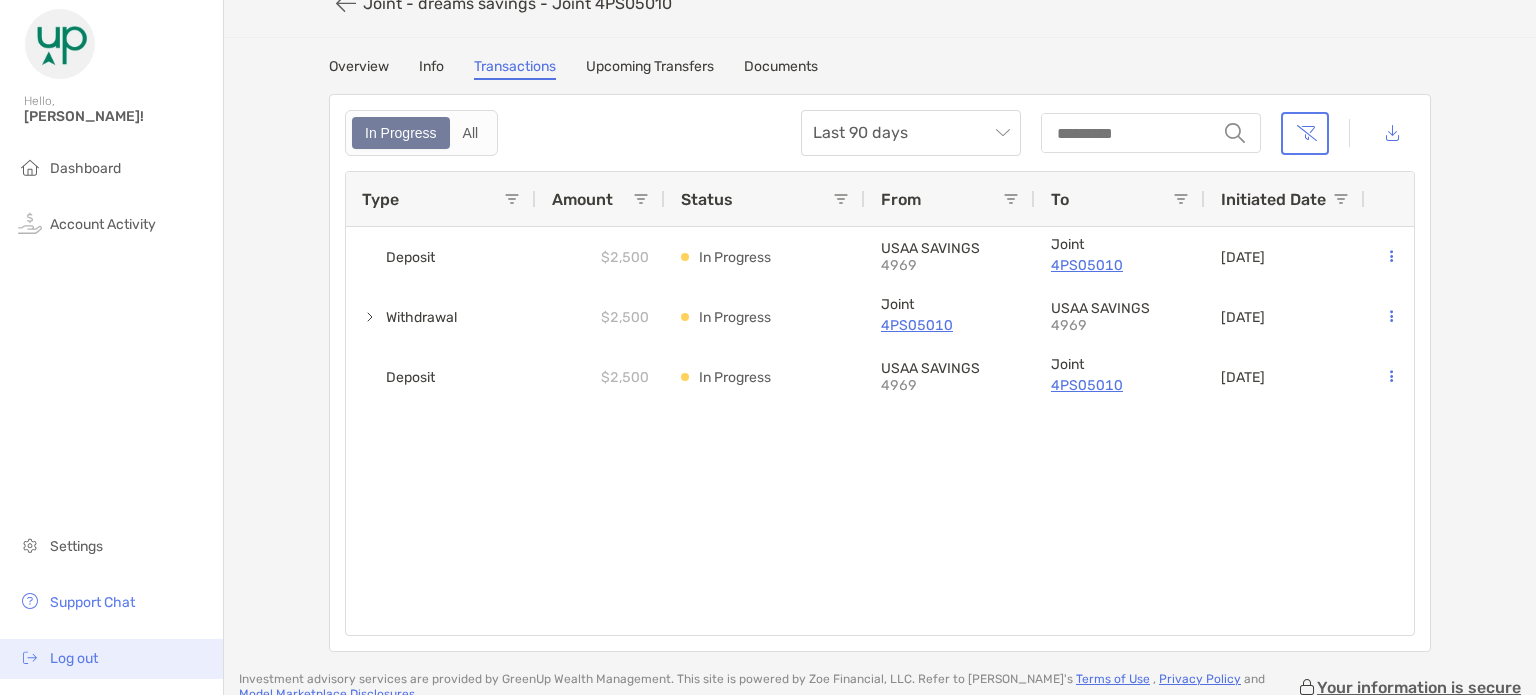click at bounding box center [30, 657] 